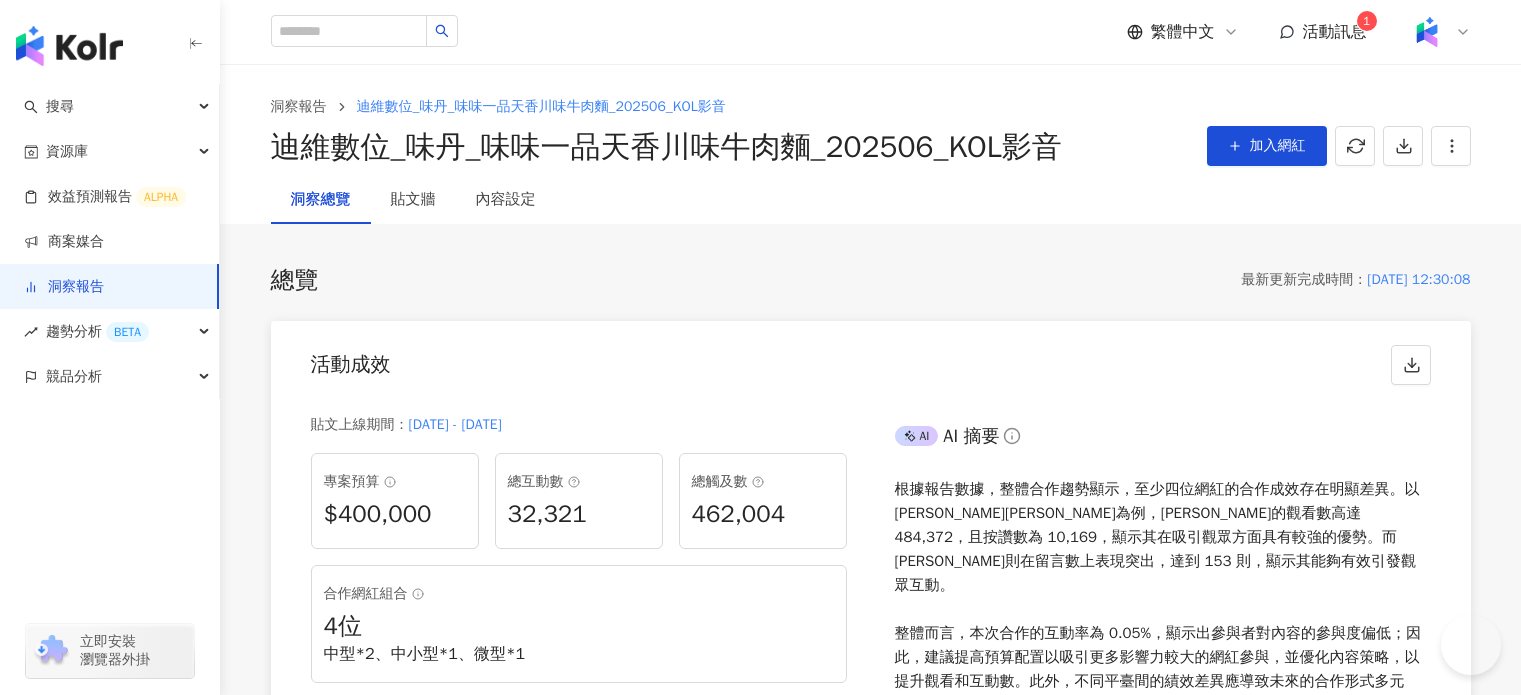 scroll, scrollTop: 1235, scrollLeft: 0, axis: vertical 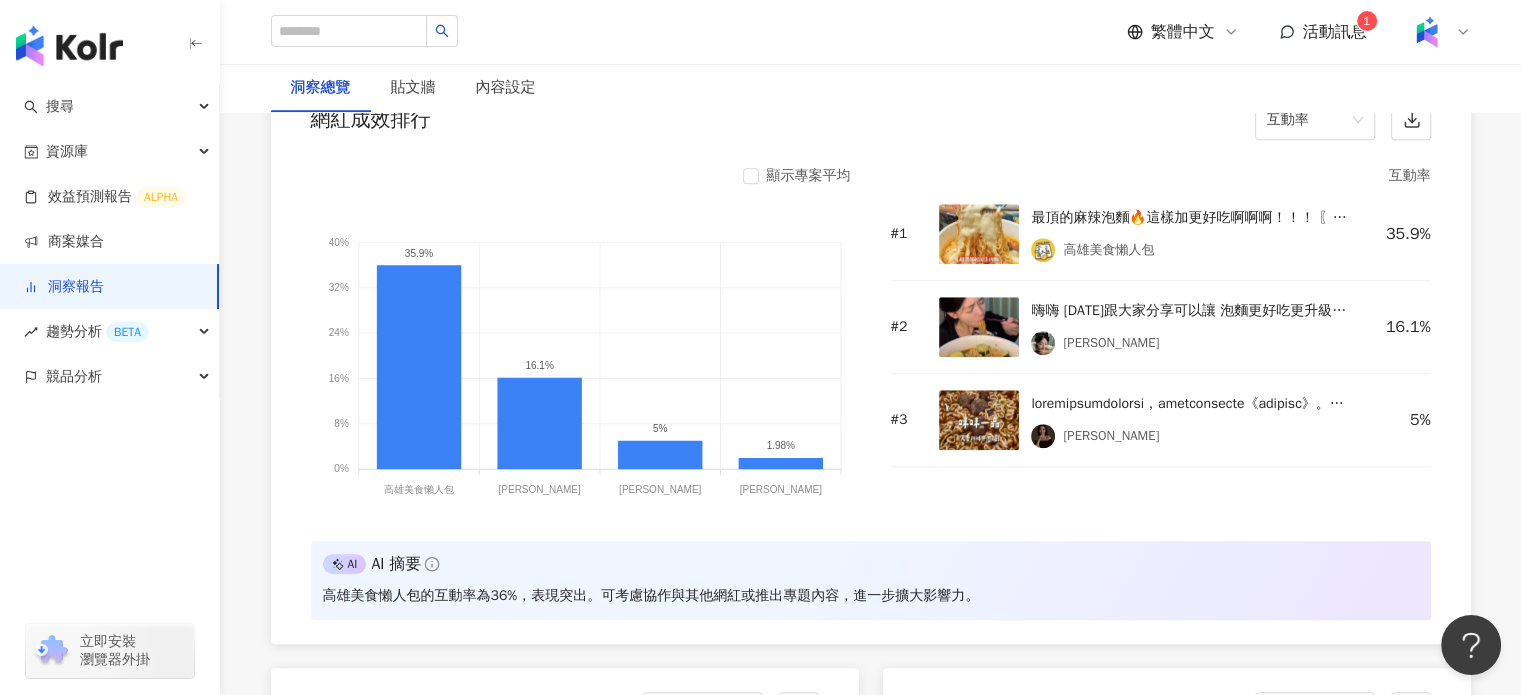 click on "洞察總覽 貼文牆 內容設定" at bounding box center [871, 88] 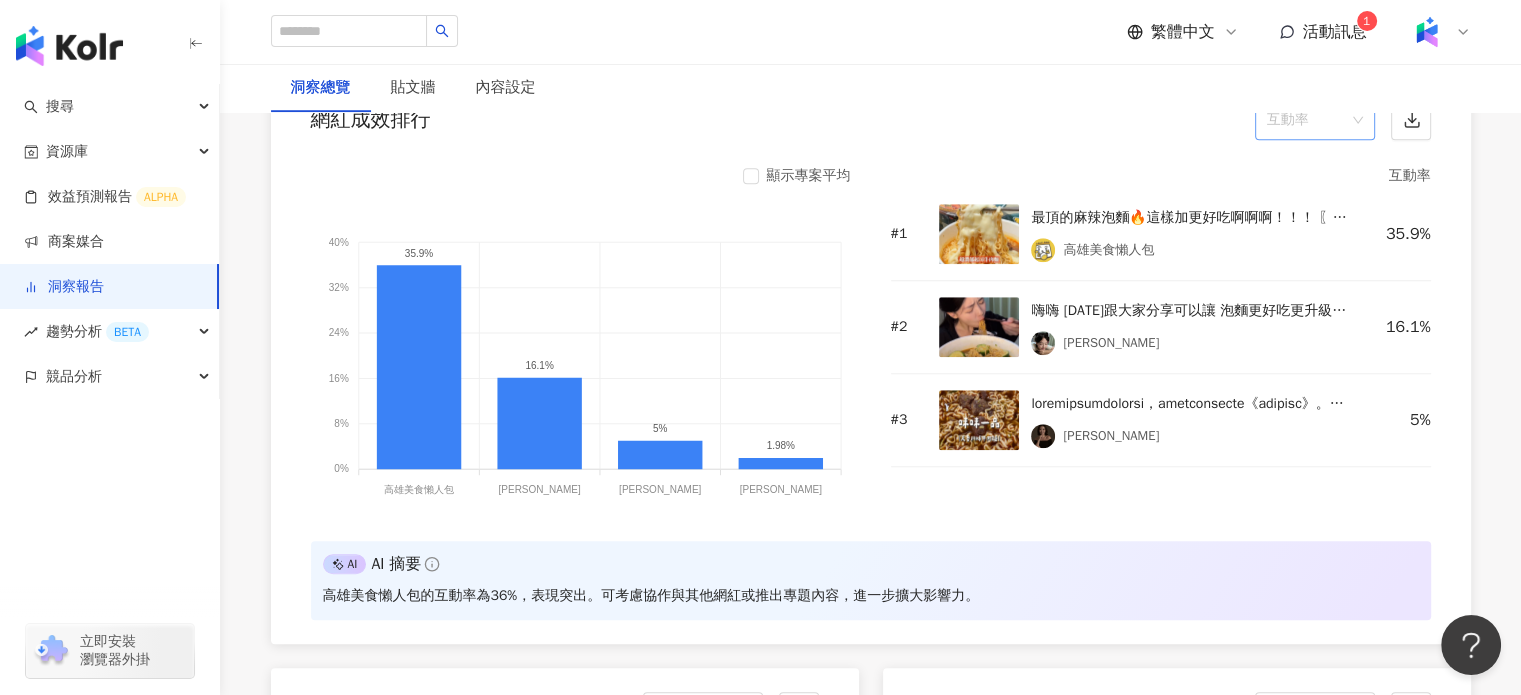click on "互動率" at bounding box center [1315, 120] 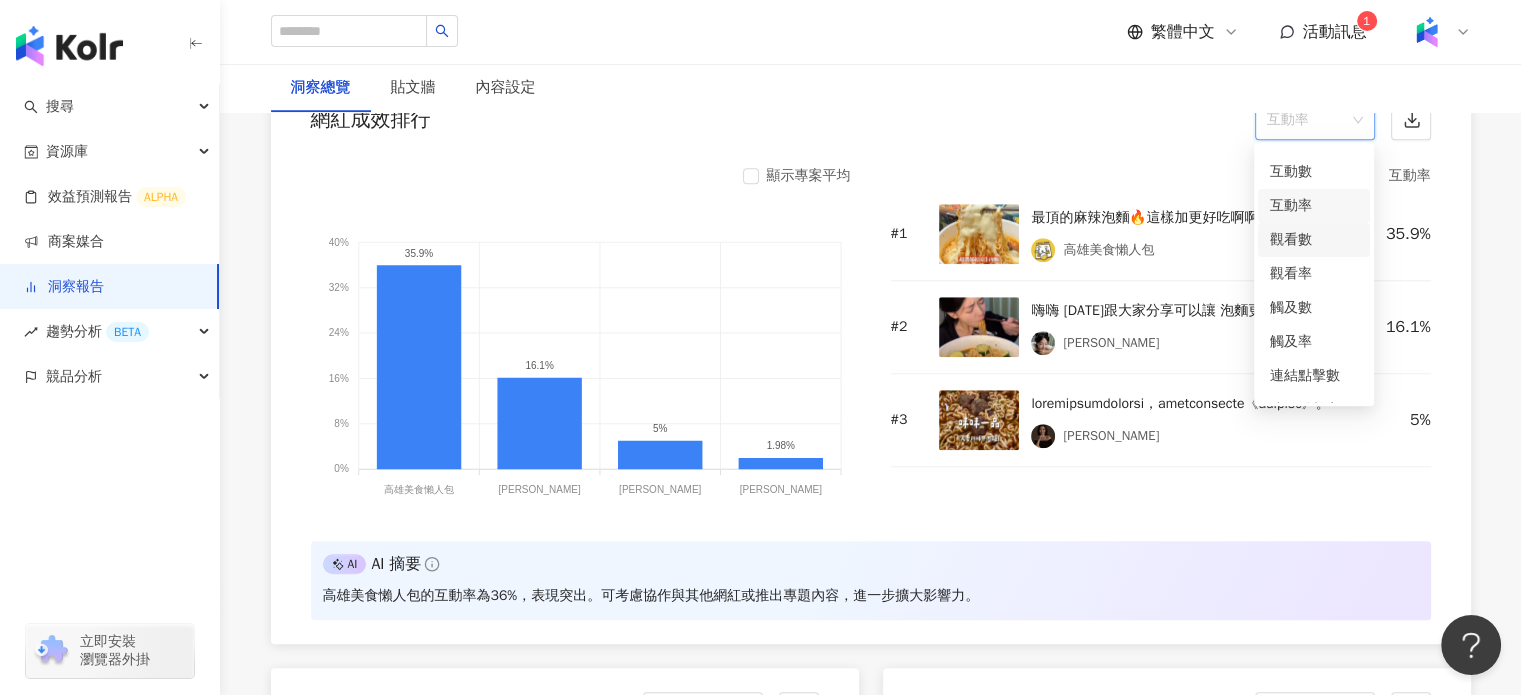 scroll, scrollTop: 84, scrollLeft: 0, axis: vertical 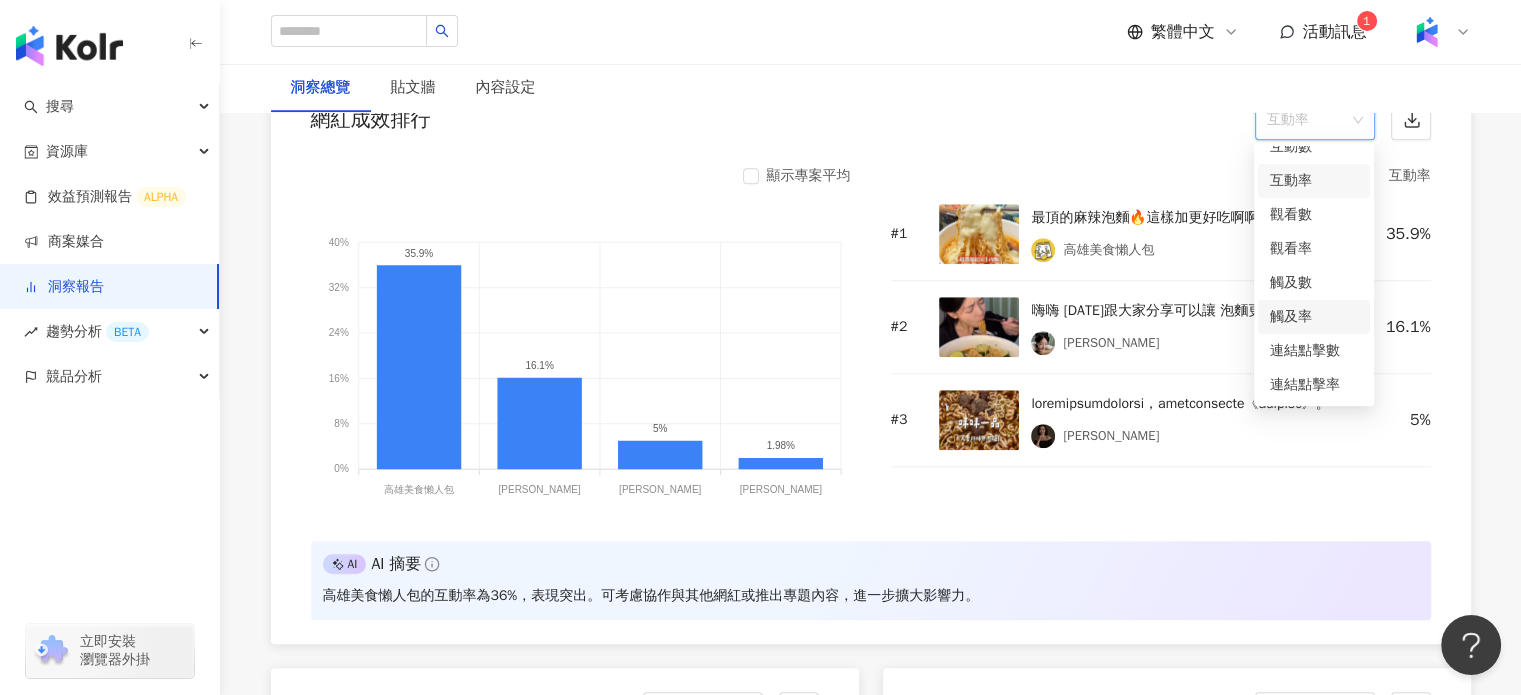 click on "觸及率" at bounding box center (1314, 317) 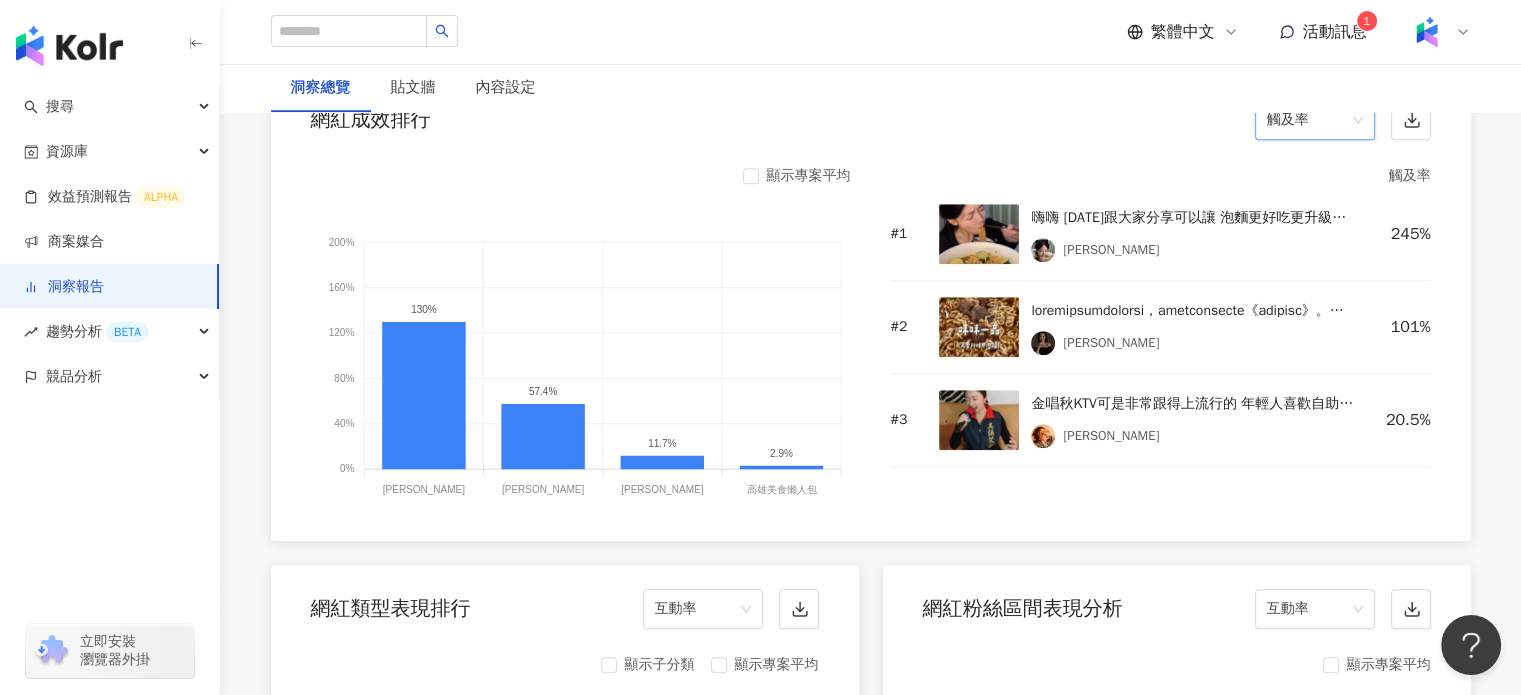 click on "觸及率" at bounding box center [1315, 120] 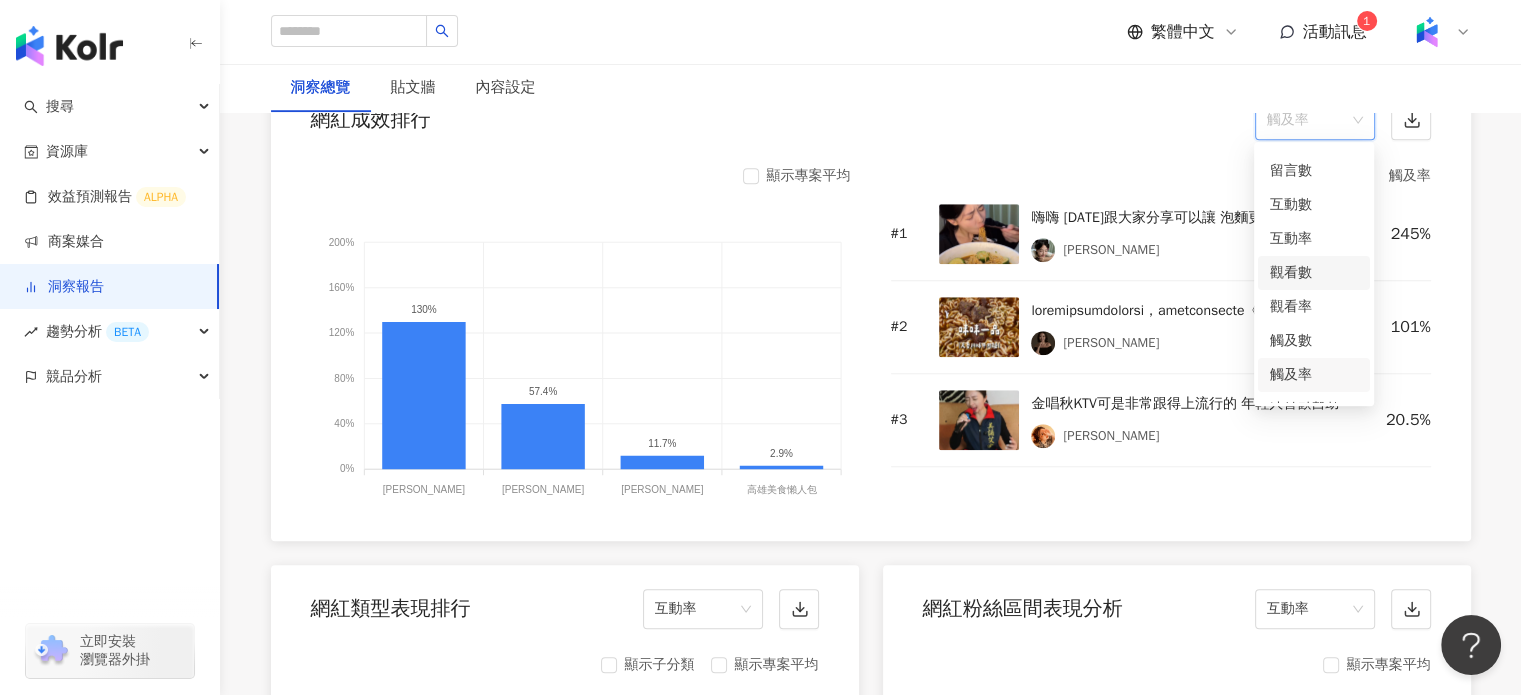 scroll, scrollTop: 0, scrollLeft: 0, axis: both 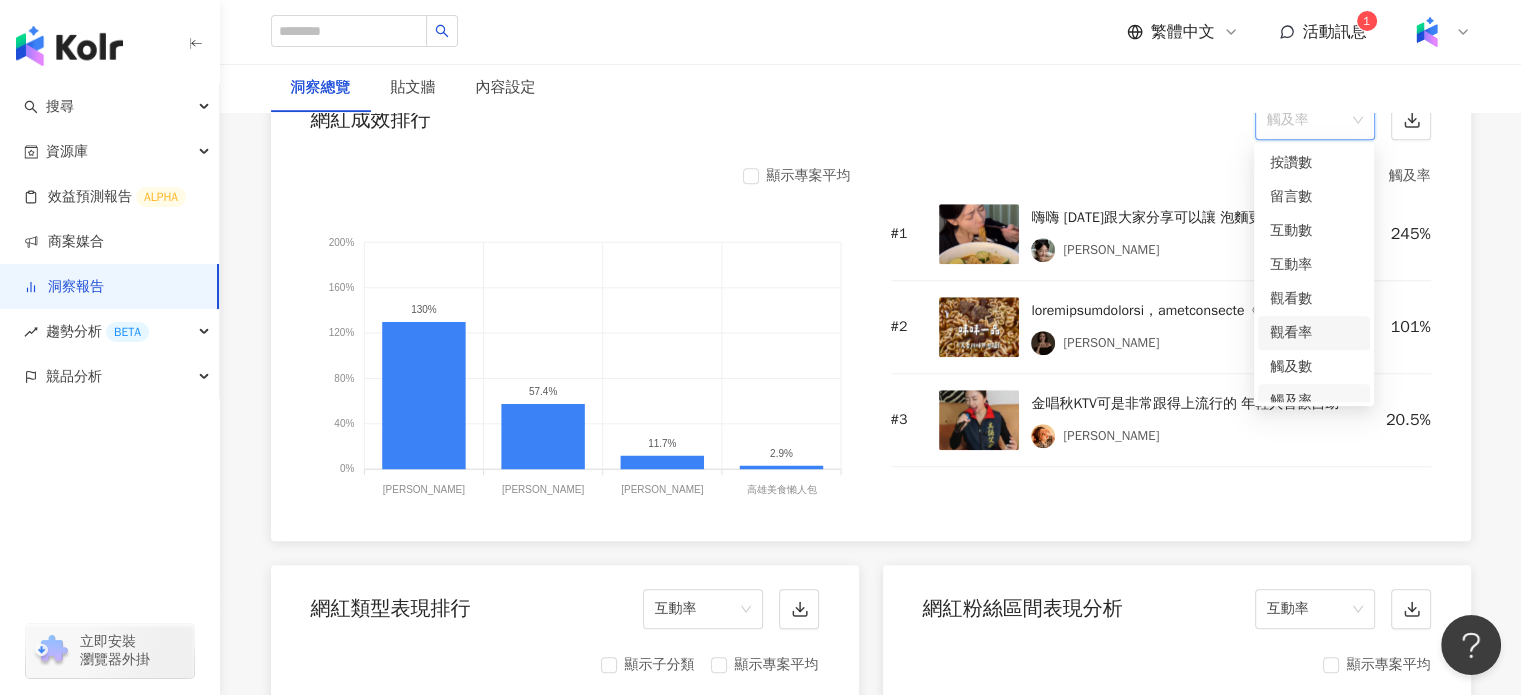 drag, startPoint x: 1309, startPoint y: 342, endPoint x: 1090, endPoint y: 284, distance: 226.55022 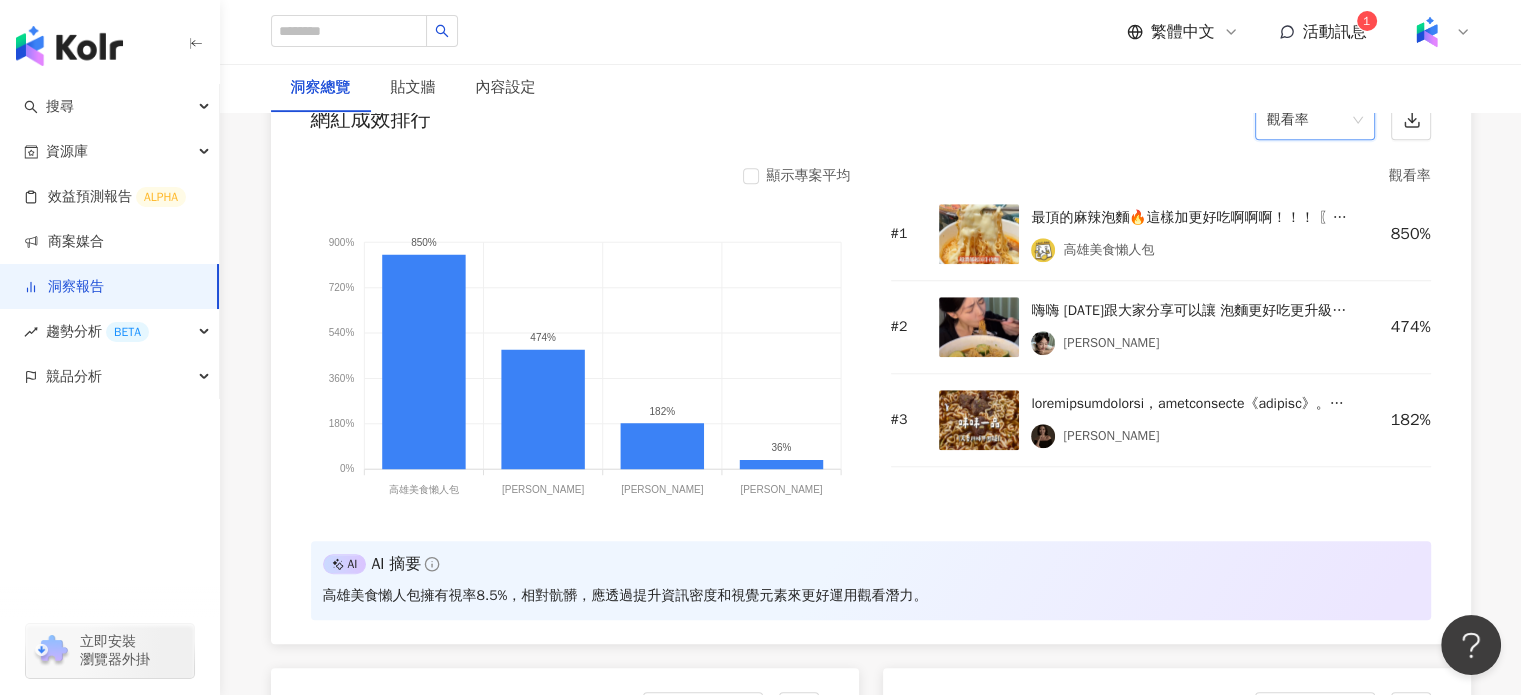 click at bounding box center [979, 234] 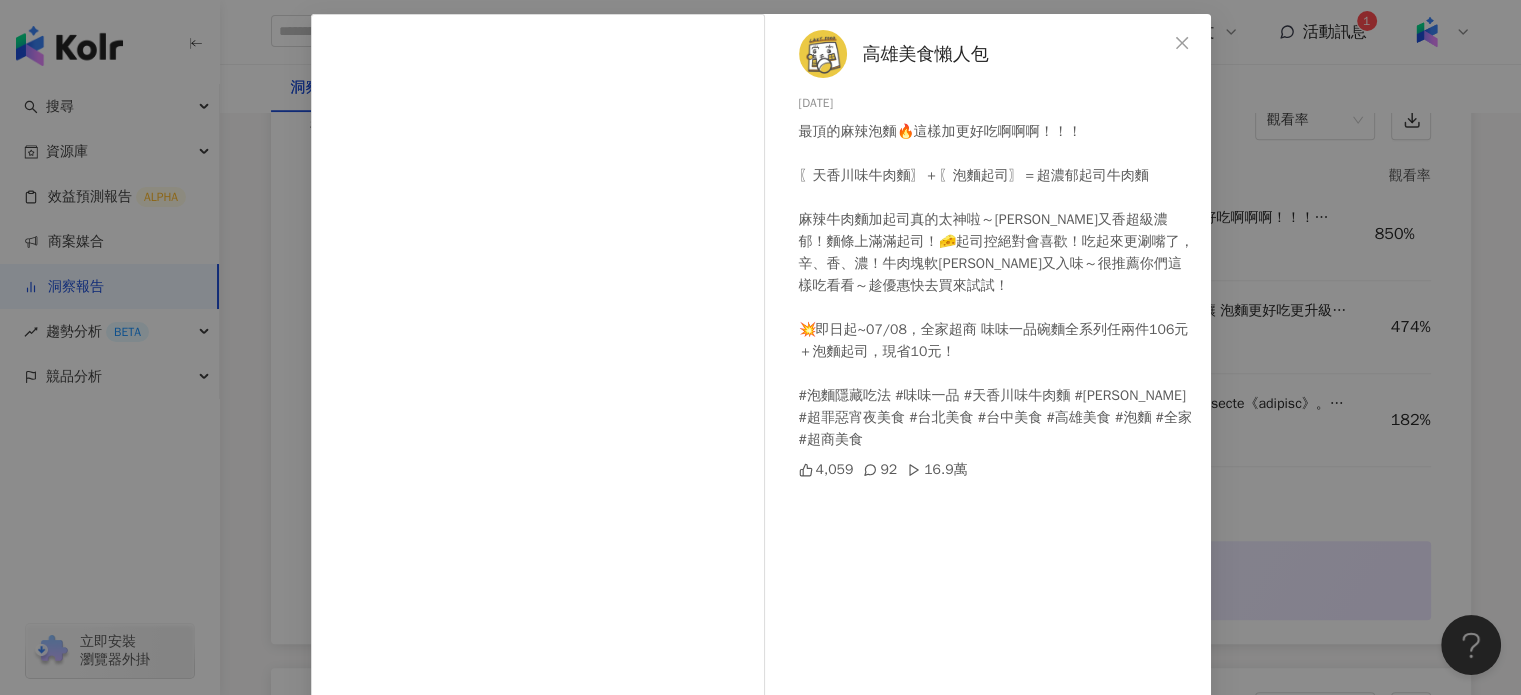 scroll, scrollTop: 4, scrollLeft: 0, axis: vertical 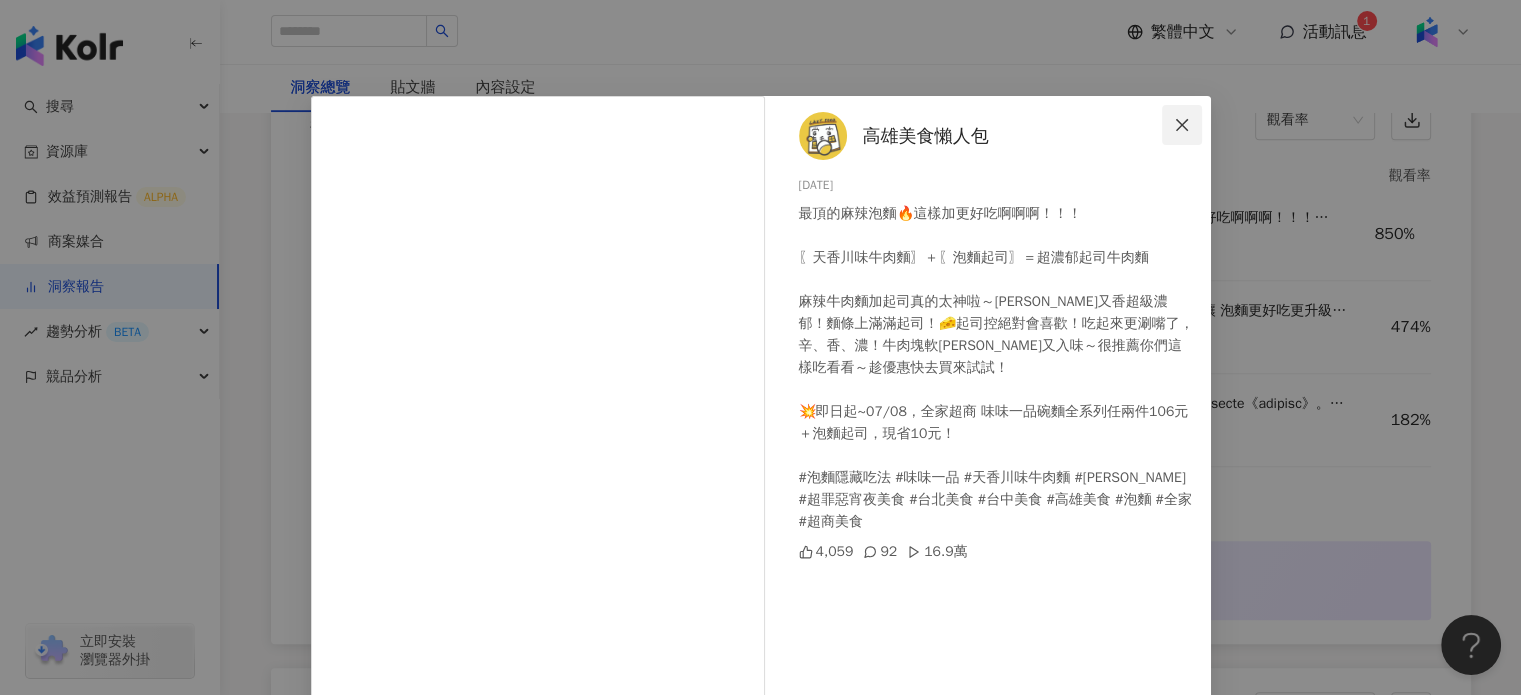 click 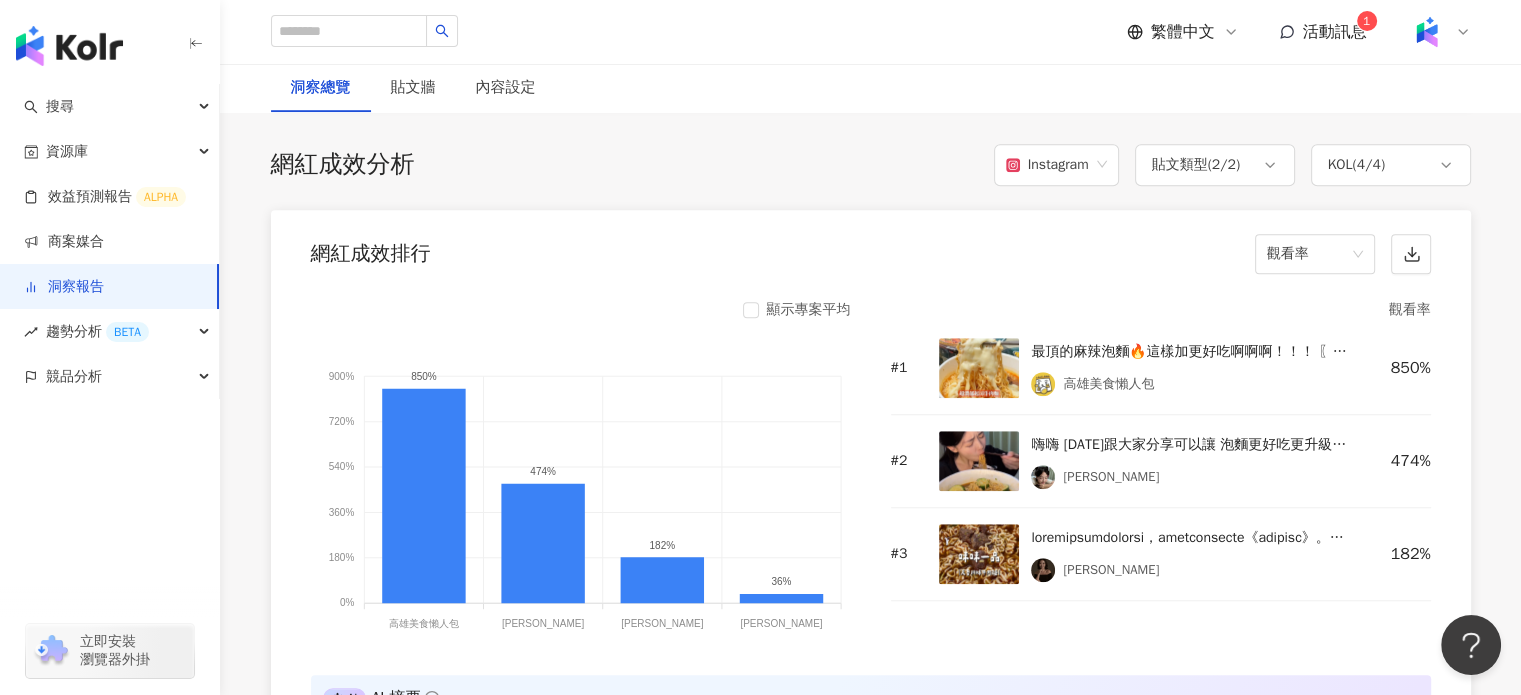 scroll, scrollTop: 1524, scrollLeft: 0, axis: vertical 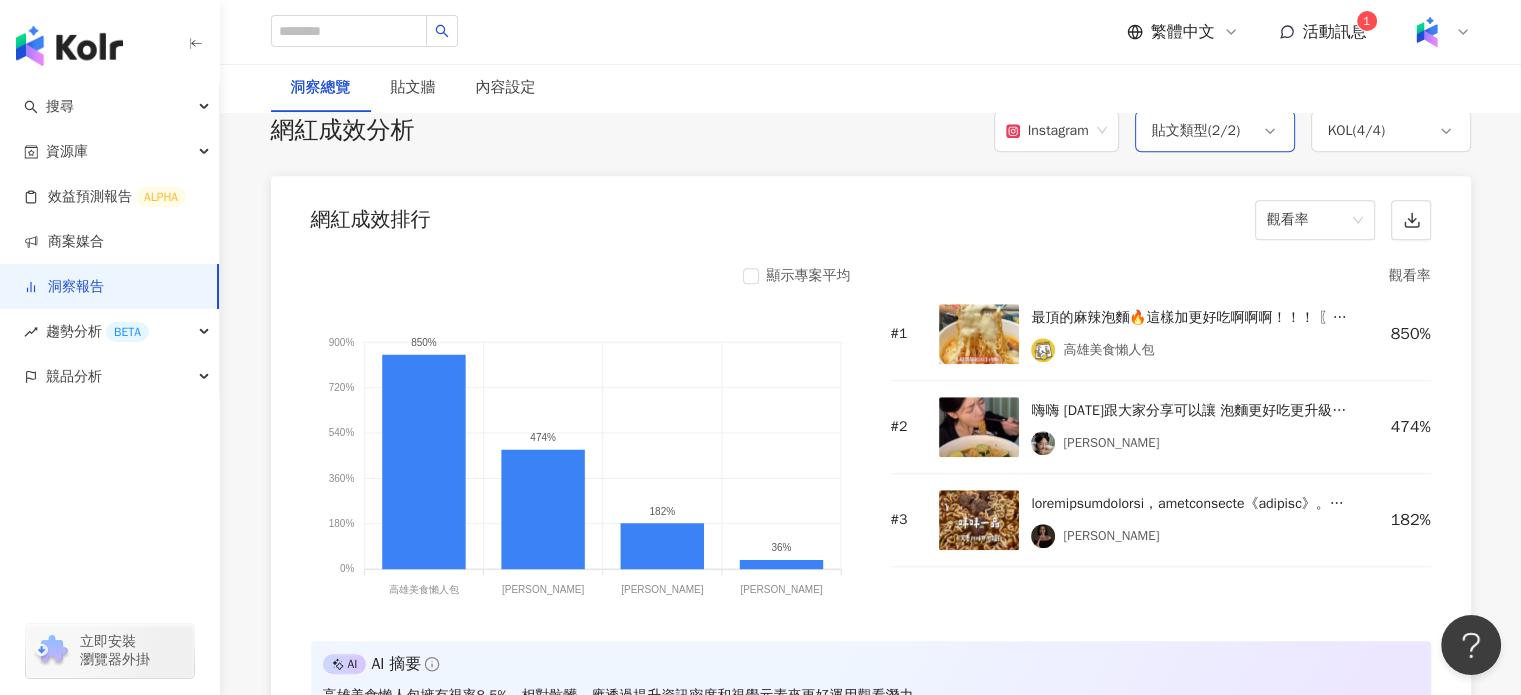 click on "貼文類型  ( 2 / 2 )" at bounding box center (1215, 131) 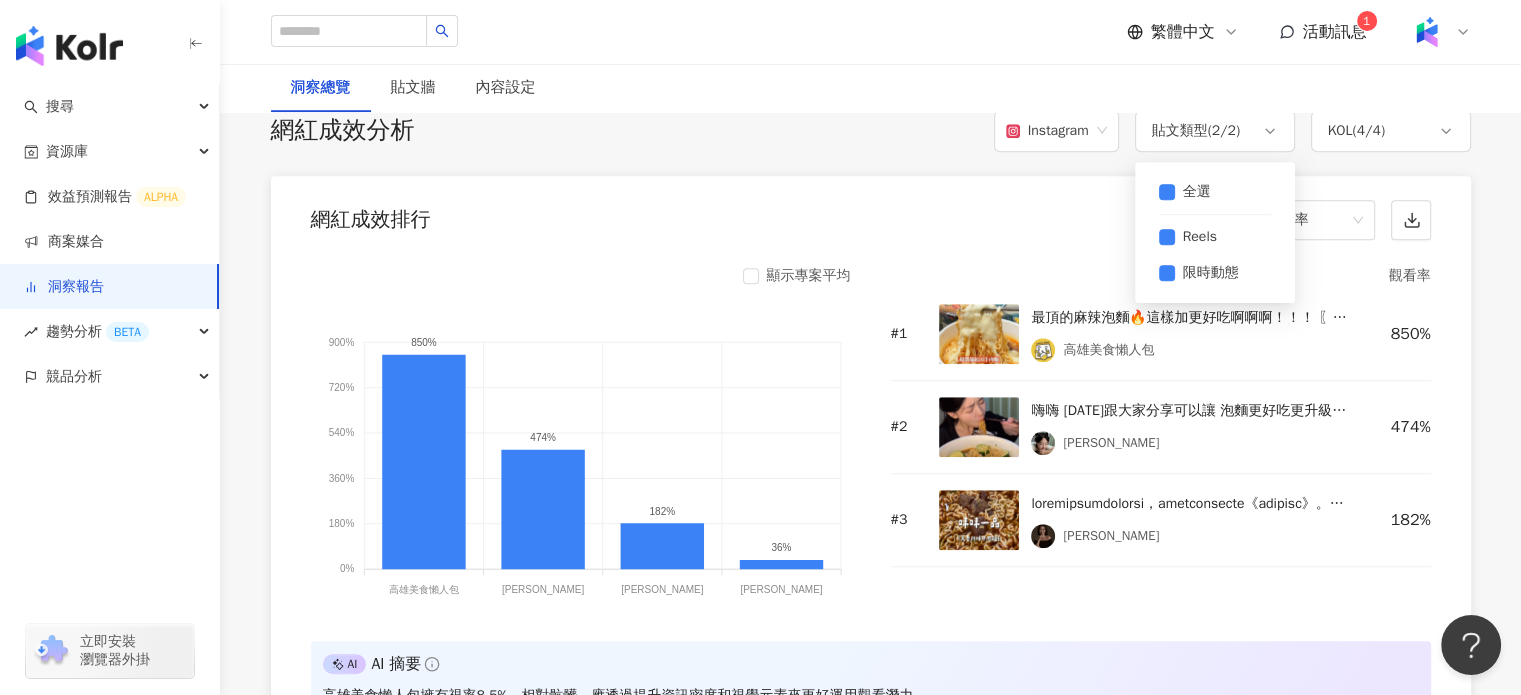 click on "全選 Reels 限時動態" at bounding box center (1215, 232) 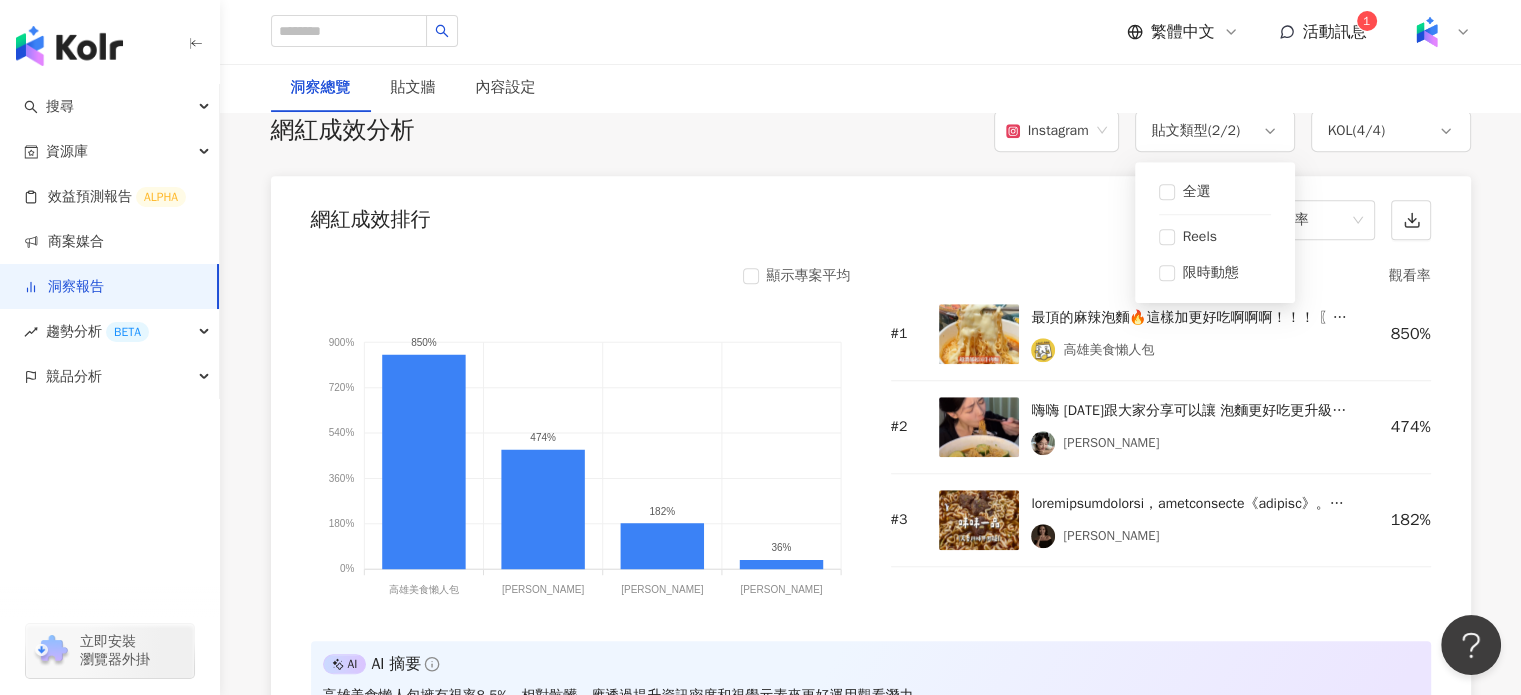 click on "網紅成效排行 觀看率" at bounding box center [871, 214] 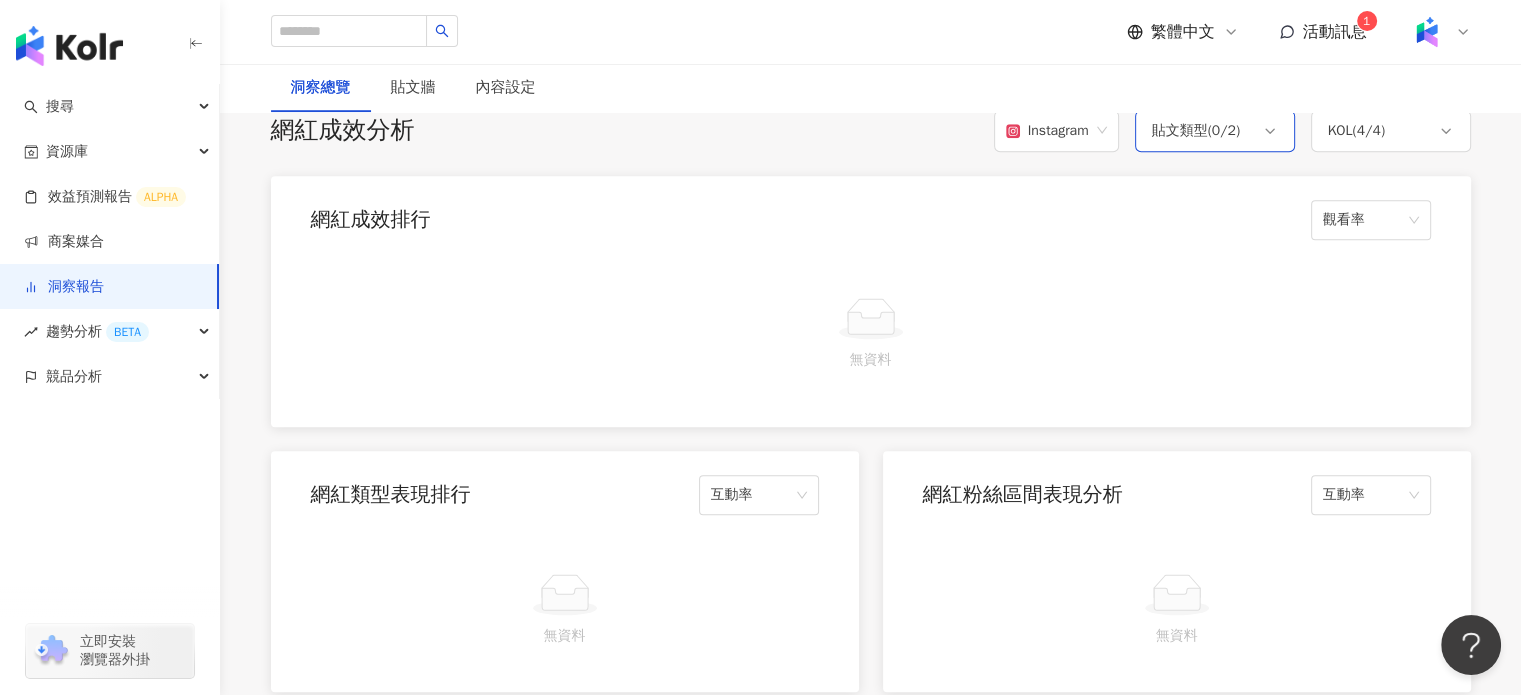 click on "貼文類型  ( 0 / 2 )" at bounding box center [1196, 131] 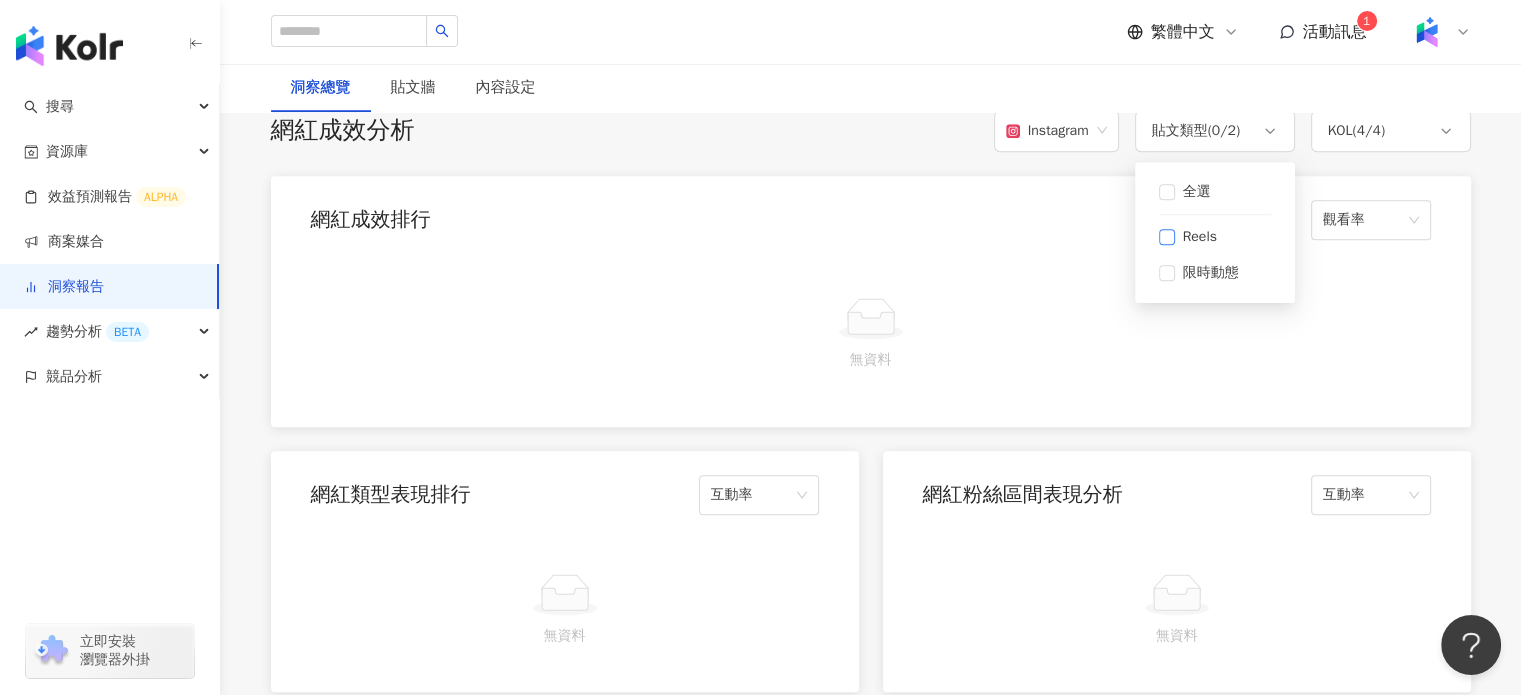 click on "Reels" at bounding box center (1200, 237) 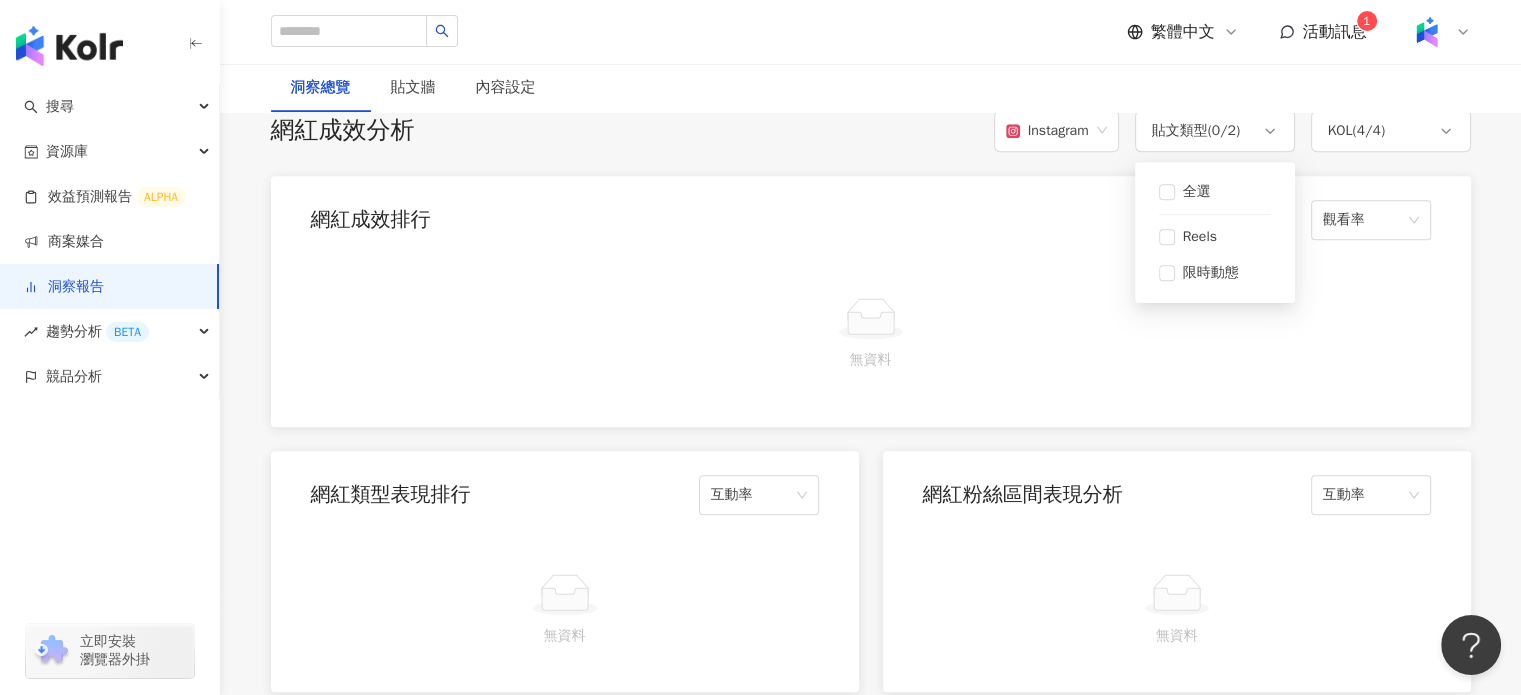 click on "網紅成效排行 觀看率" at bounding box center [871, 214] 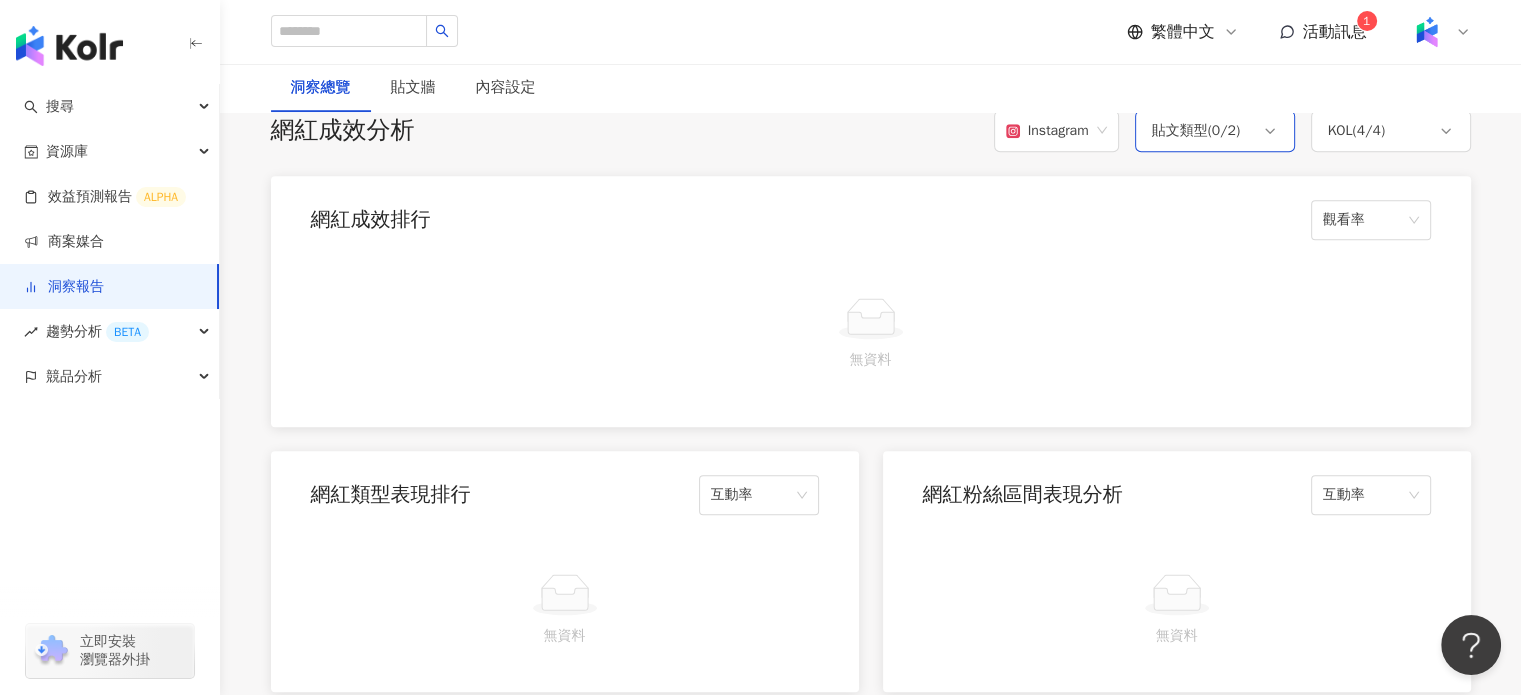 click on "貼文類型  ( 0 / 2 )" at bounding box center (1196, 131) 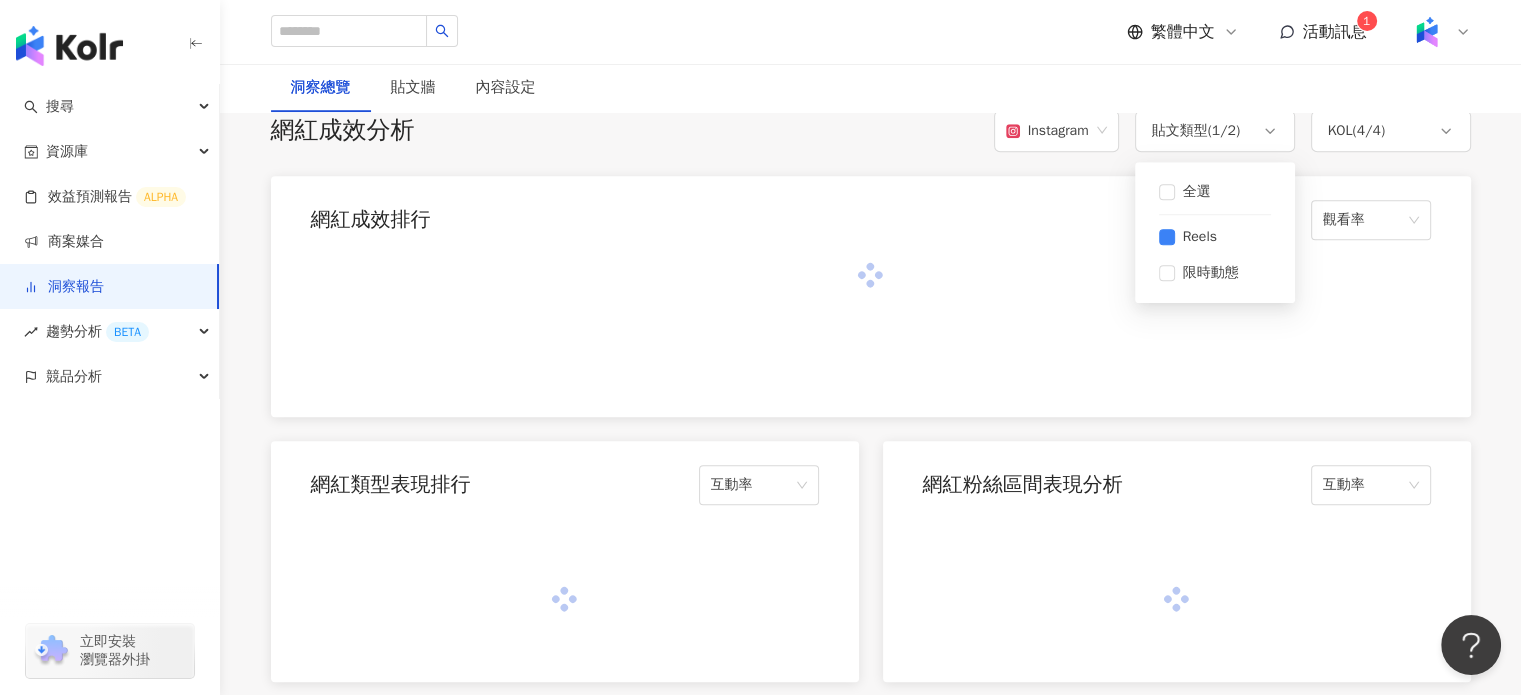 click at bounding box center [871, 334] 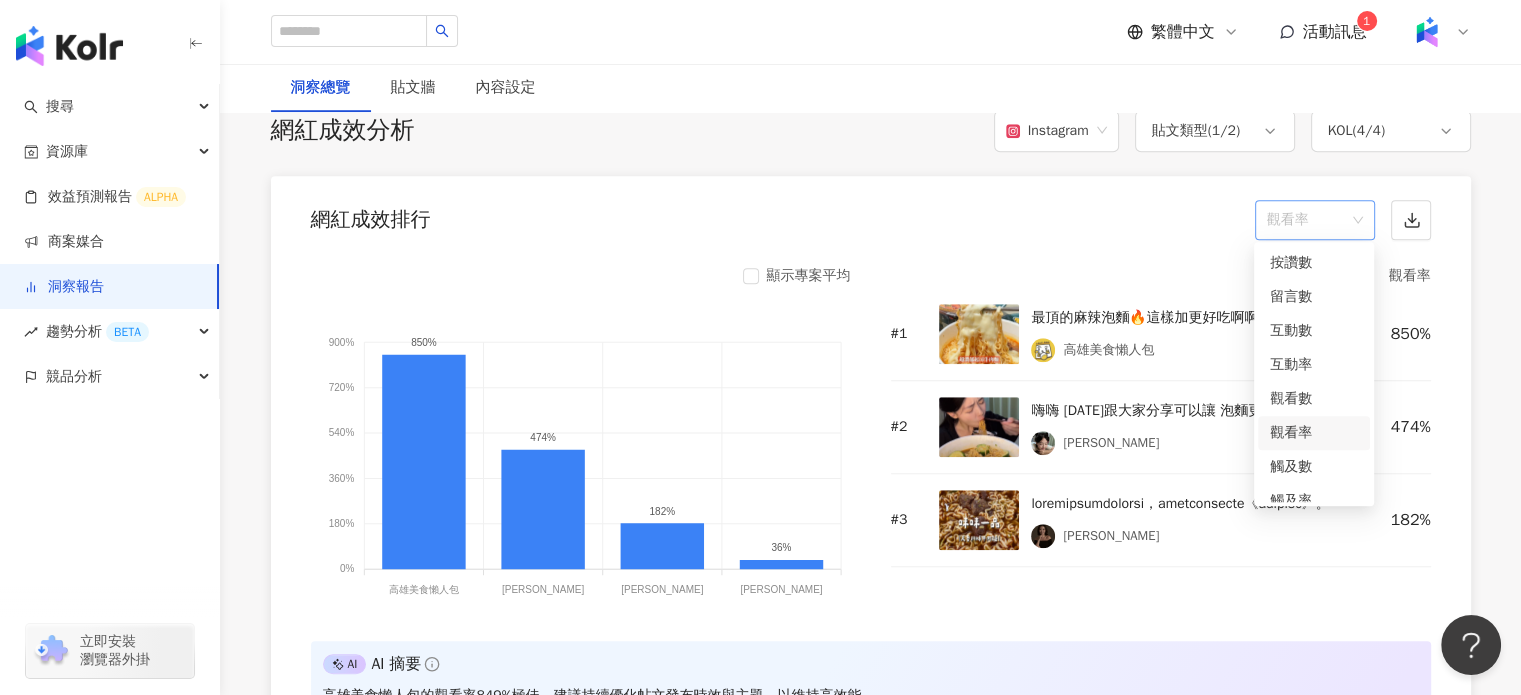 click on "觀看率" at bounding box center (1315, 220) 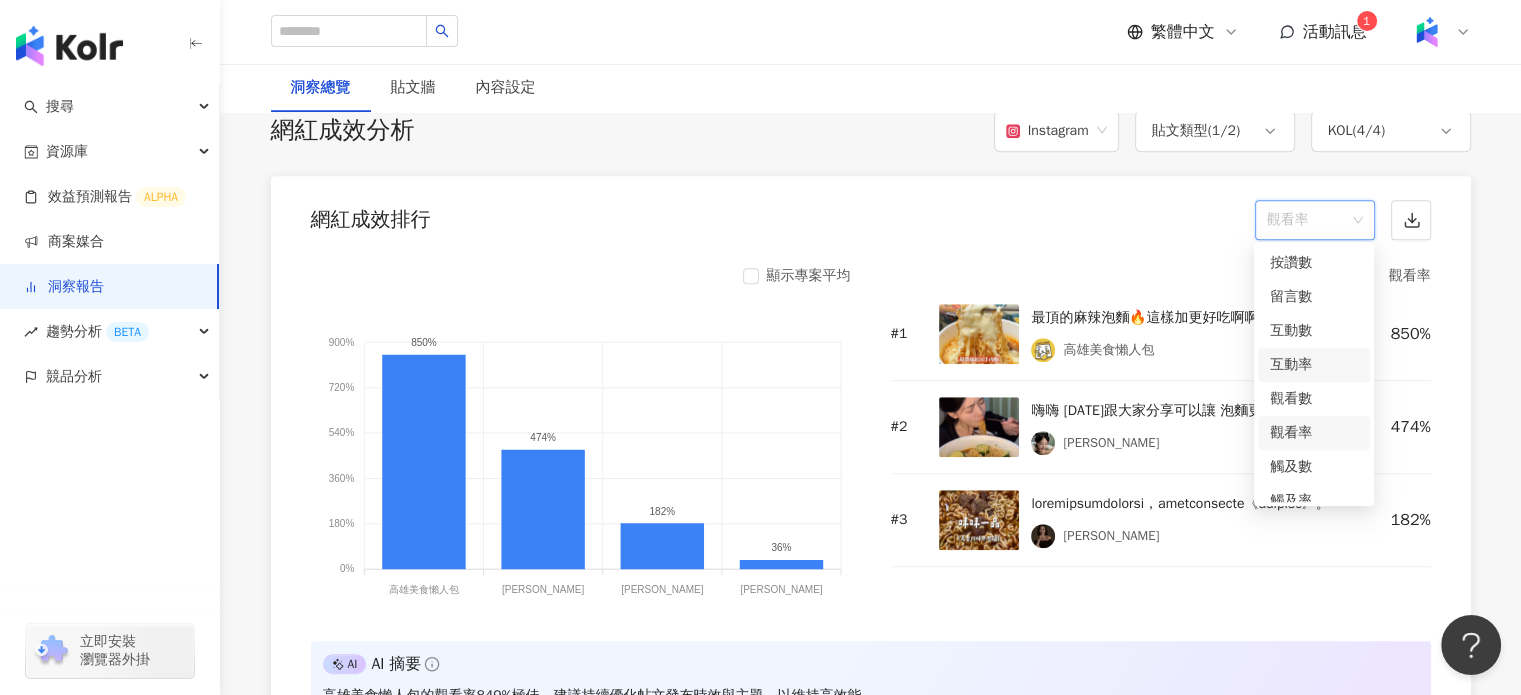 click on "互動率" at bounding box center (1314, 365) 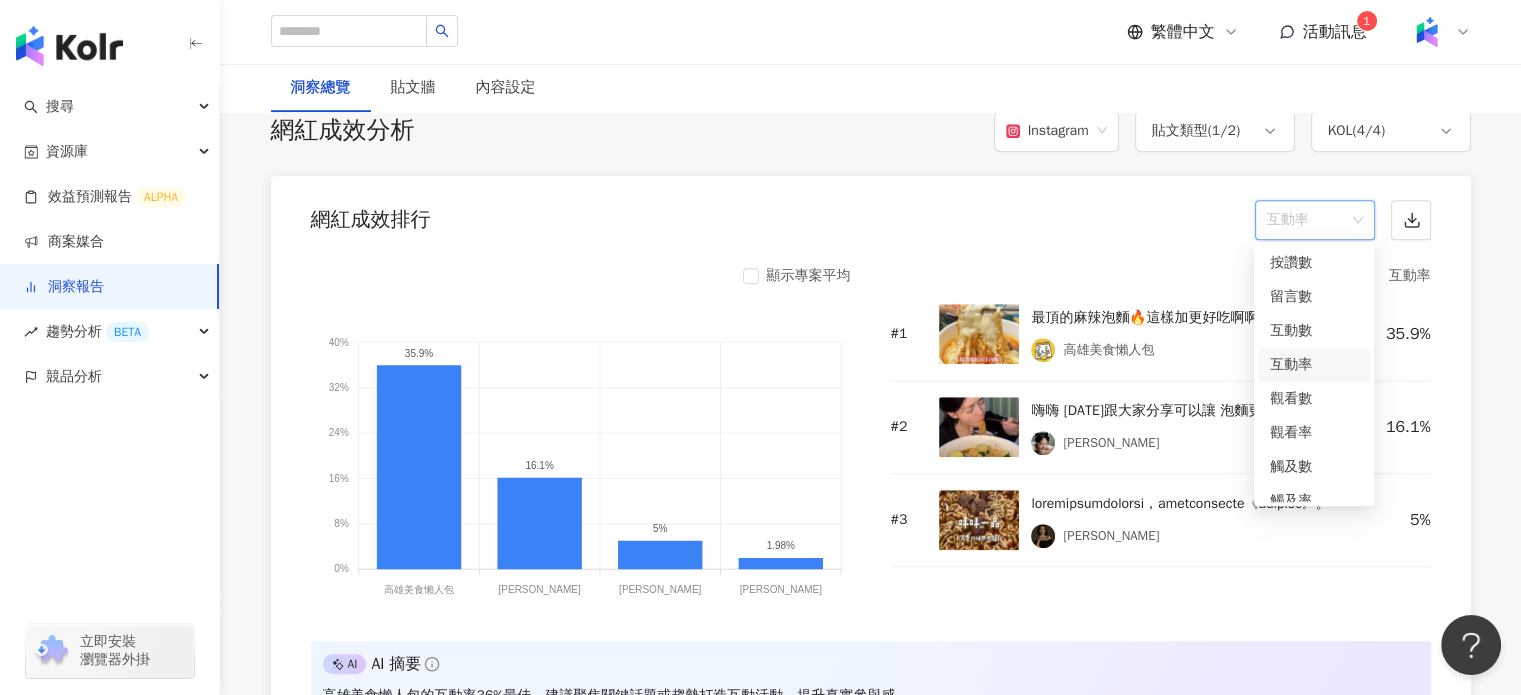 click on "互動率" at bounding box center (1315, 220) 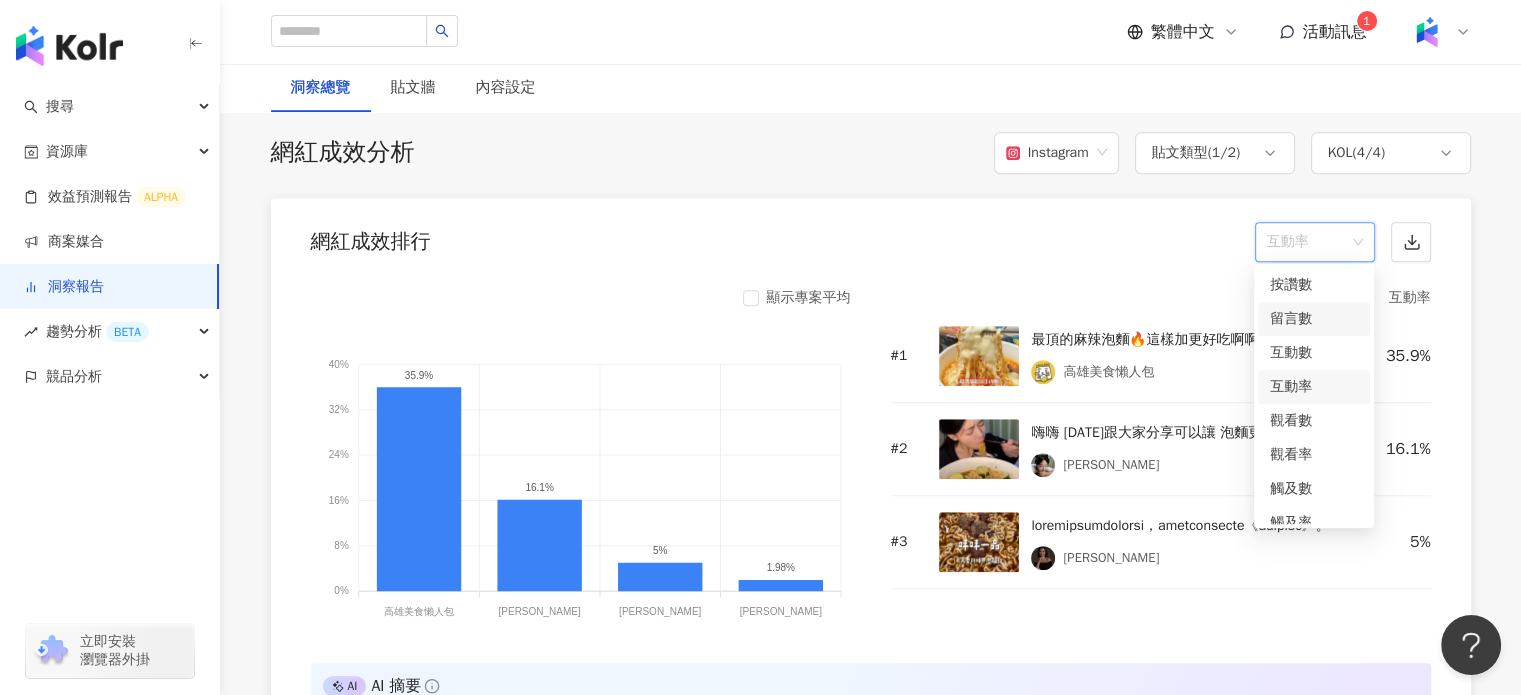 scroll, scrollTop: 1524, scrollLeft: 0, axis: vertical 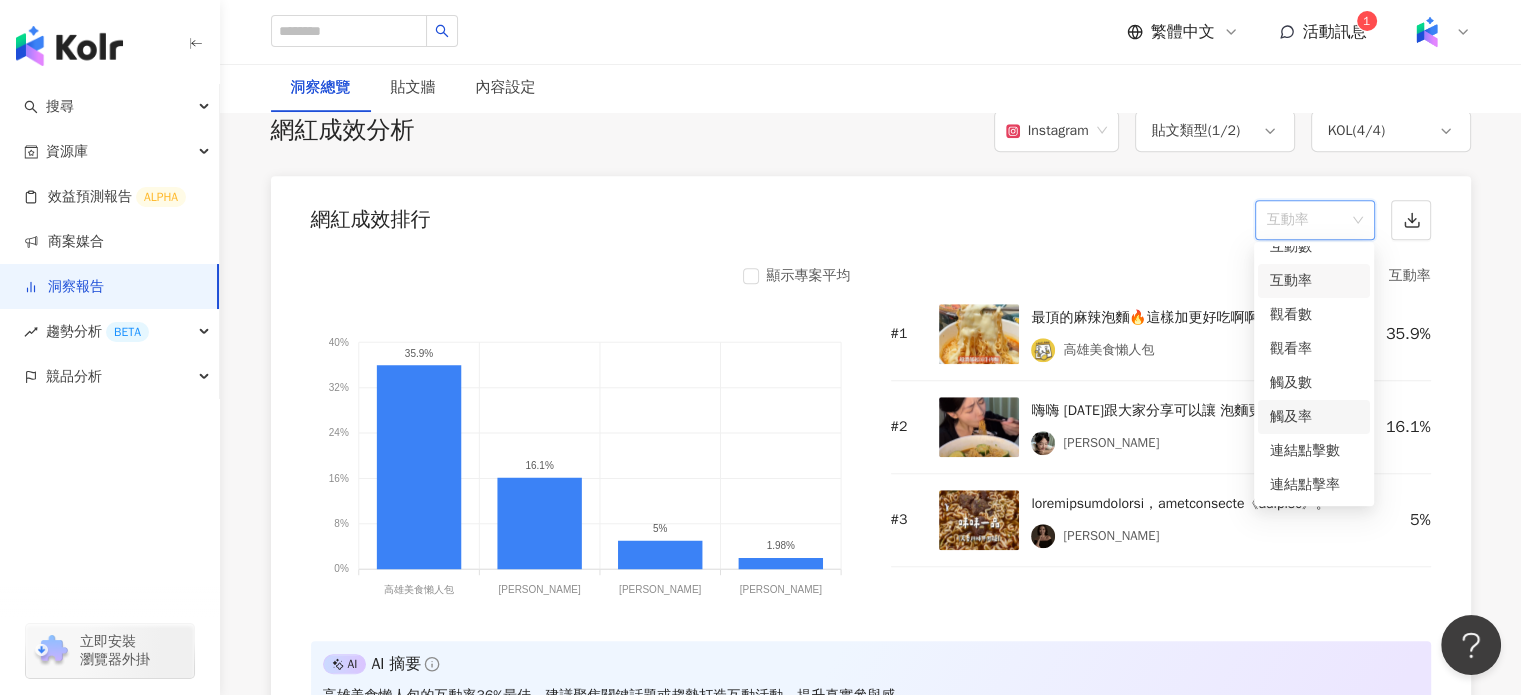 click on "觸及率" at bounding box center (1314, 417) 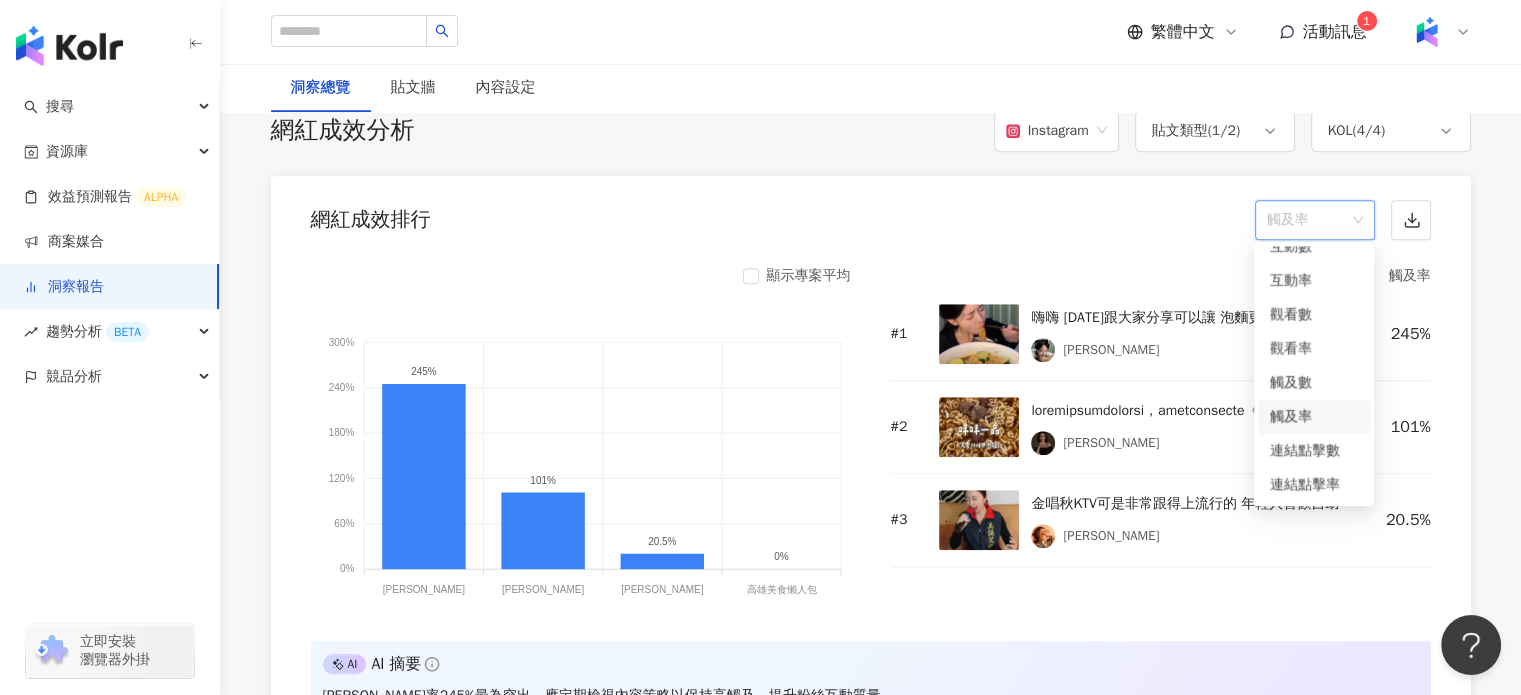 click on "觸及率" at bounding box center [1315, 220] 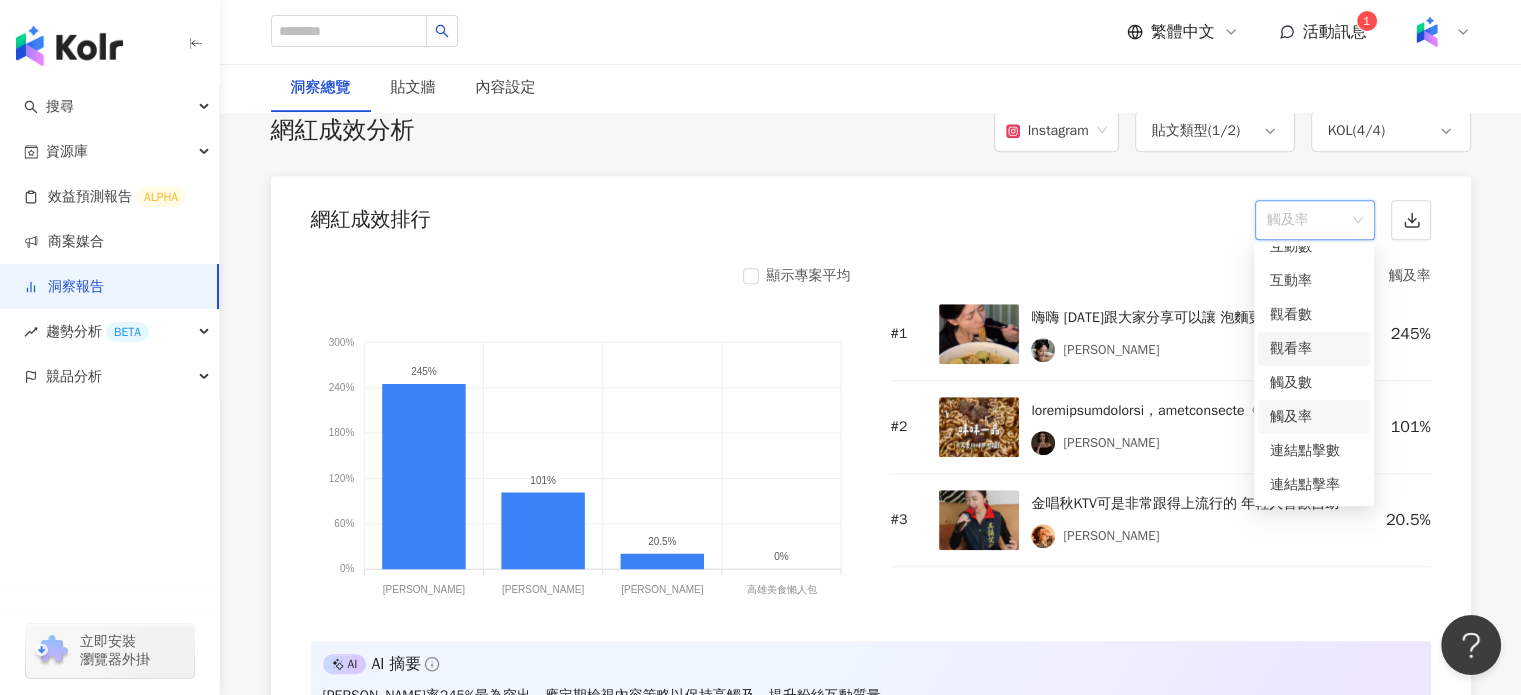 click on "觀看率" at bounding box center (1314, 349) 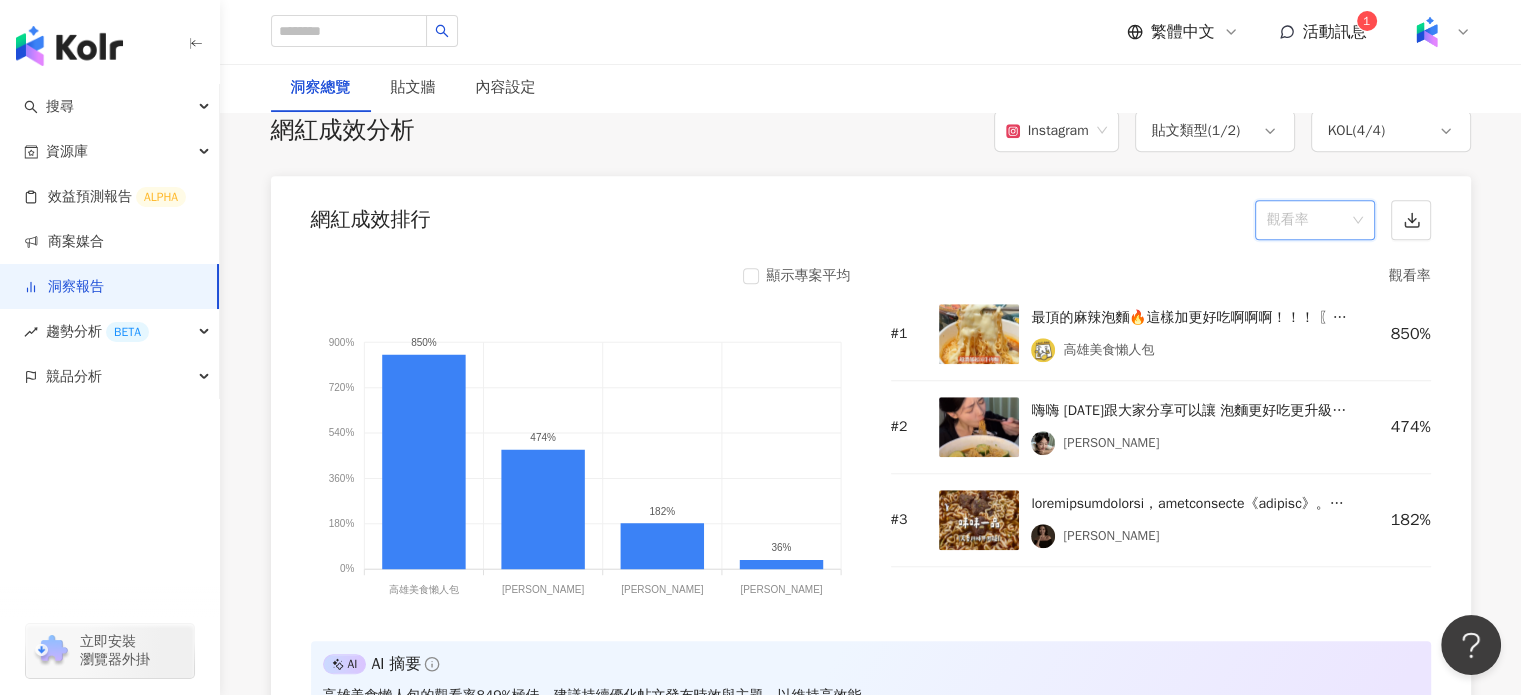 click on "觀看率" at bounding box center [1315, 220] 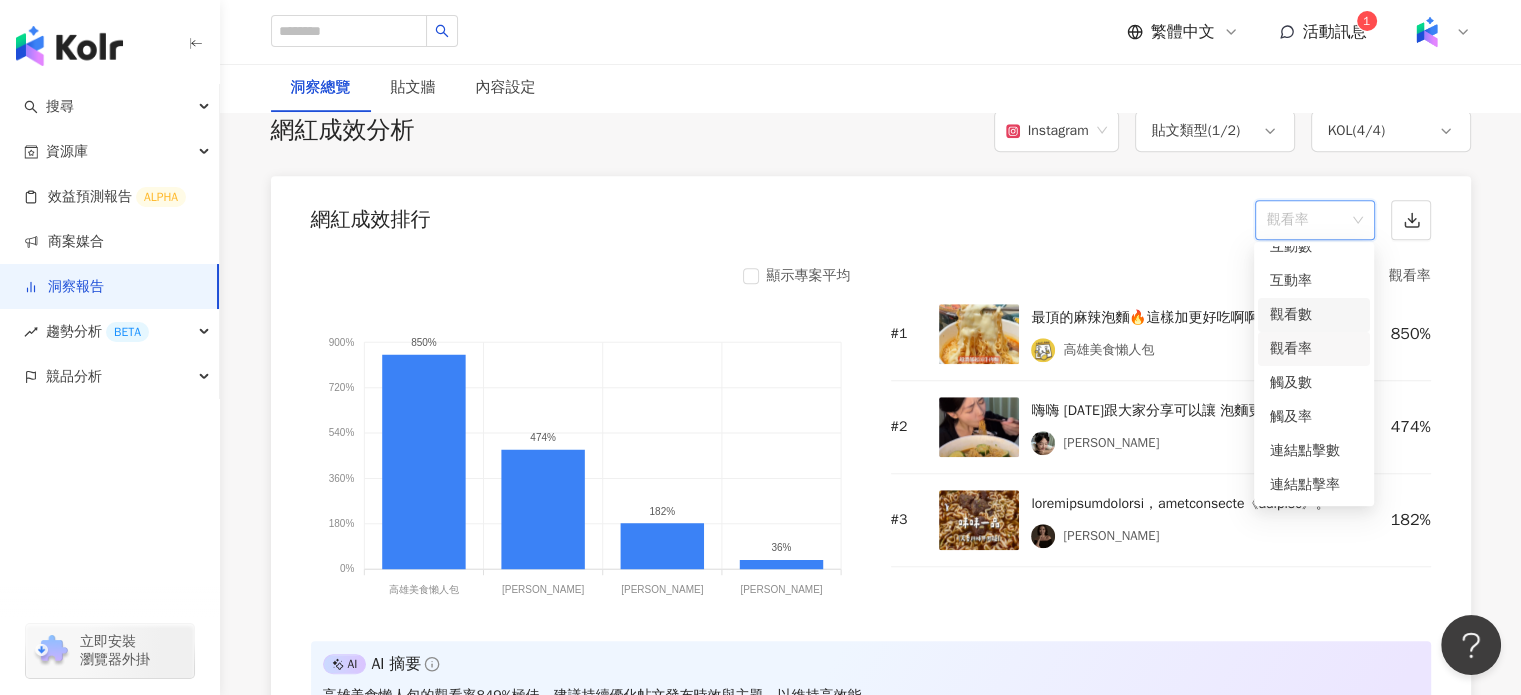 scroll, scrollTop: 0, scrollLeft: 0, axis: both 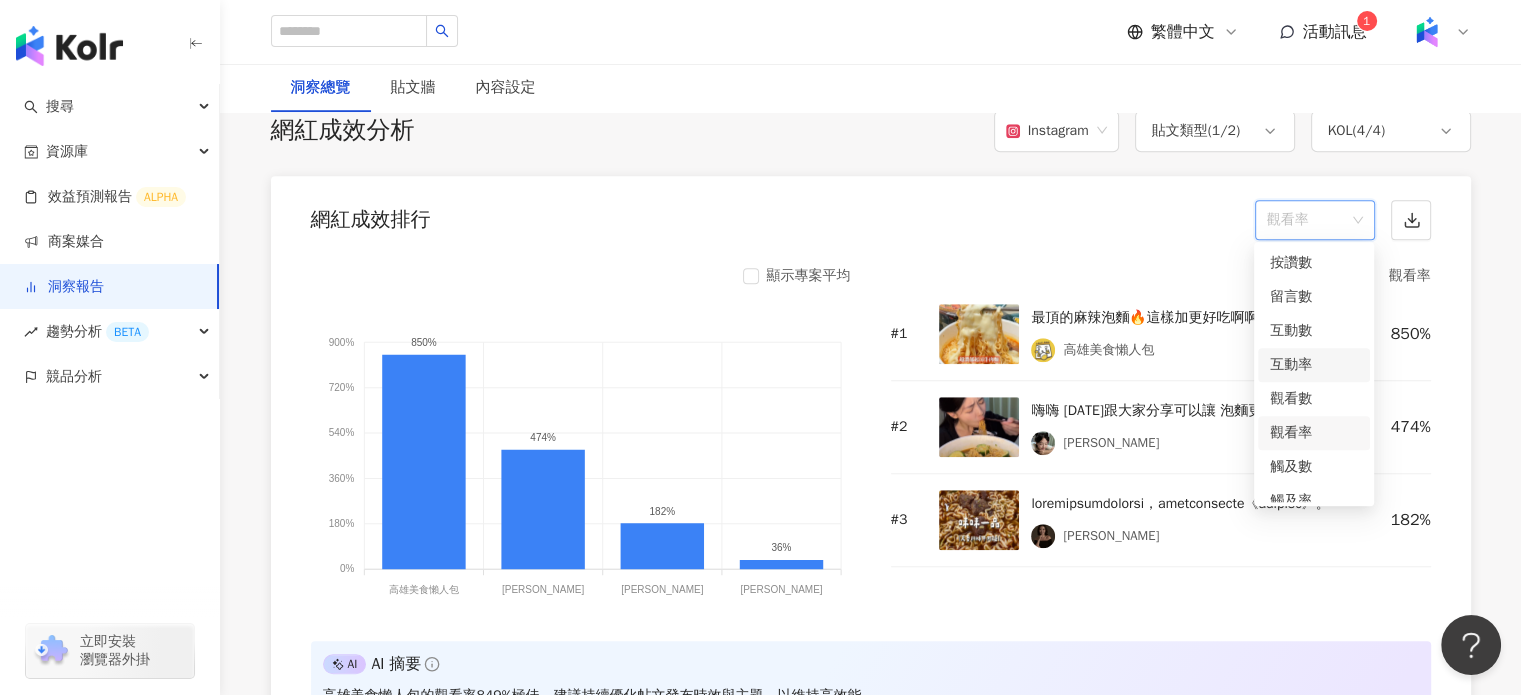 click on "互動率" at bounding box center [1314, 365] 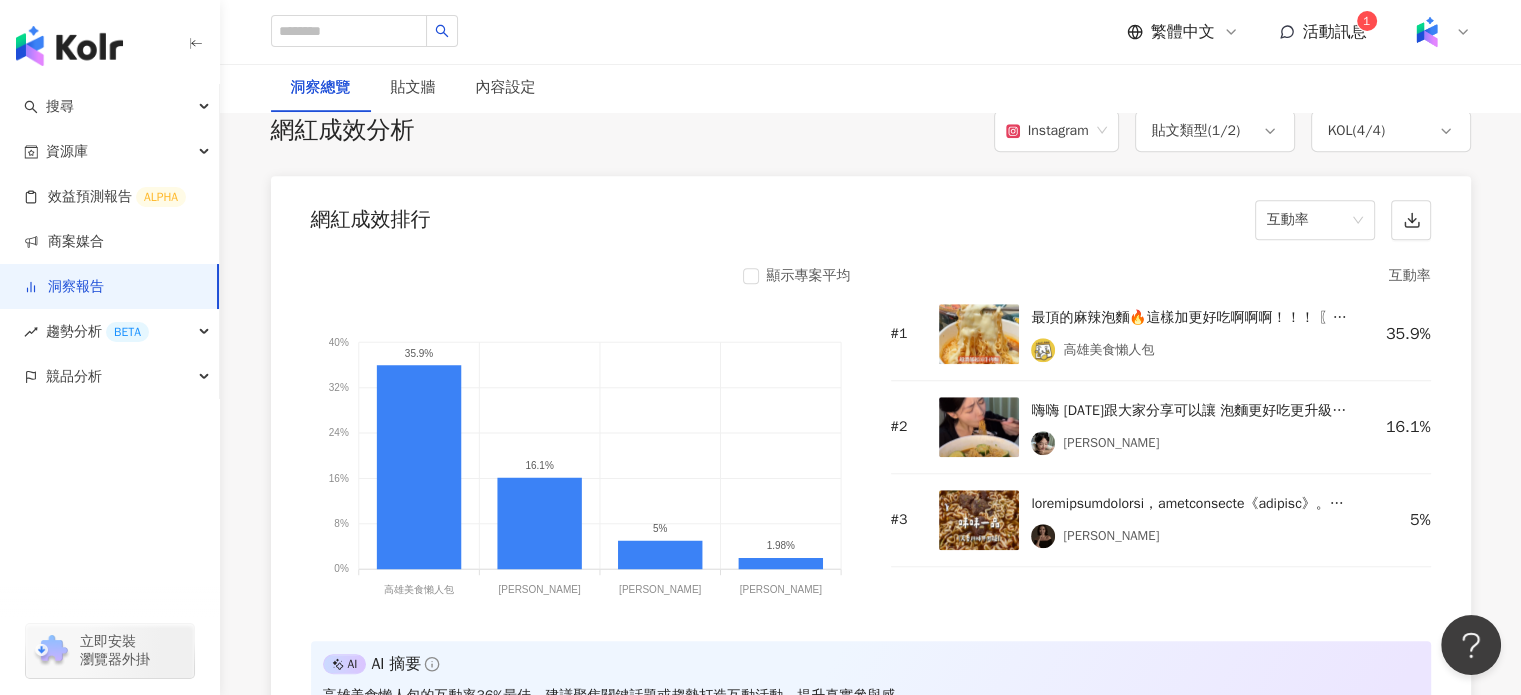 click on "網紅成效排行 互動率" at bounding box center [871, 214] 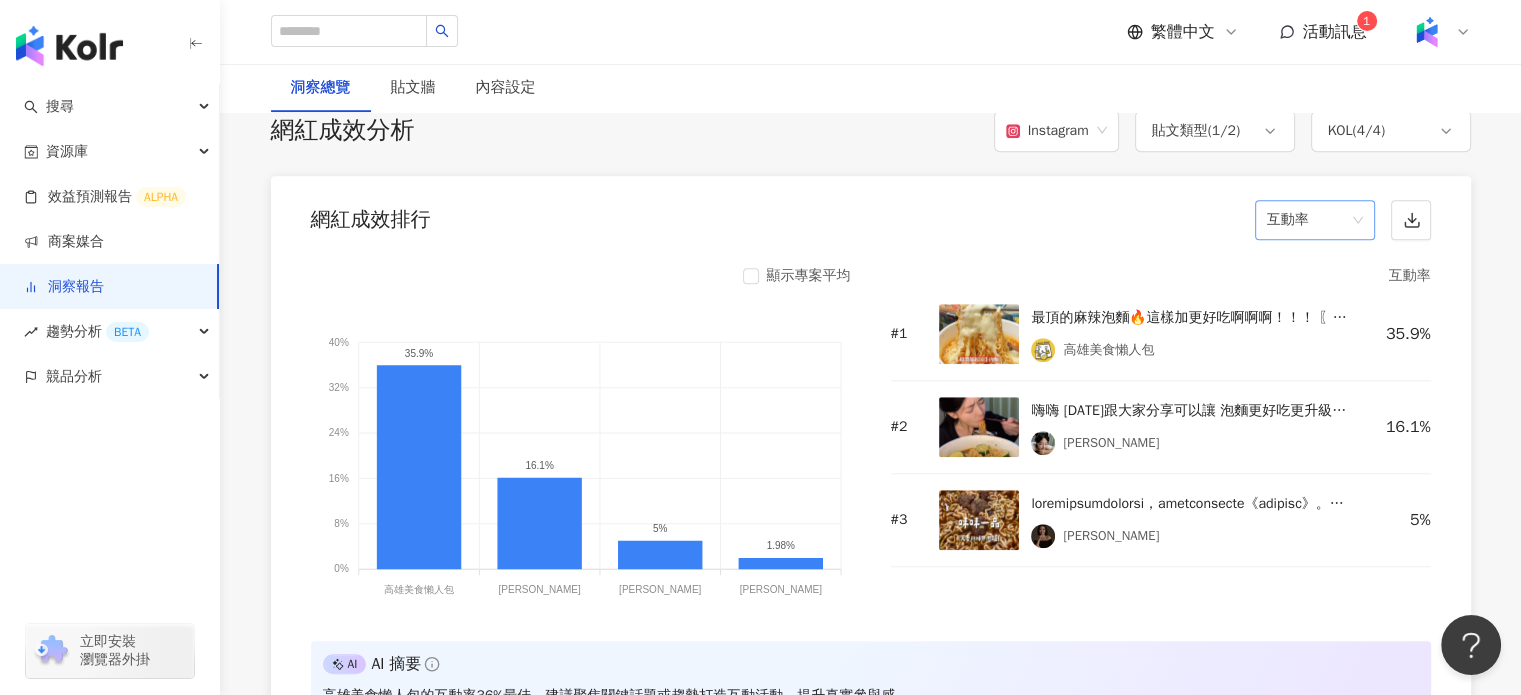click on "互動率" at bounding box center [1315, 220] 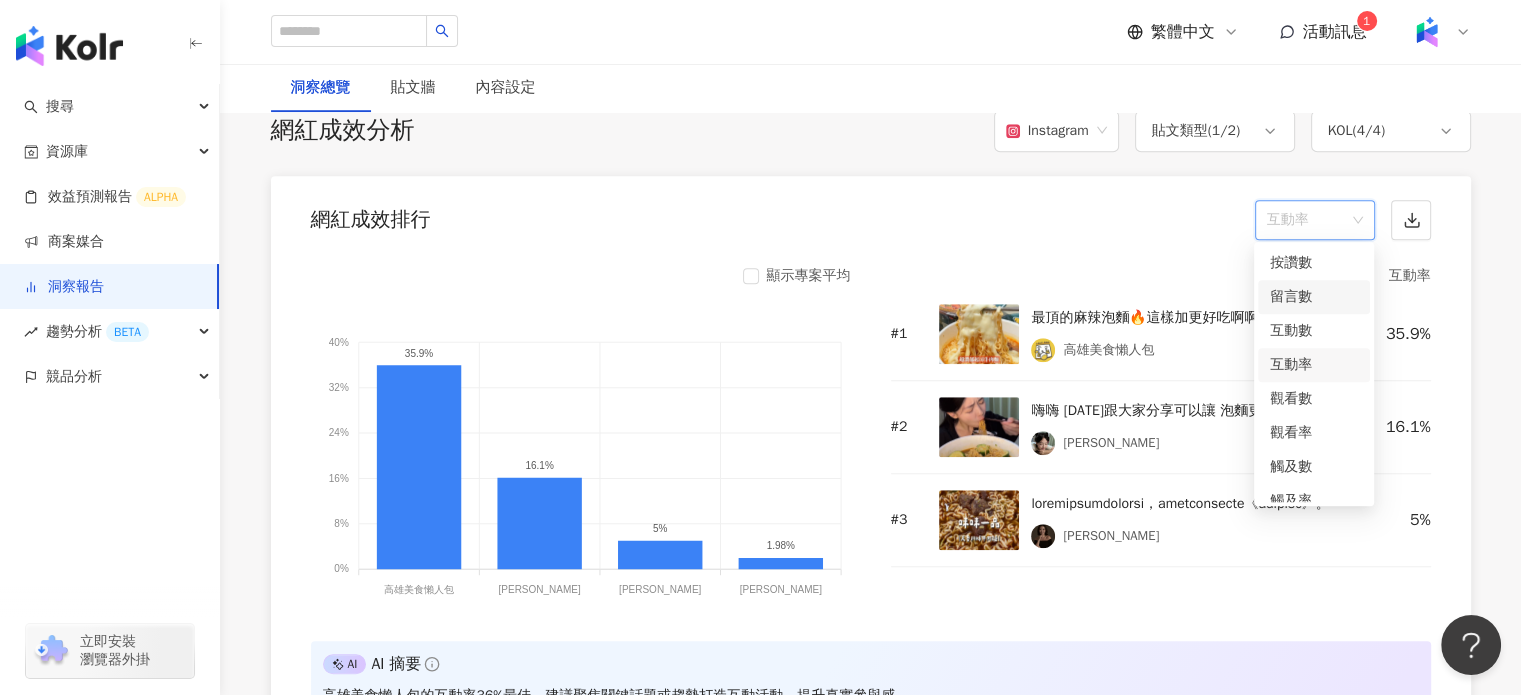 click on "留言數" at bounding box center (1314, 297) 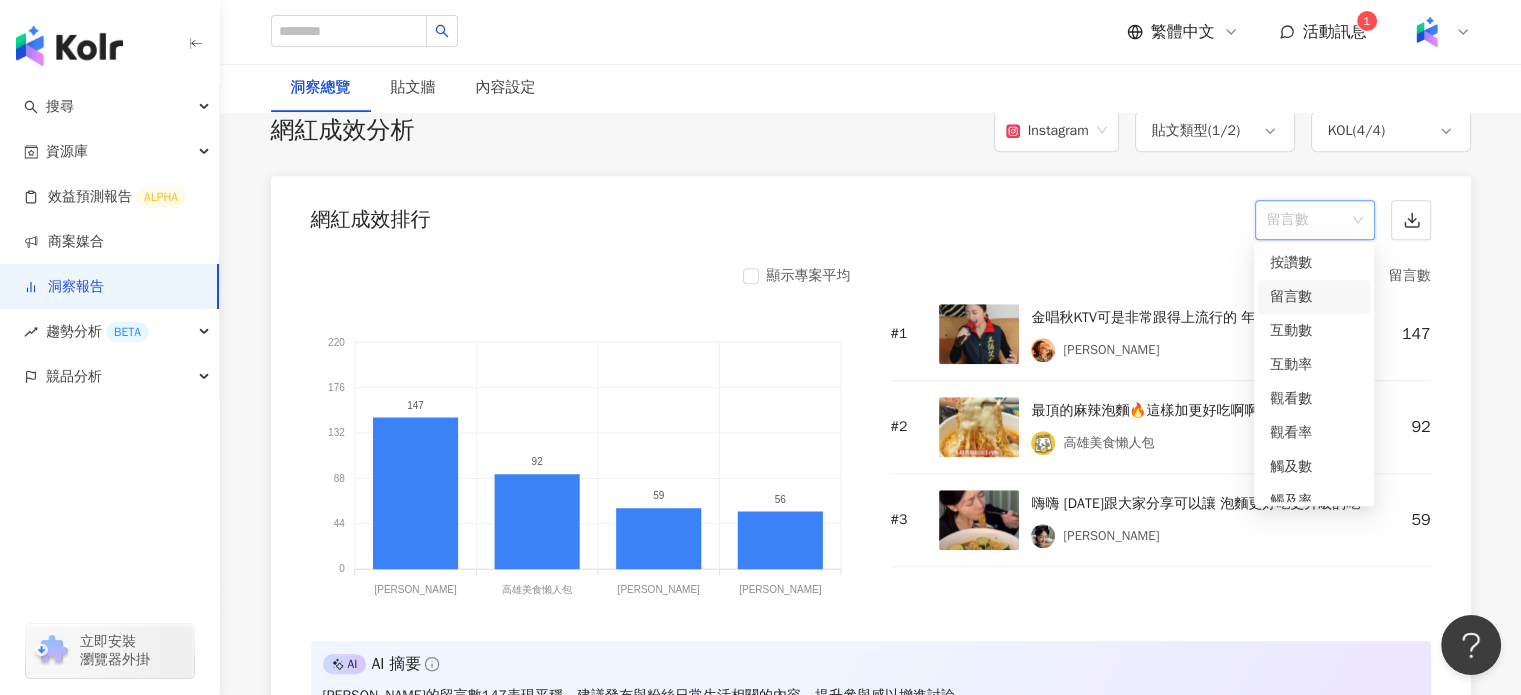 click on "留言數" at bounding box center [1315, 220] 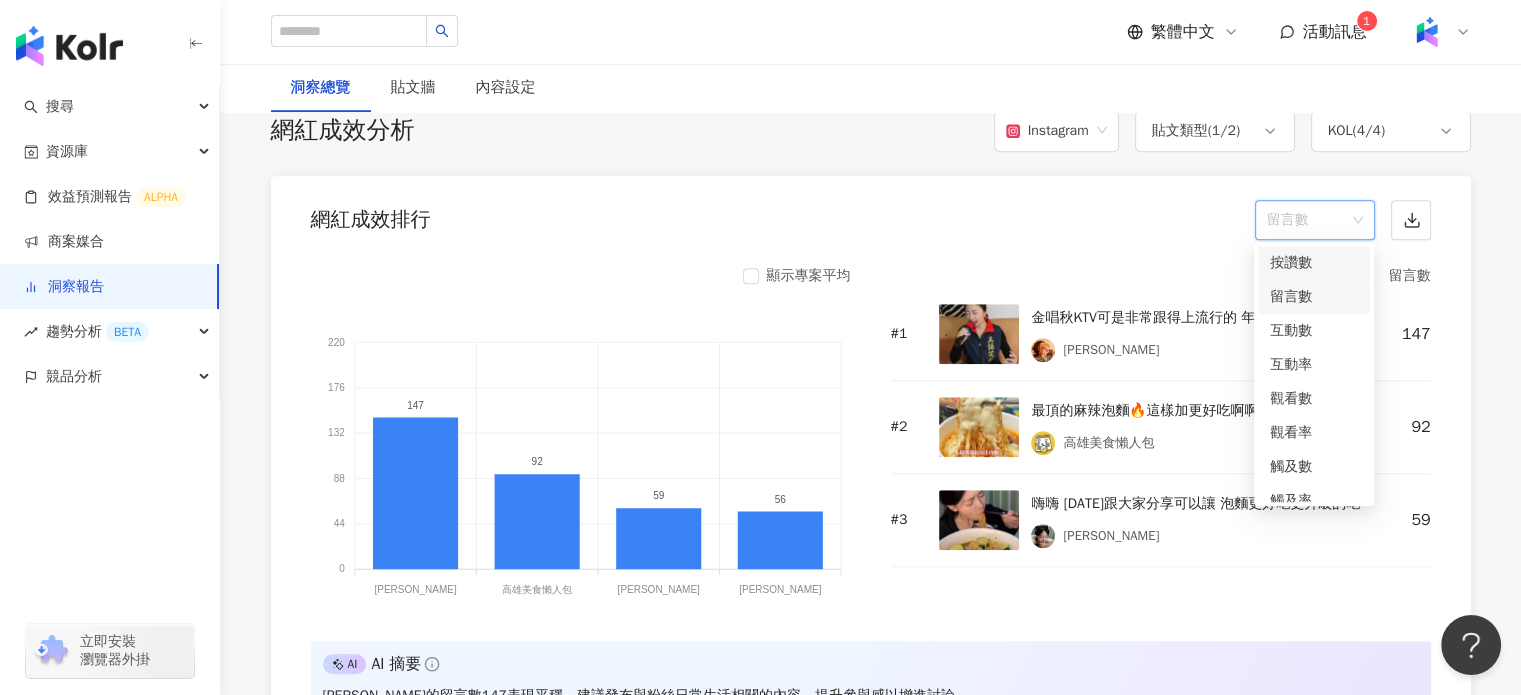 click on "按讚數" at bounding box center (1314, 263) 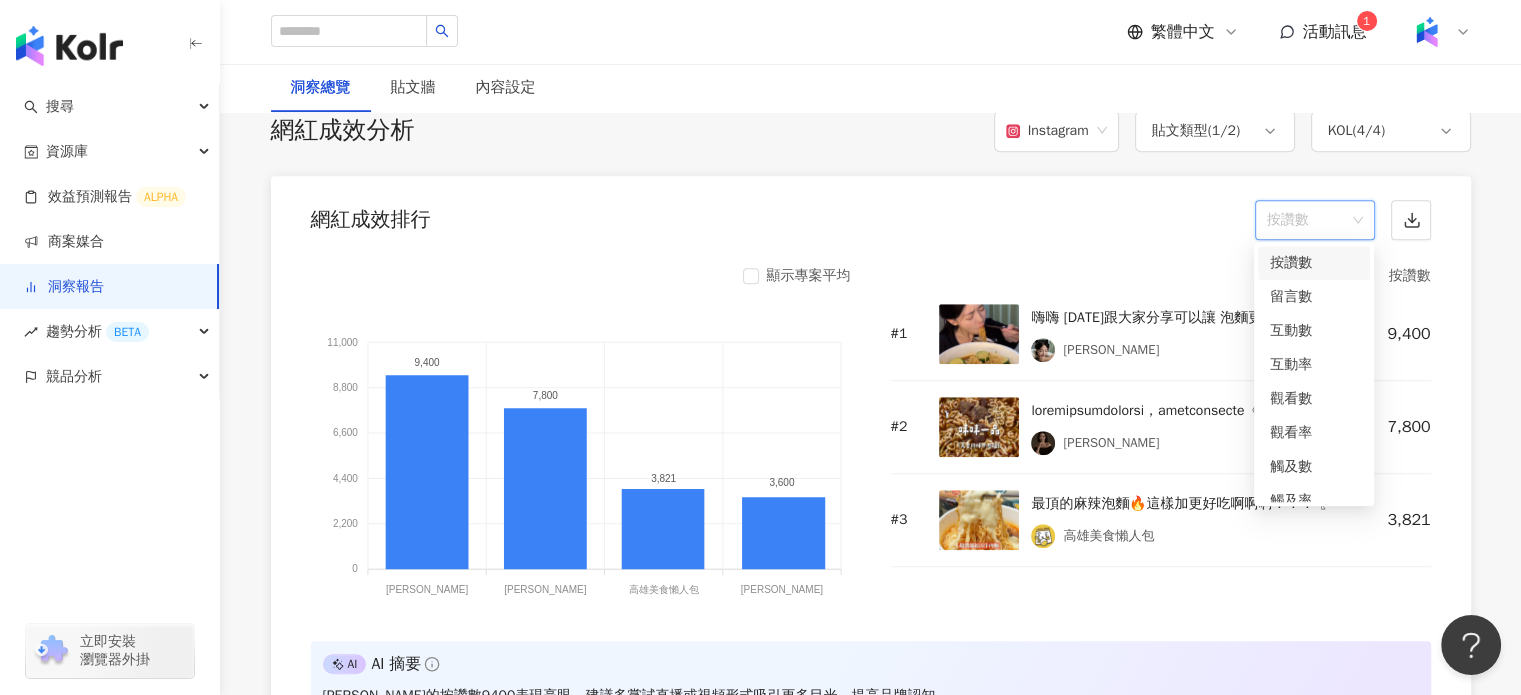 click on "按讚數" at bounding box center [1315, 220] 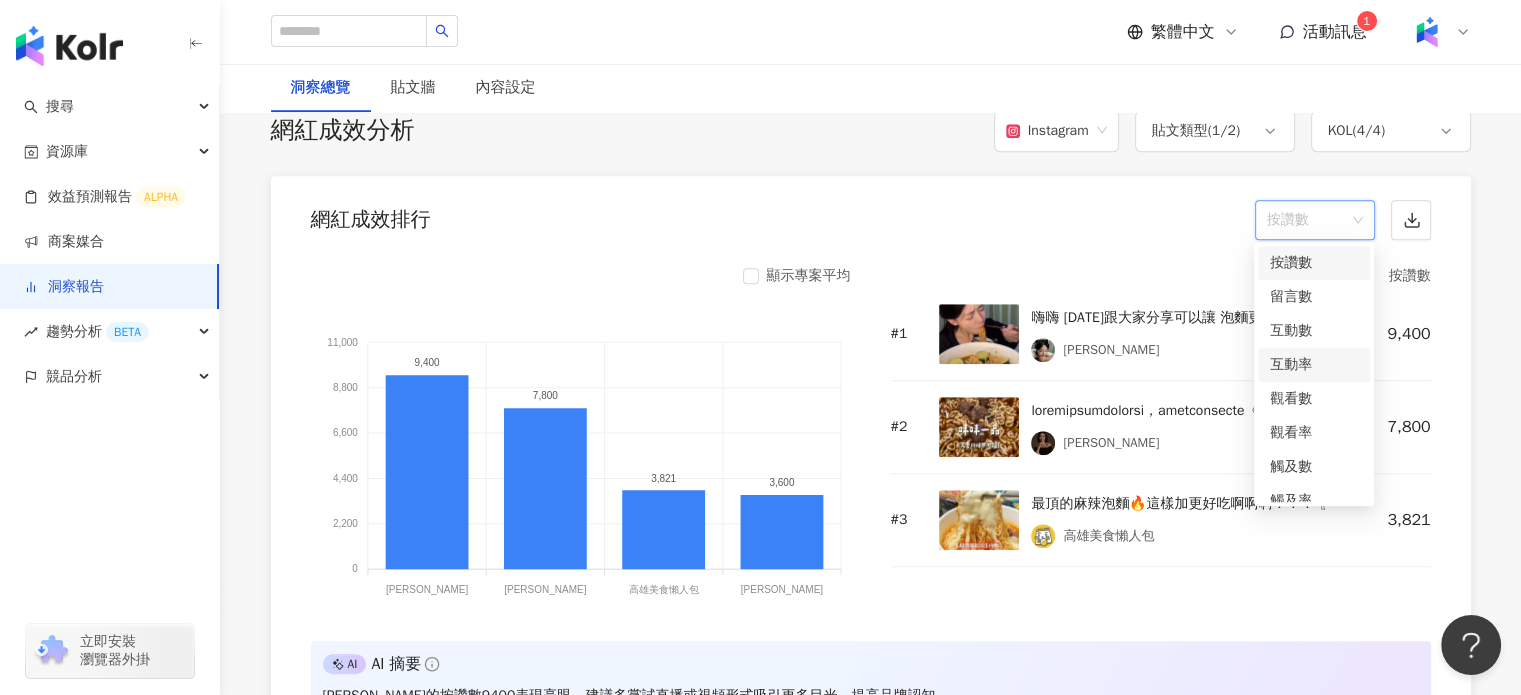 scroll, scrollTop: 84, scrollLeft: 0, axis: vertical 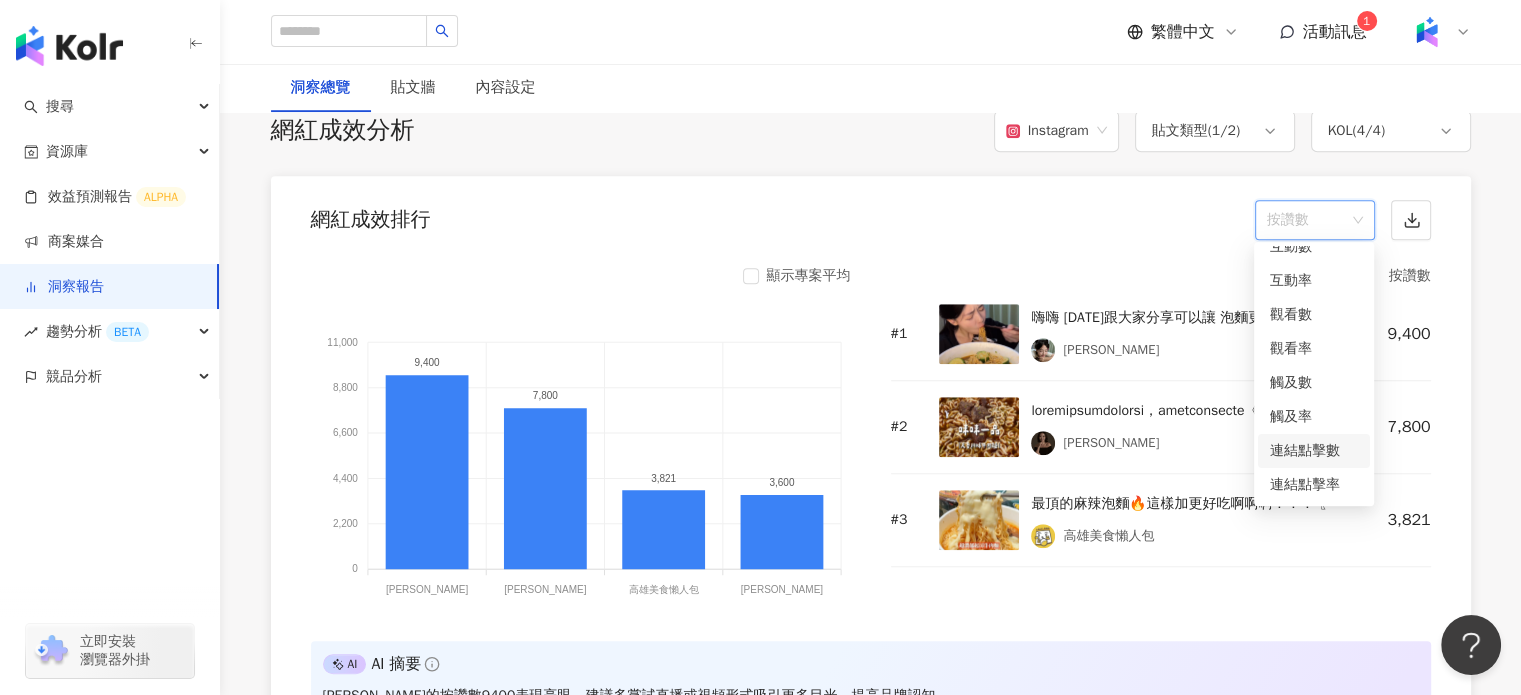 click on "連結點擊數" at bounding box center (1314, 451) 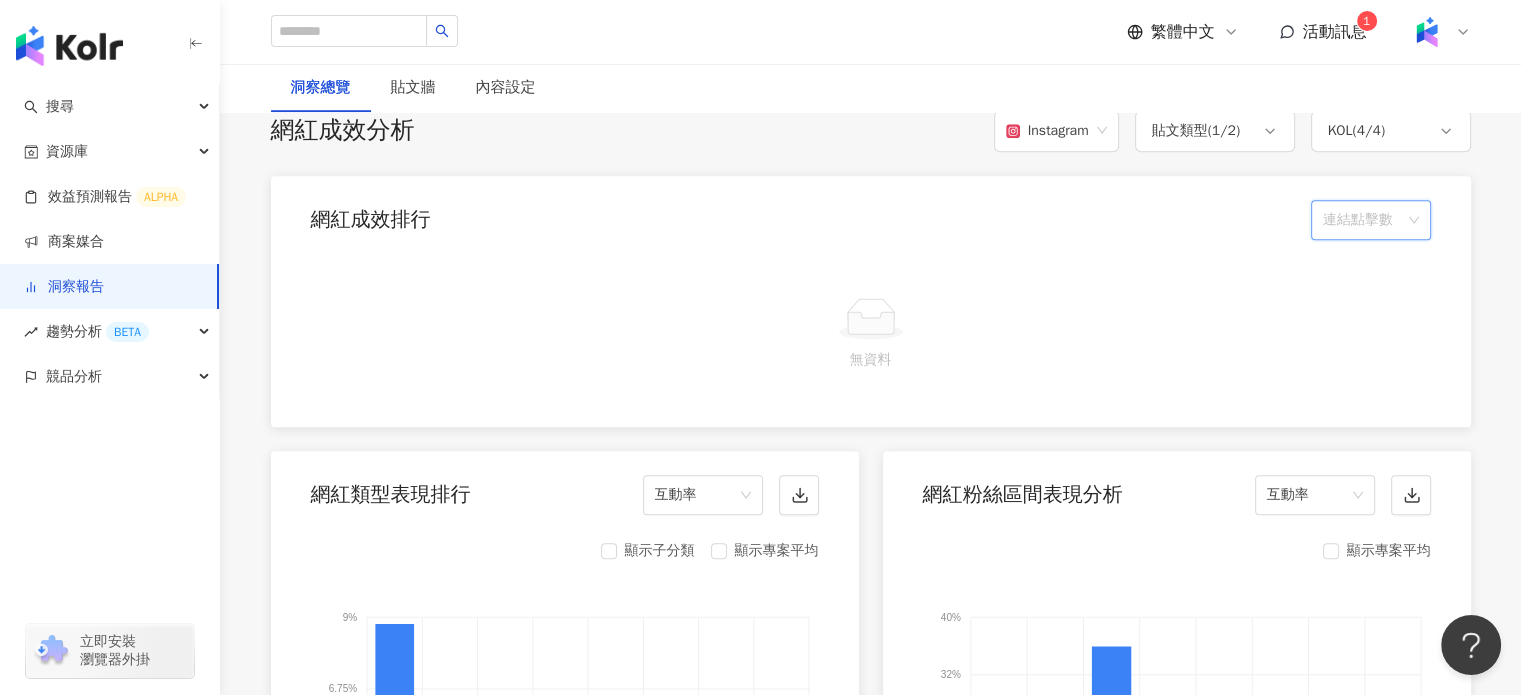 click on "連結點擊數" at bounding box center (1371, 220) 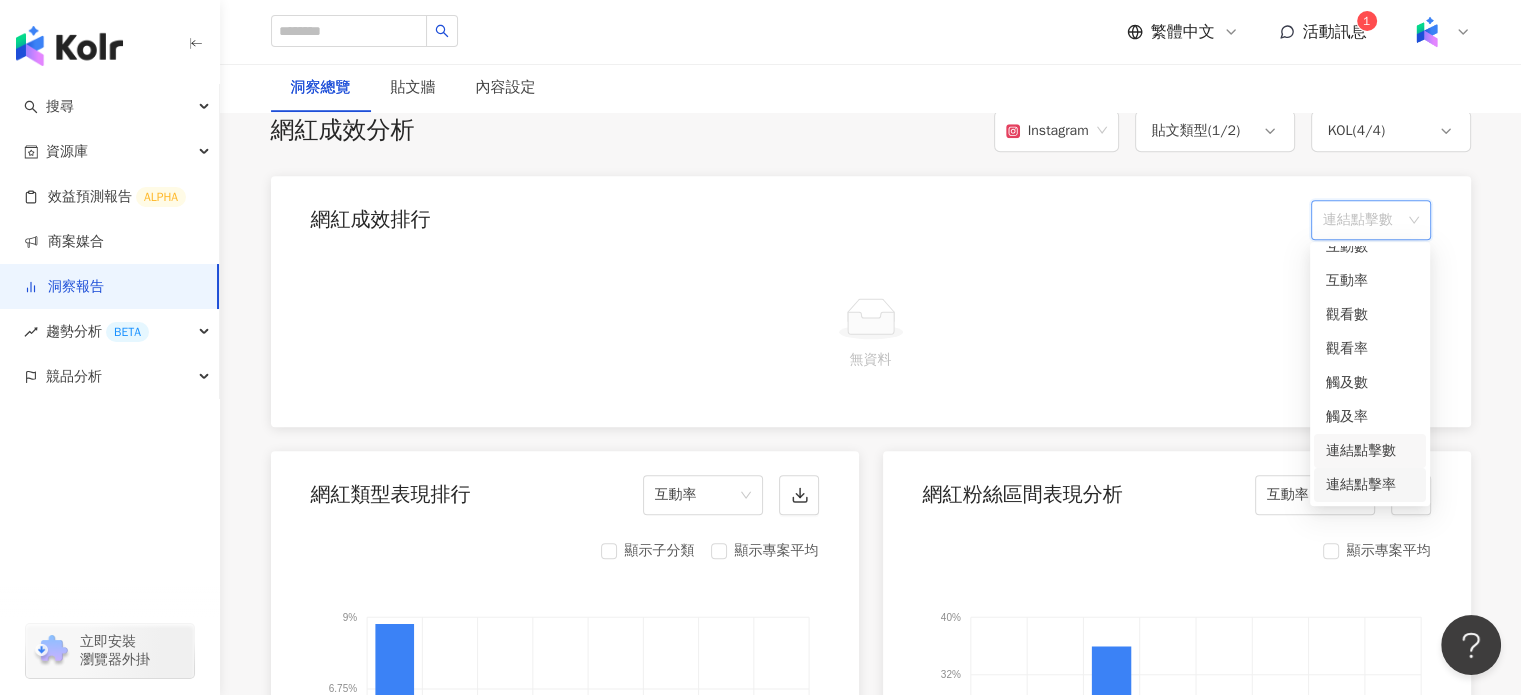 click on "連結點擊率" at bounding box center (1370, 485) 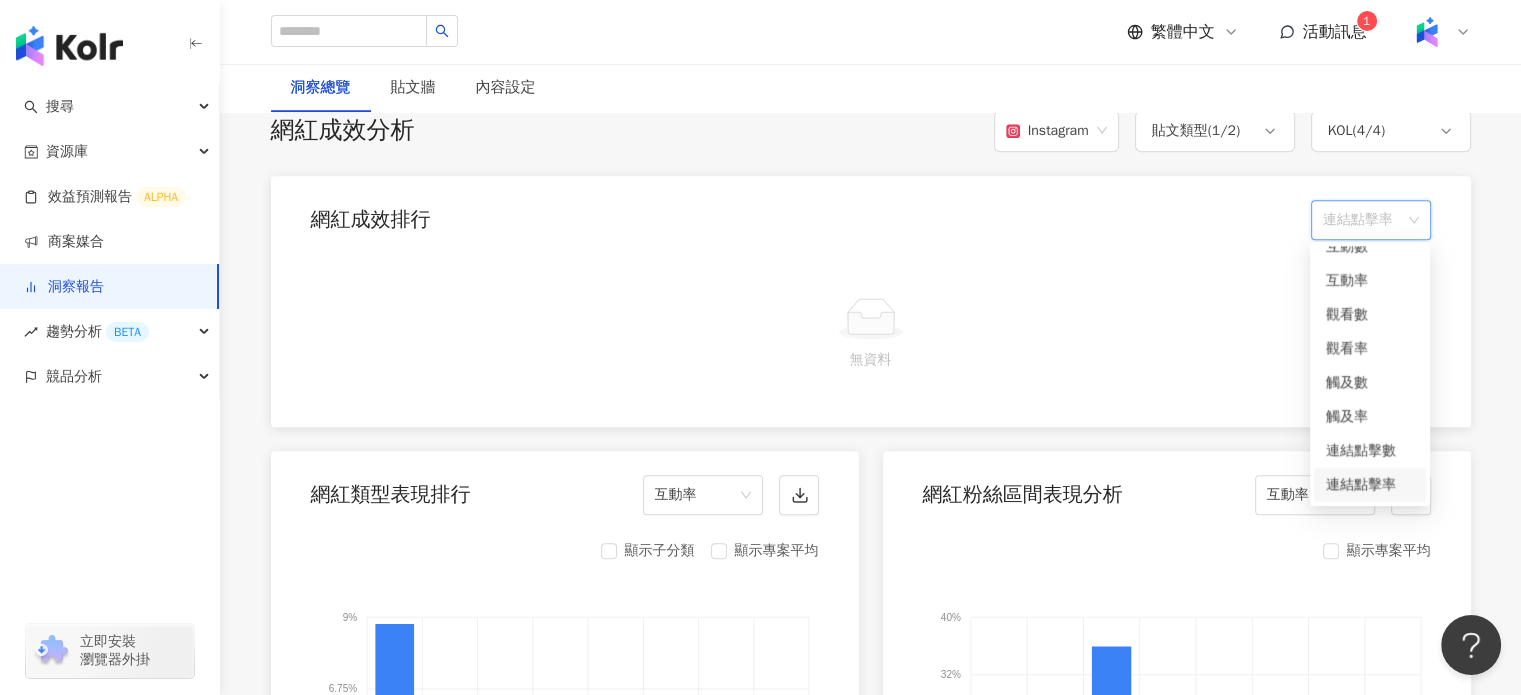click on "連結點擊率" at bounding box center [1371, 220] 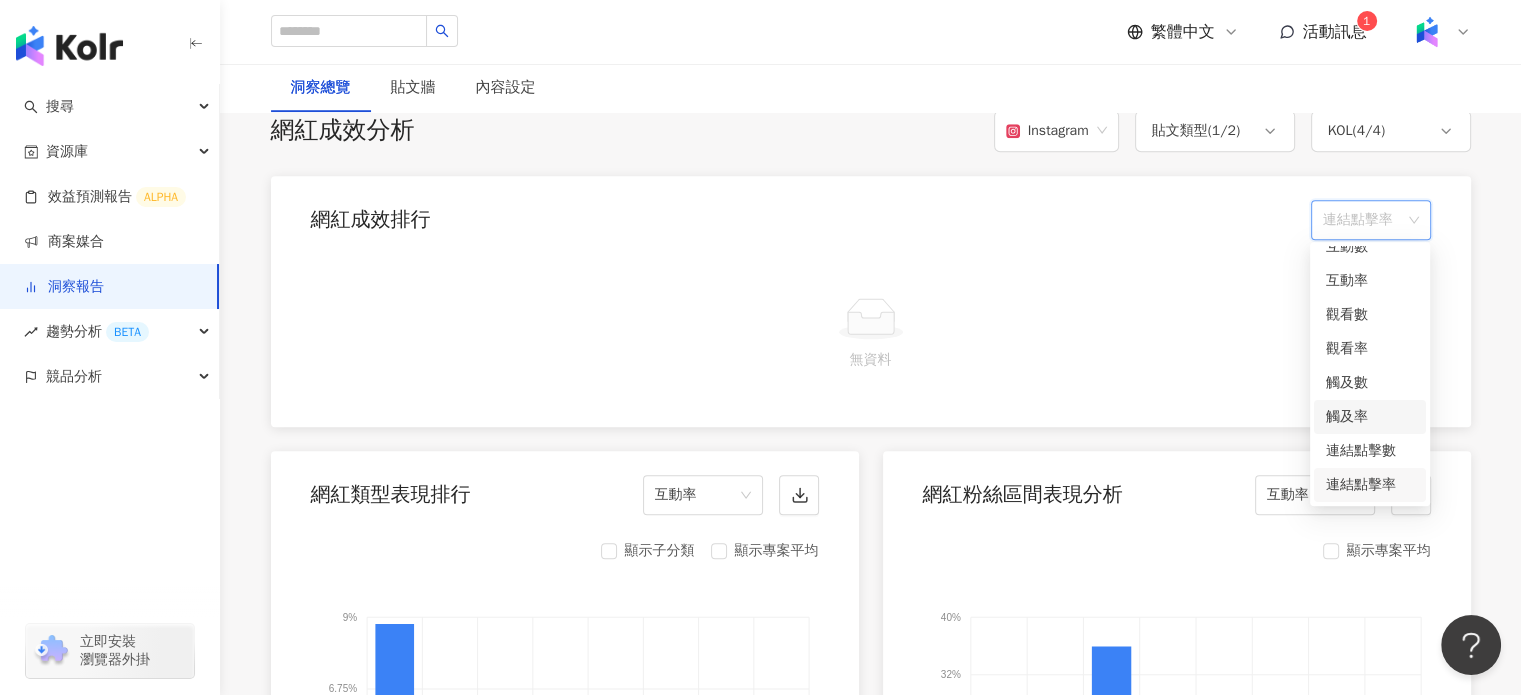 click on "觸及率" at bounding box center [1370, 417] 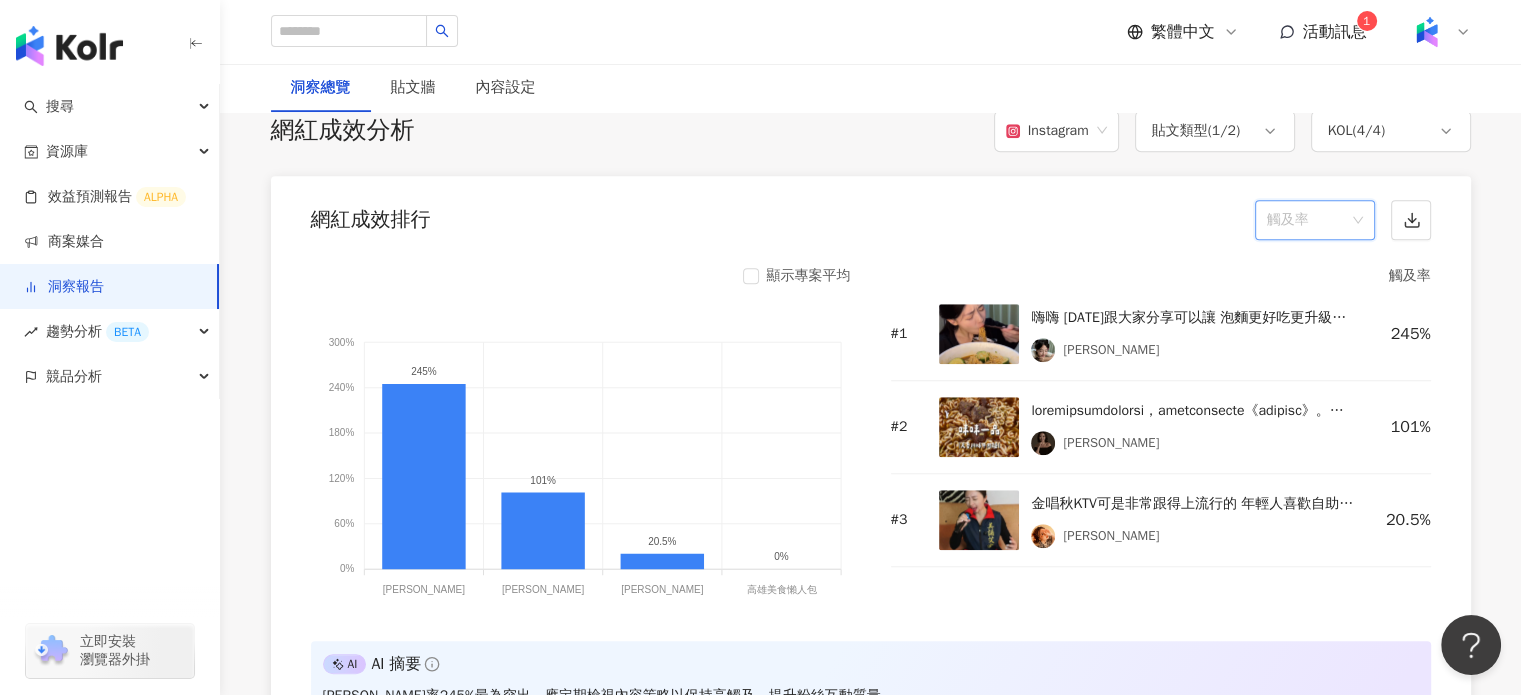click on "觸及率" at bounding box center (1315, 220) 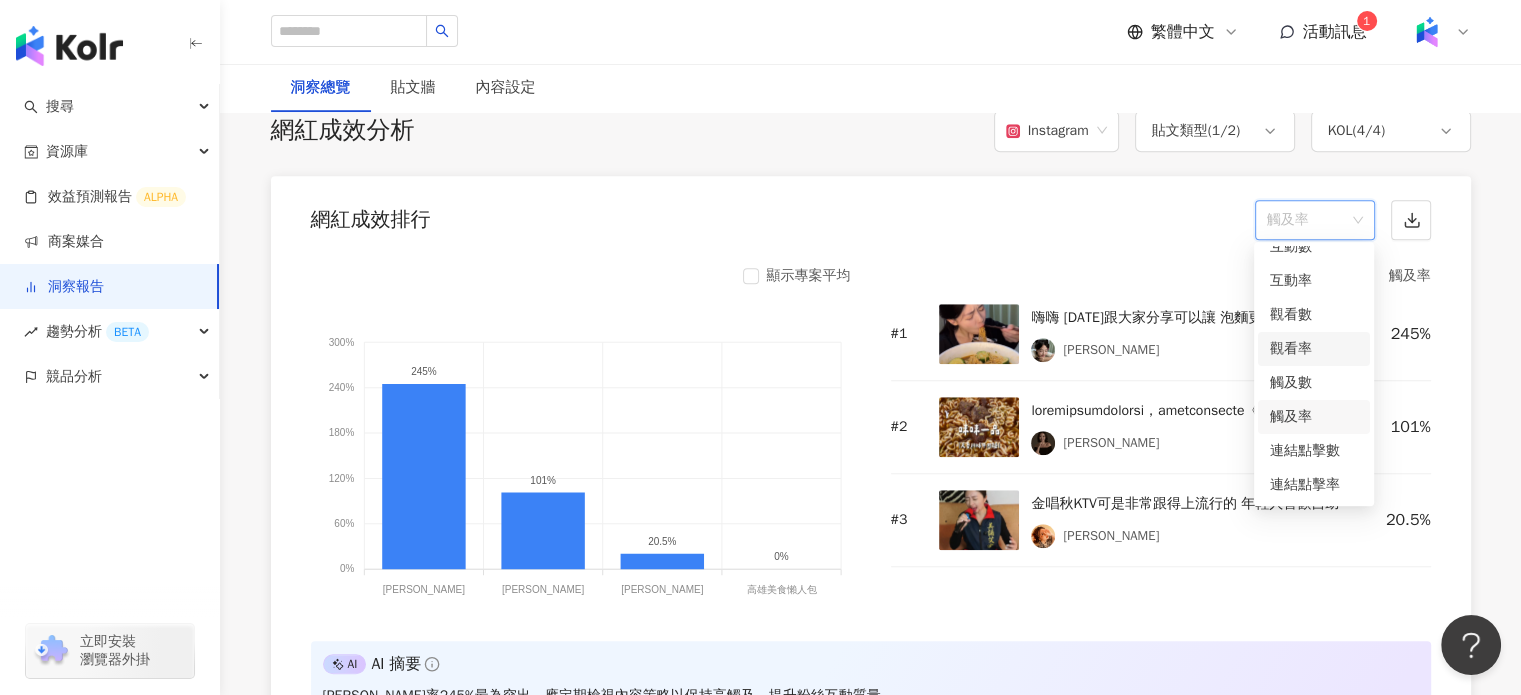 click on "觀看率" at bounding box center (1314, 349) 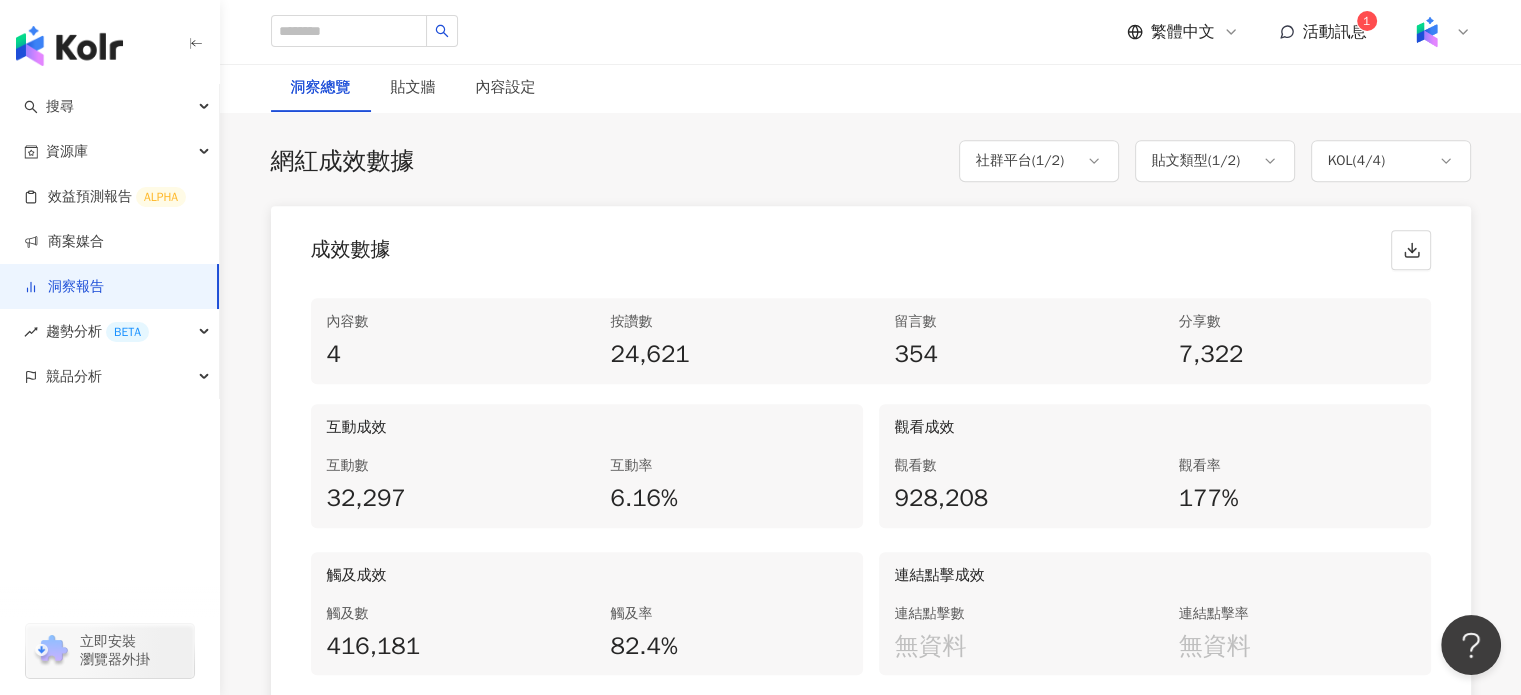 scroll, scrollTop: 924, scrollLeft: 0, axis: vertical 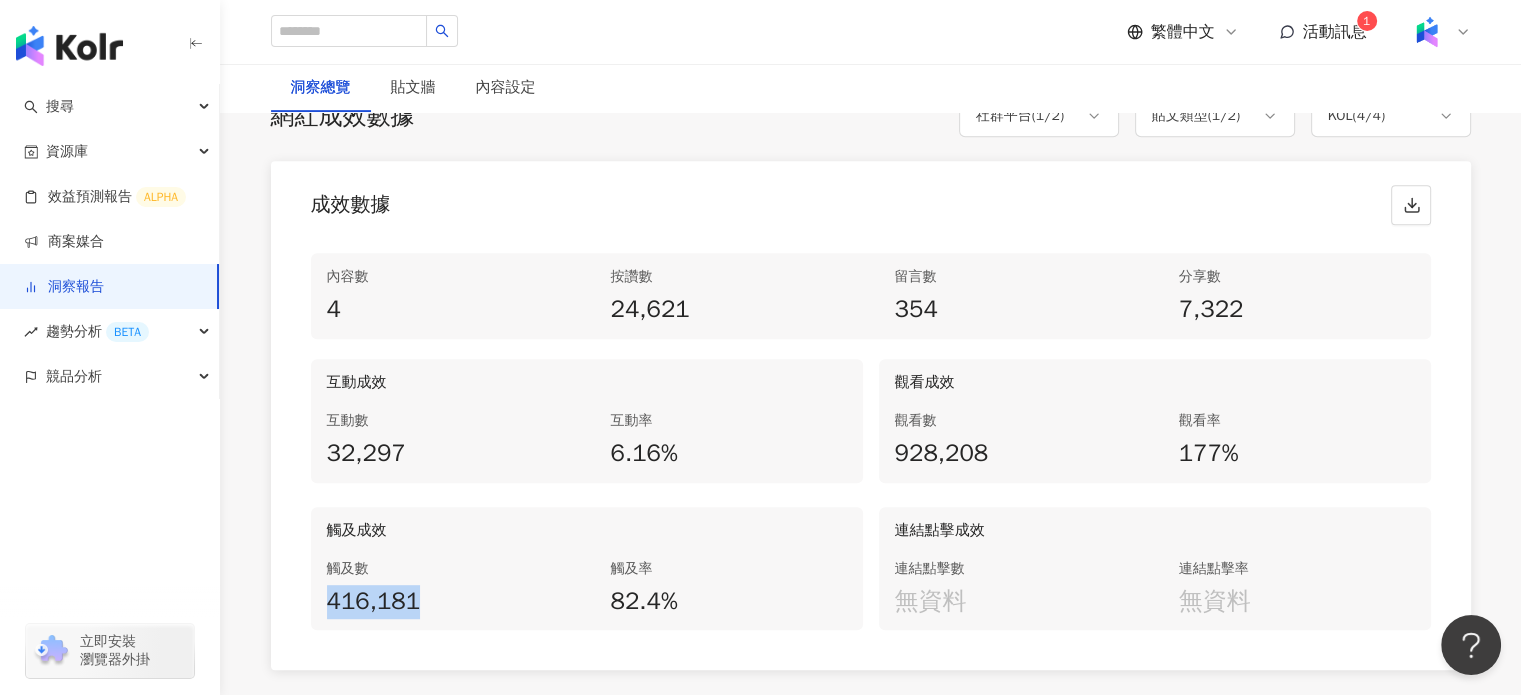 drag, startPoint x: 421, startPoint y: 599, endPoint x: 324, endPoint y: 590, distance: 97.41663 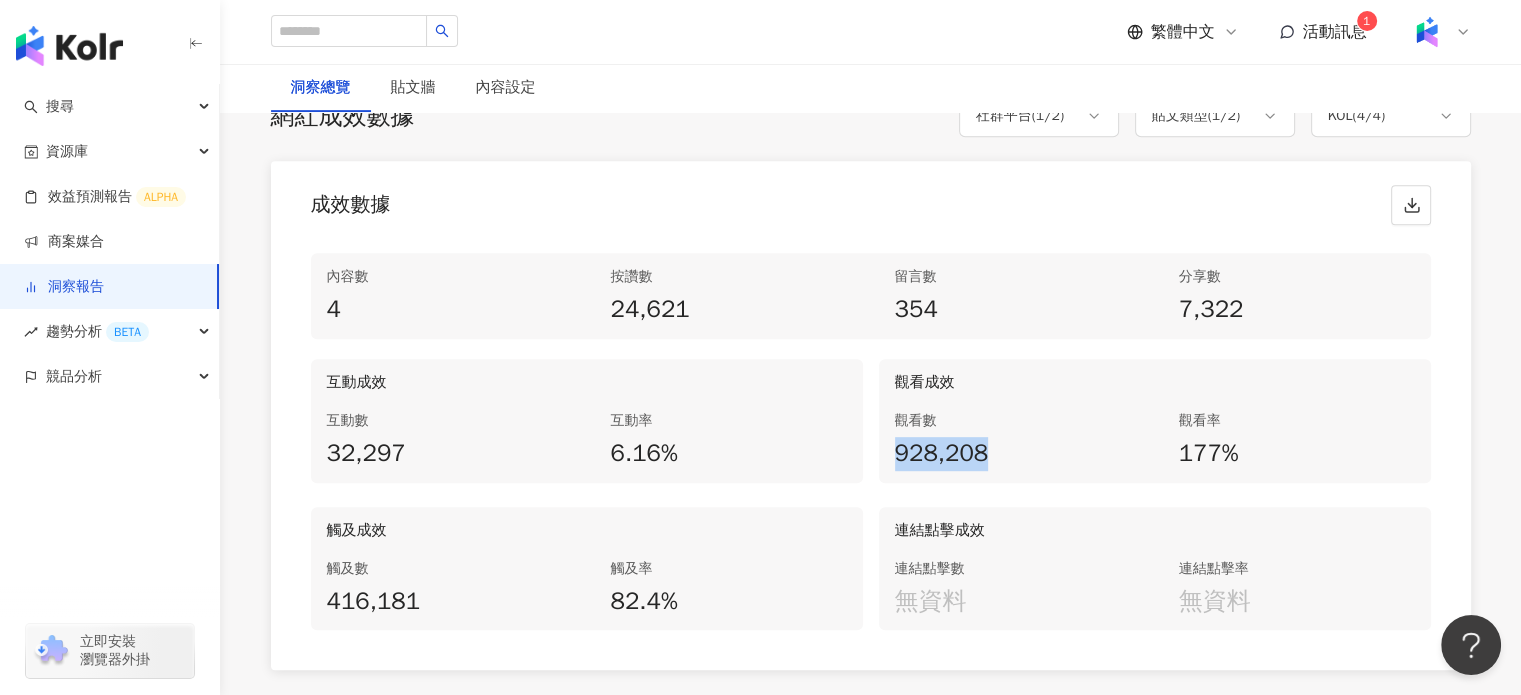 drag, startPoint x: 896, startPoint y: 447, endPoint x: 1020, endPoint y: 454, distance: 124.197426 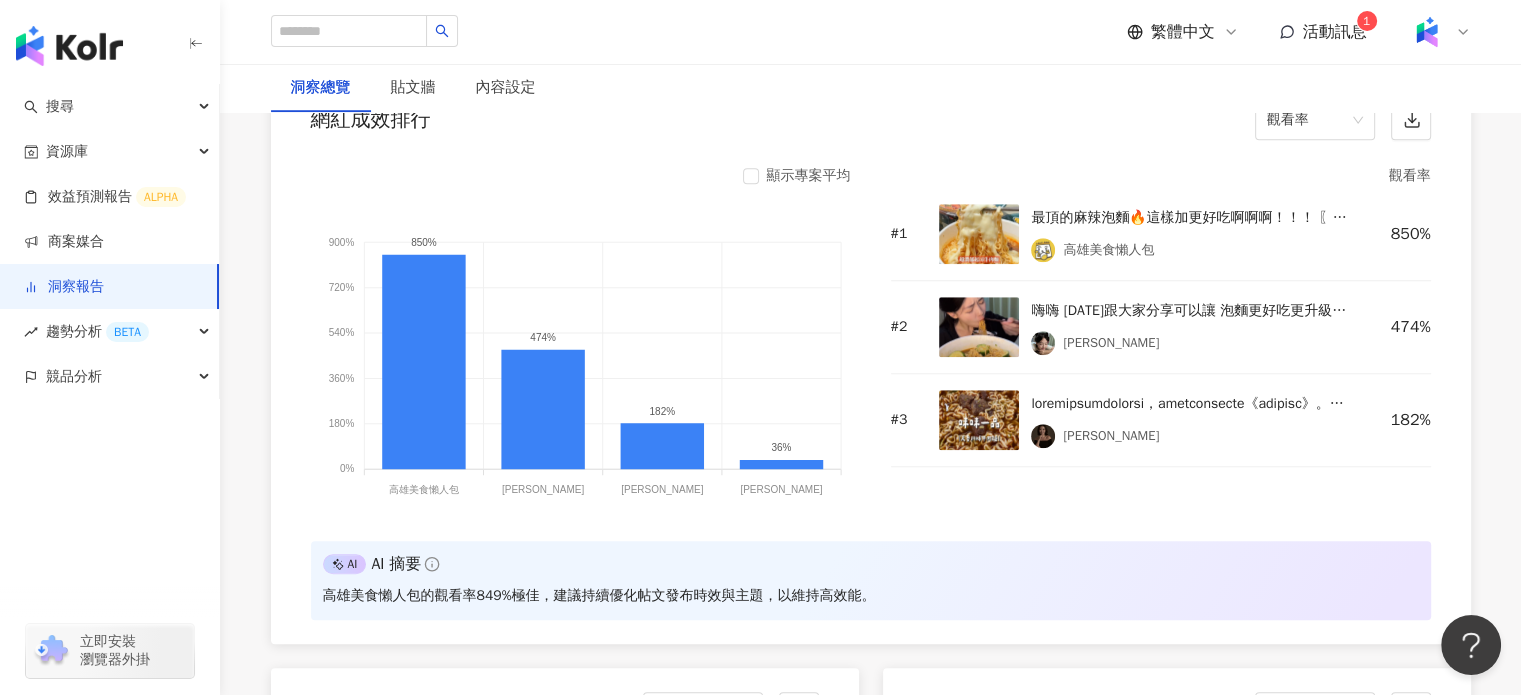 scroll, scrollTop: 1624, scrollLeft: 0, axis: vertical 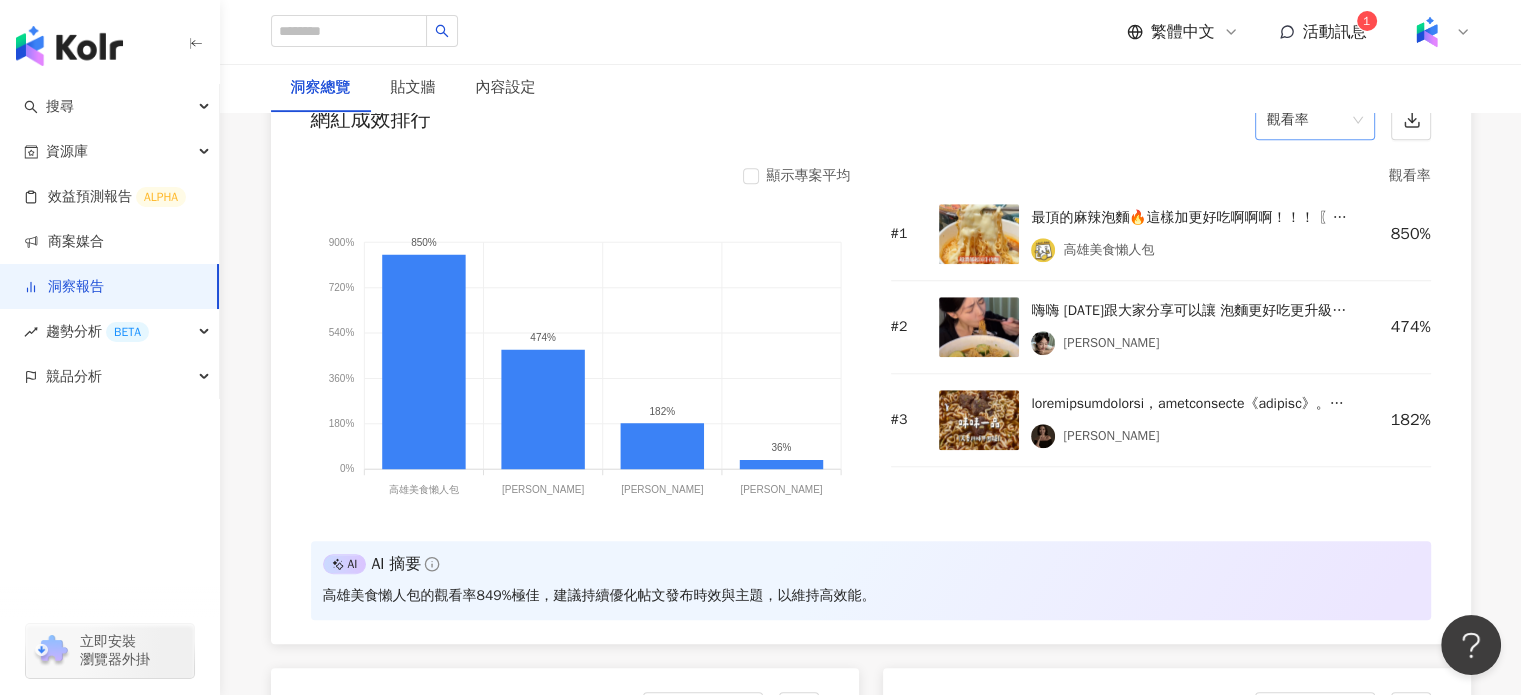 click on "觀看率" at bounding box center (1315, 120) 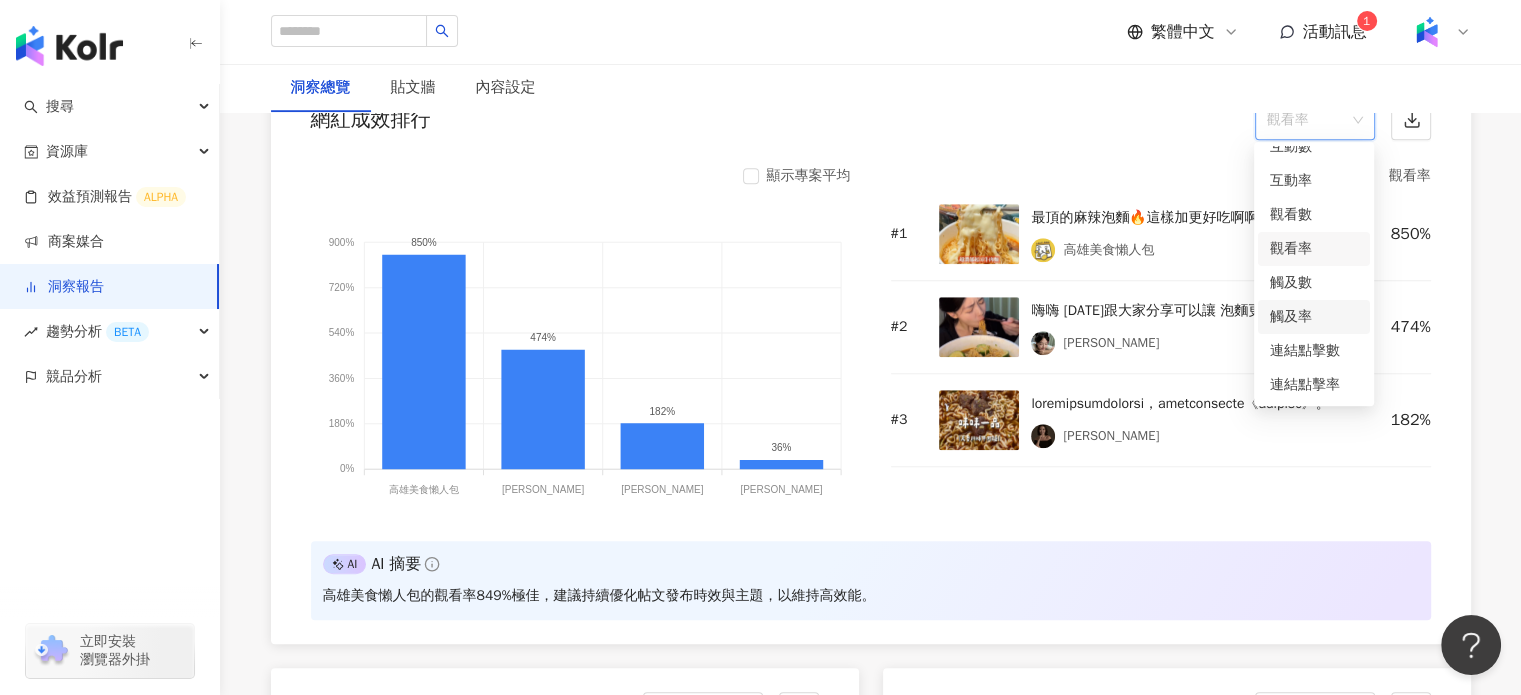 click on "觸及率" at bounding box center [1314, 317] 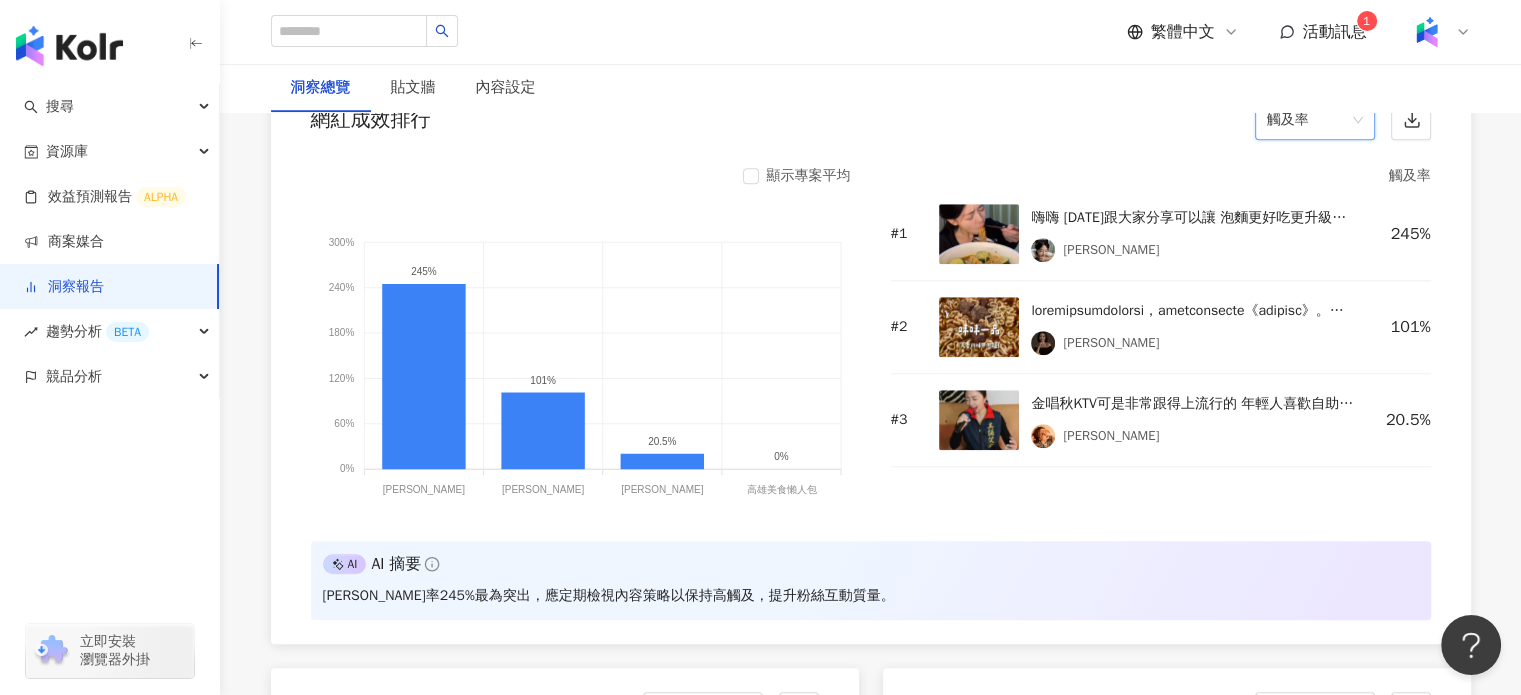 click on "觸及率" at bounding box center [1315, 120] 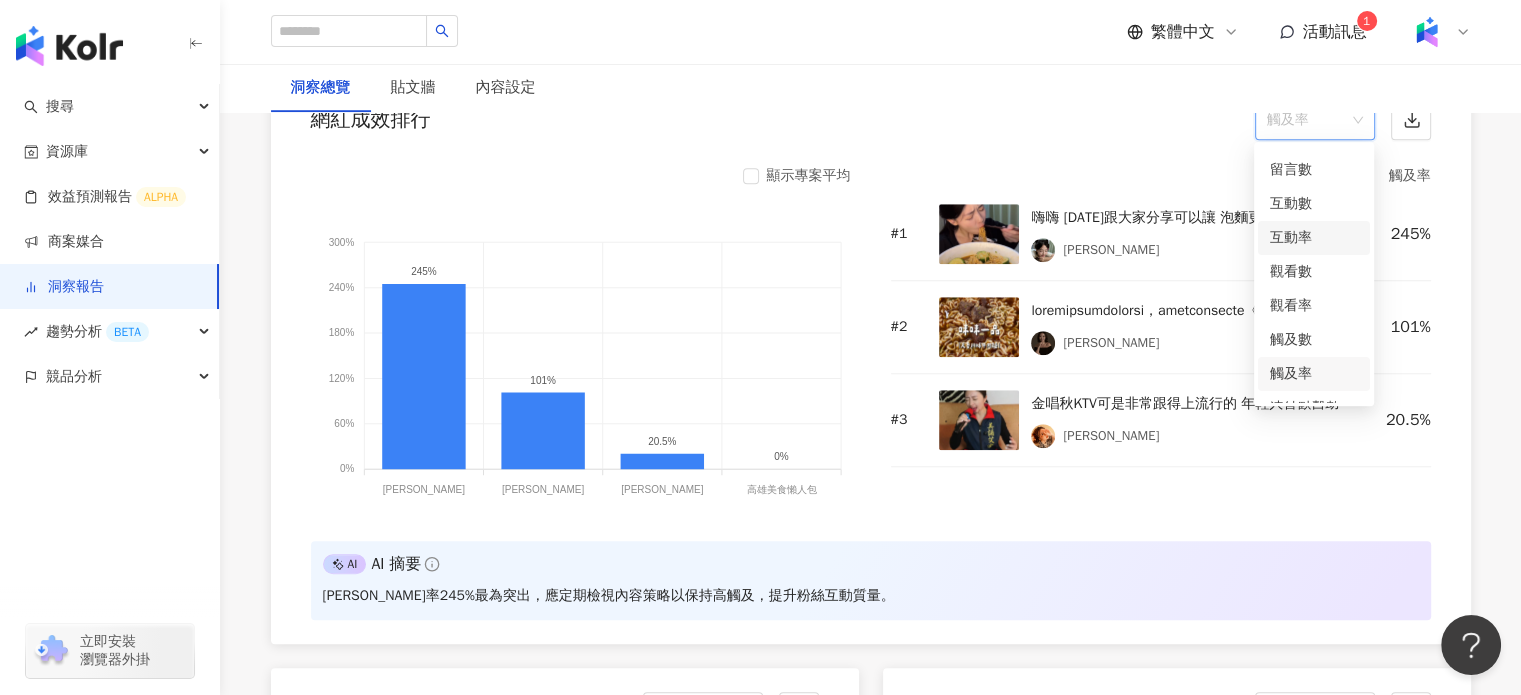 scroll, scrollTop: 0, scrollLeft: 0, axis: both 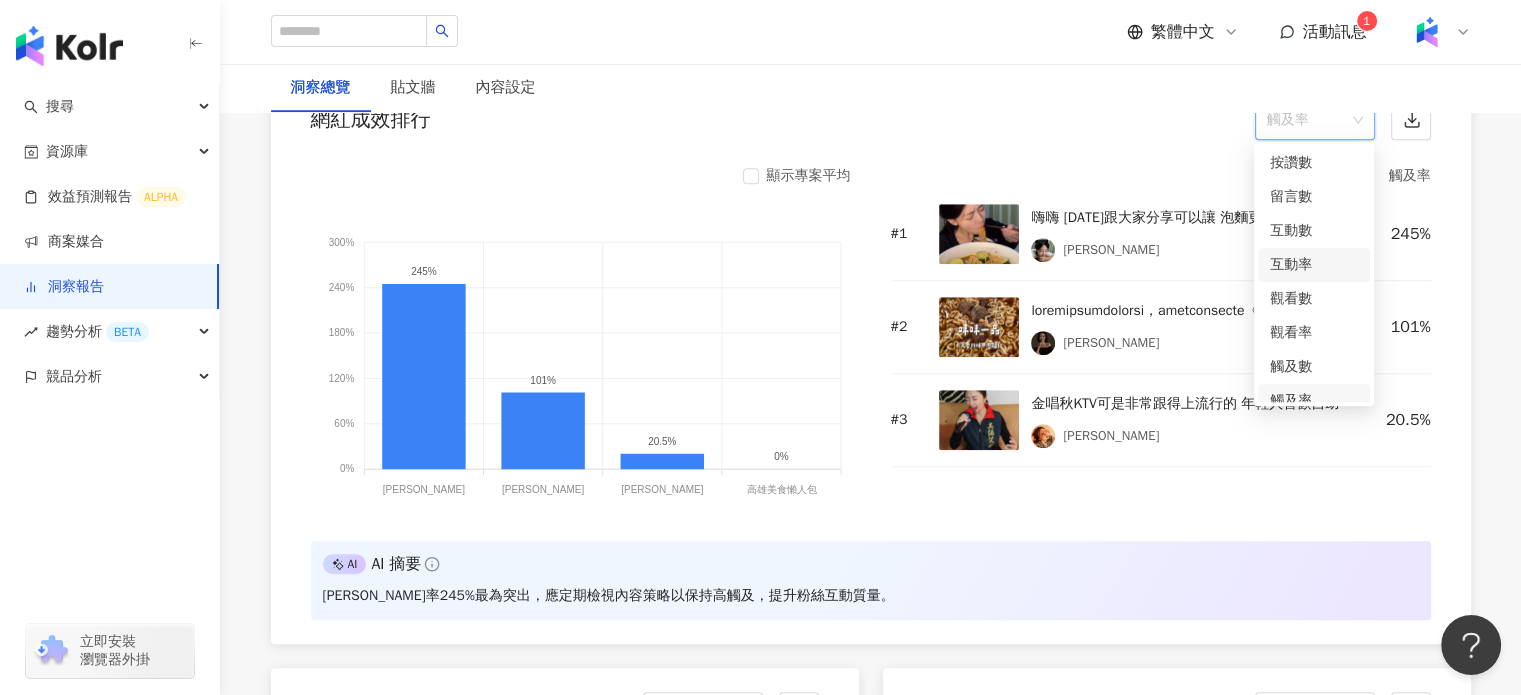 click on "互動率" at bounding box center (1314, 265) 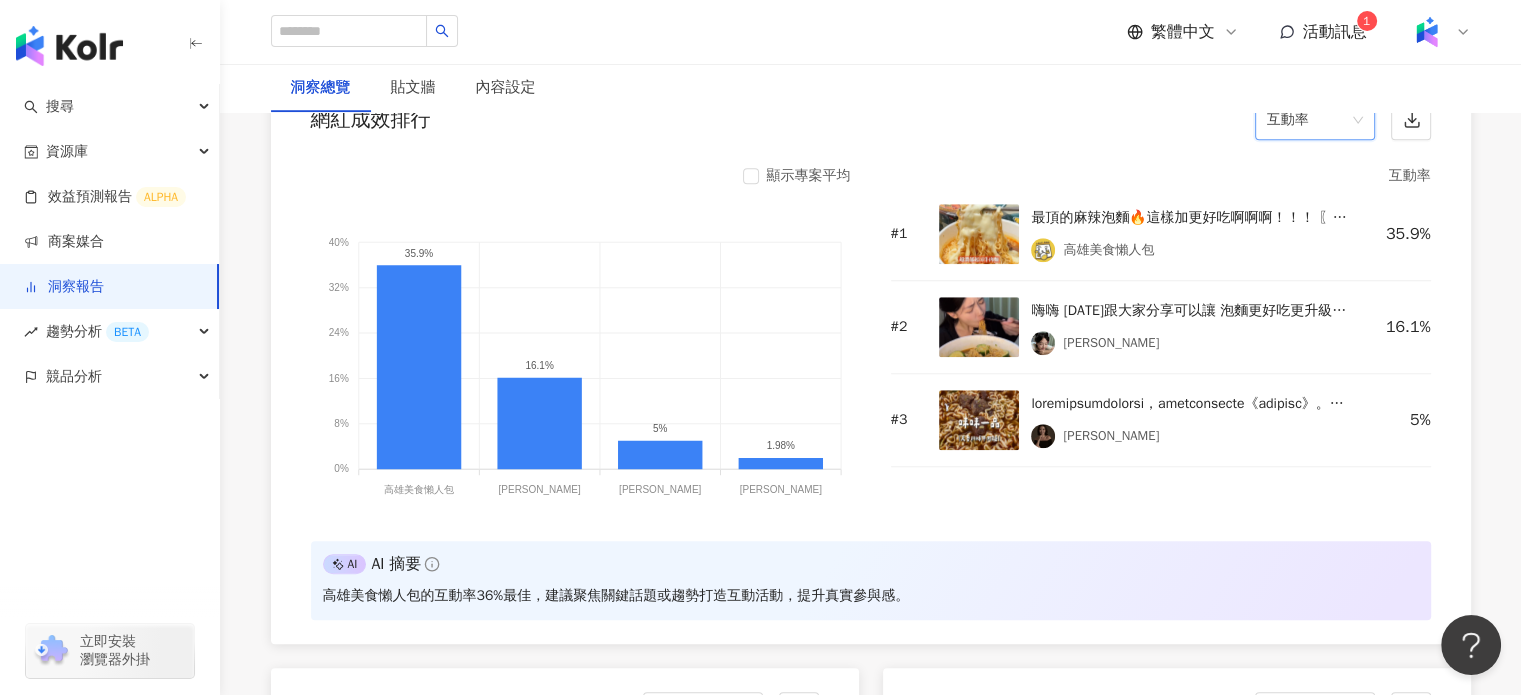 click 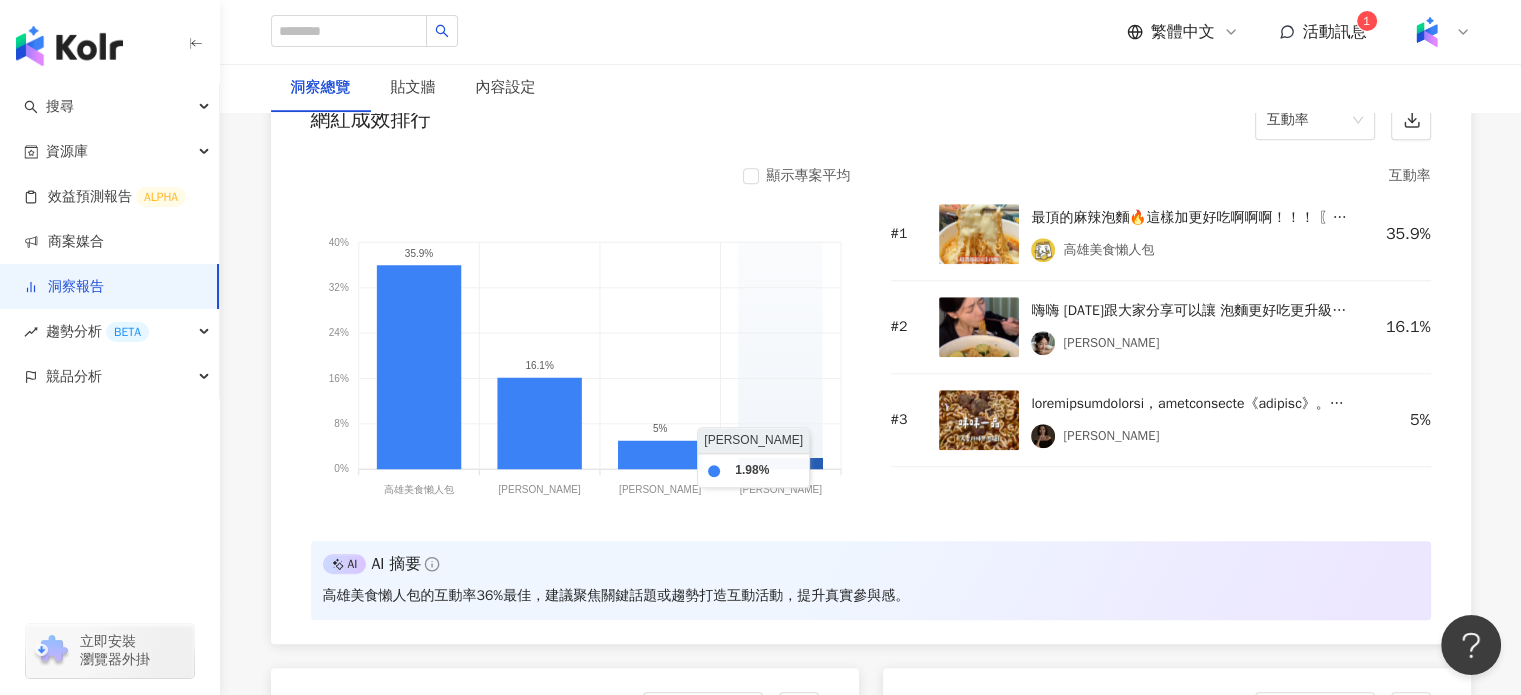 click 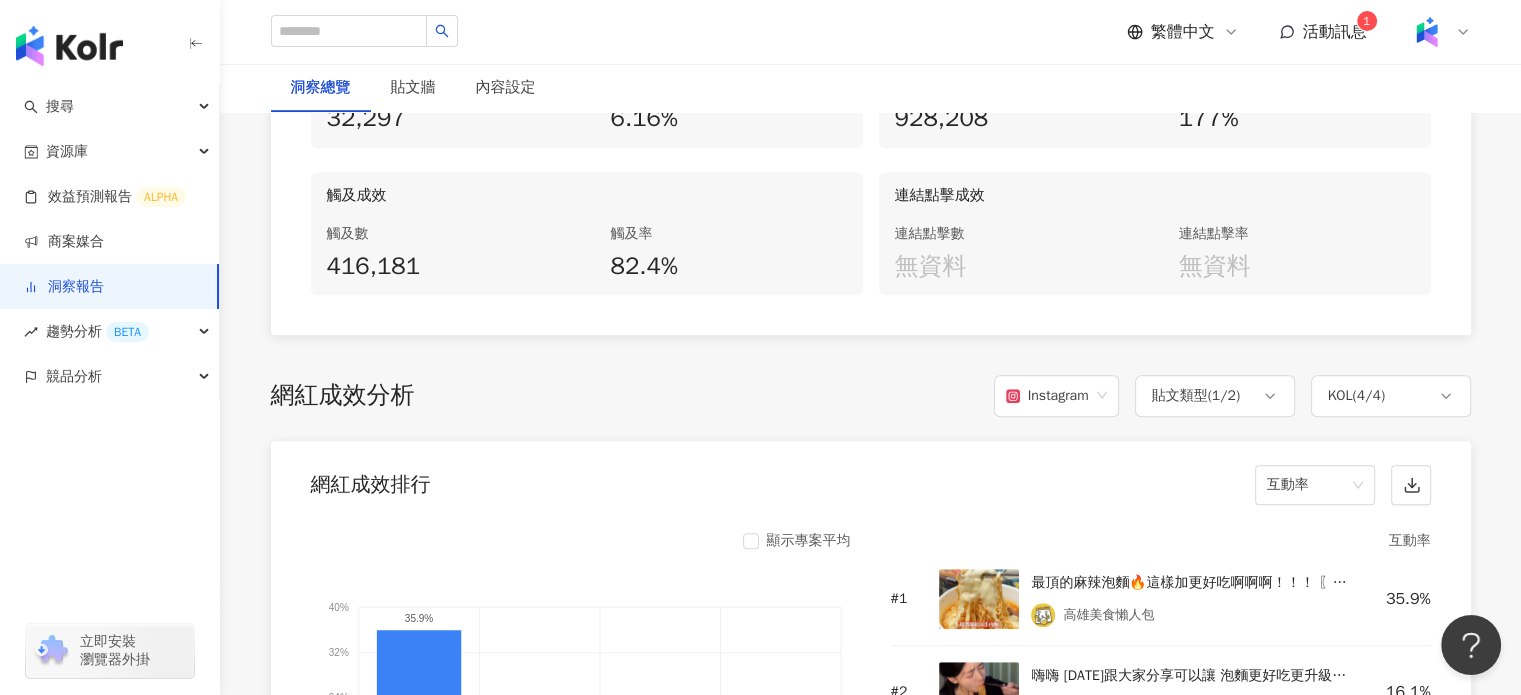 scroll, scrollTop: 1424, scrollLeft: 0, axis: vertical 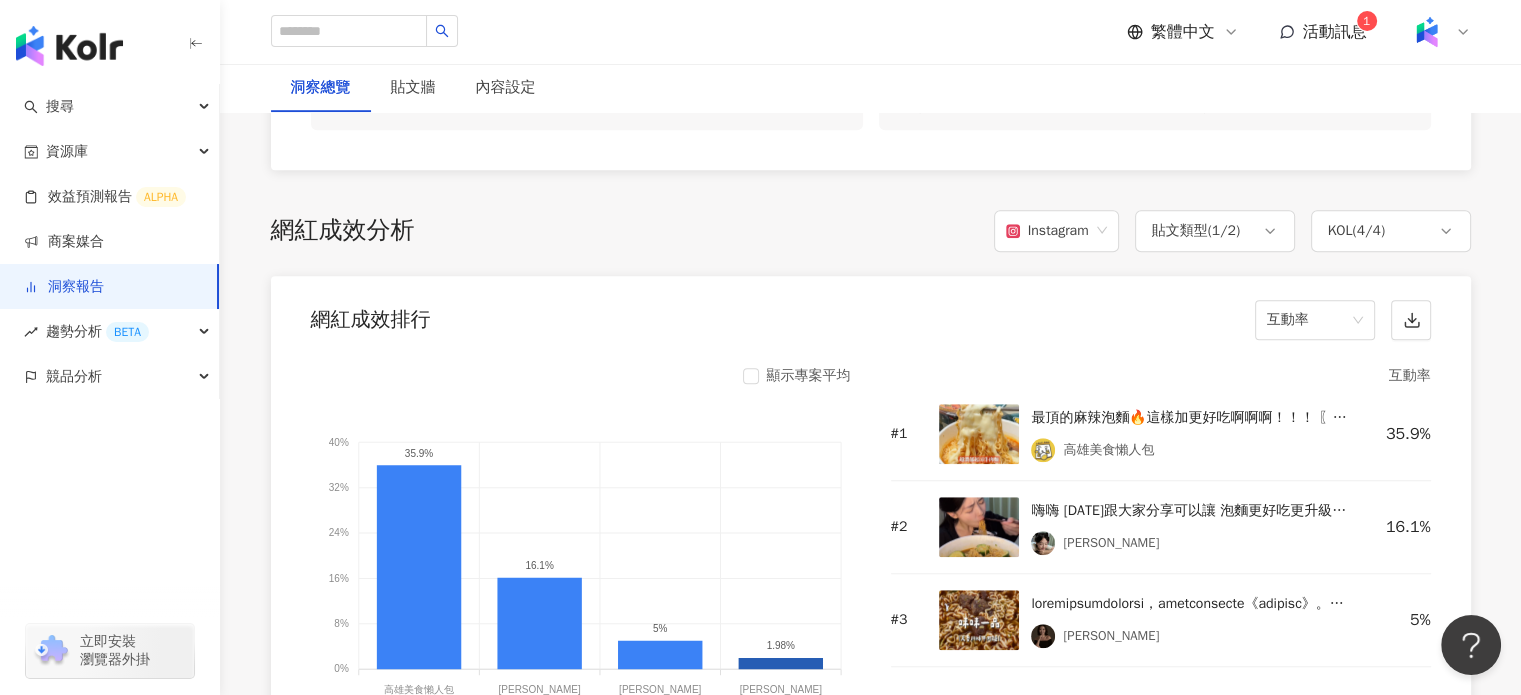 click on "總覽 最新更新完成時間 ： [DATE] 12:30:08 活動成效 貼文上線期間 ： [DATE] - [DATE] 專案預算 $400,000 總互動數 32,321 總觸及數 462,004 合作網紅組合   4 位 中型*2、中小型*1、微型*1 合作內容 Reels*4、限時動態*6 -REELS*1 AI AI 摘要 重新生成 剩餘次數 3 次 1 價值分析 幣別 ： 新台幣 ( TWD ) 專案預算 $400,000 CPE $12.38 CPV $0.43 CPEV $0.42 口碑價值 $5,882,638 網紅成效數據 社群平台  ( 1 / 2 ) 貼文類型  ( 1 / 2 ) KOL  ( 4 / 4 ) 全選 Reels 限時動態 全選 Instagram Facebook 成效數據 內容數 4 按讚數 24,621 留言數 354 分享數 7,322 互動成效 互動數 32,297 互動率 6.16% 觀看成效 觀看數 928,208 觀看率 177% 觸及成效 觸及數 416,181 觸及率 82.4% 連結點擊成效 連結點擊數 無資料 連結點擊率 無資料 網紅成效分析   Instagram 貼文類型  ( 1 / 2 ) KOL  ( 4 / 4 ) 全選 Reels 限時動態 網紅成效排行 互動率 顯示專案平均 40% 40% 32% #" at bounding box center (871, 2011) 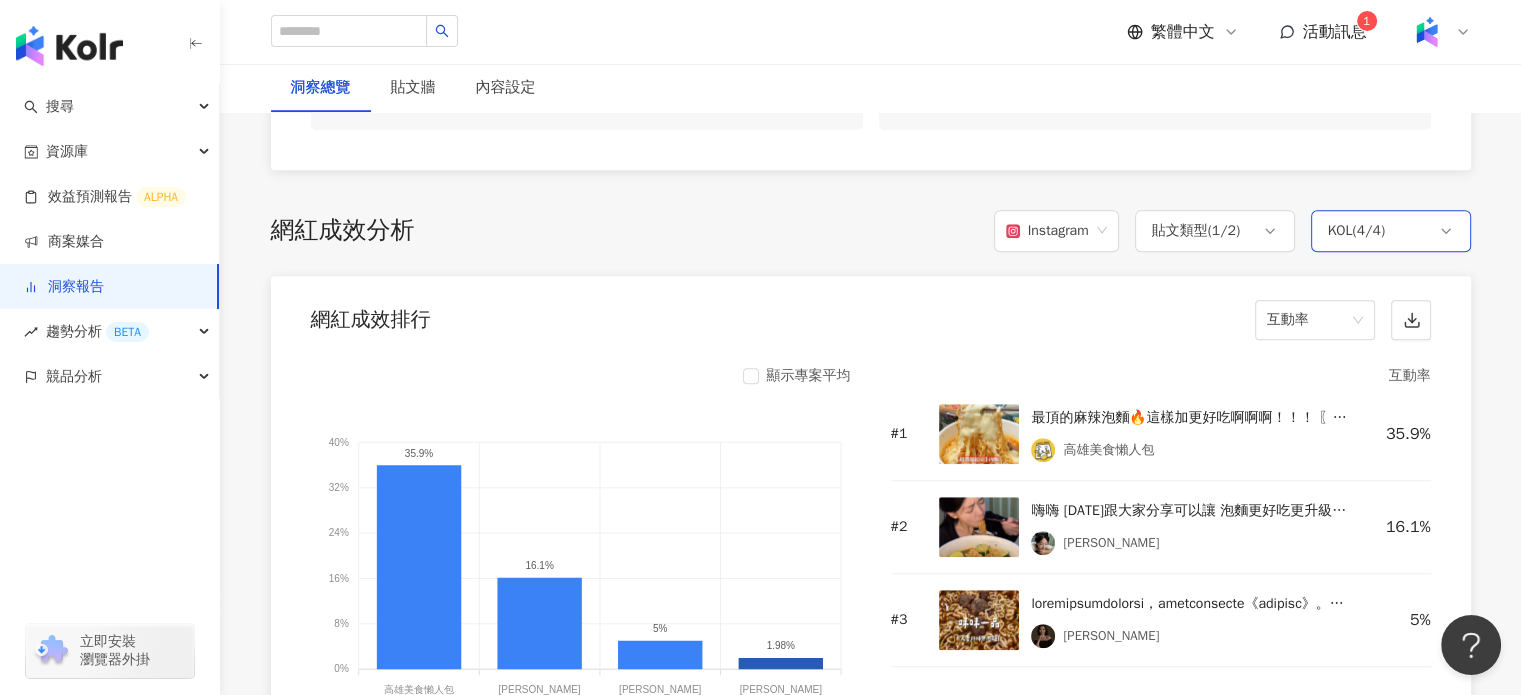 click on "KOL  ( 4 / 4 )" at bounding box center [1391, 231] 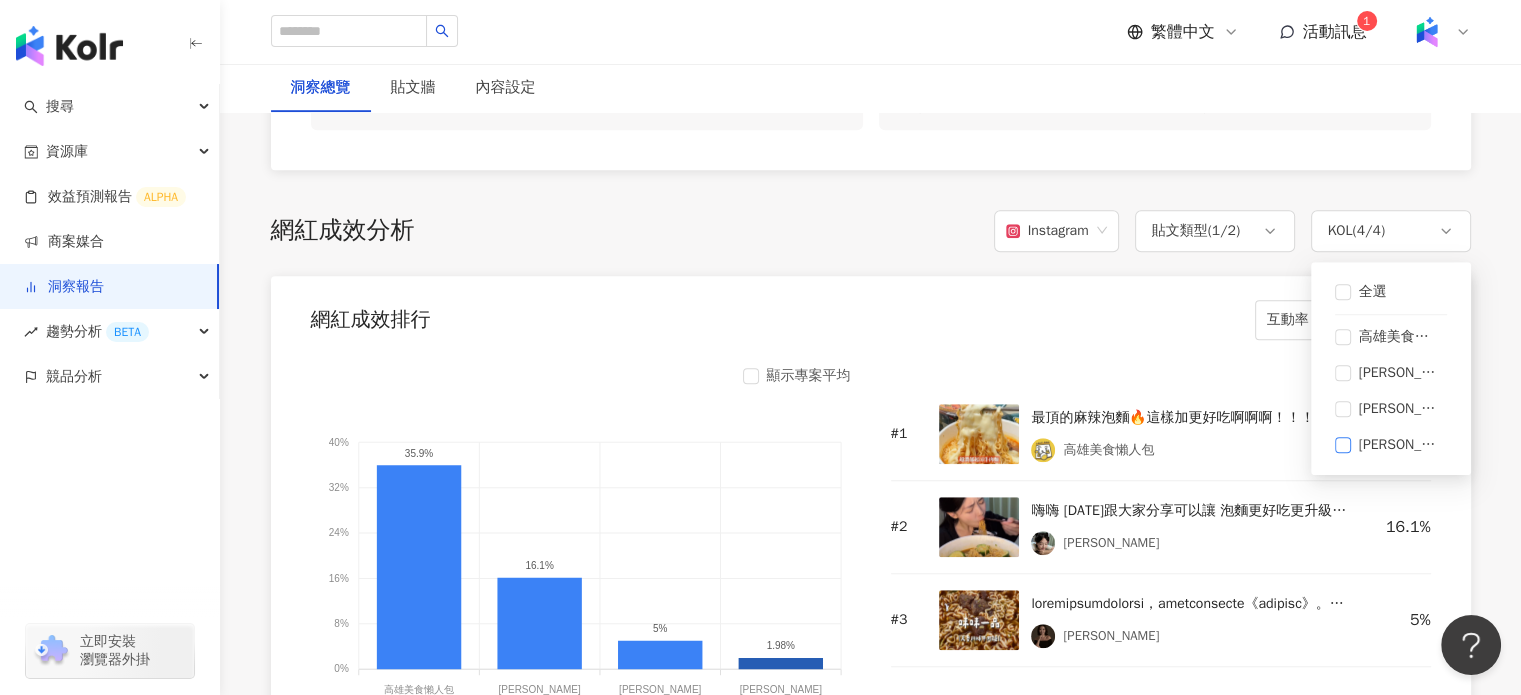 click on "[PERSON_NAME]" at bounding box center (1391, 445) 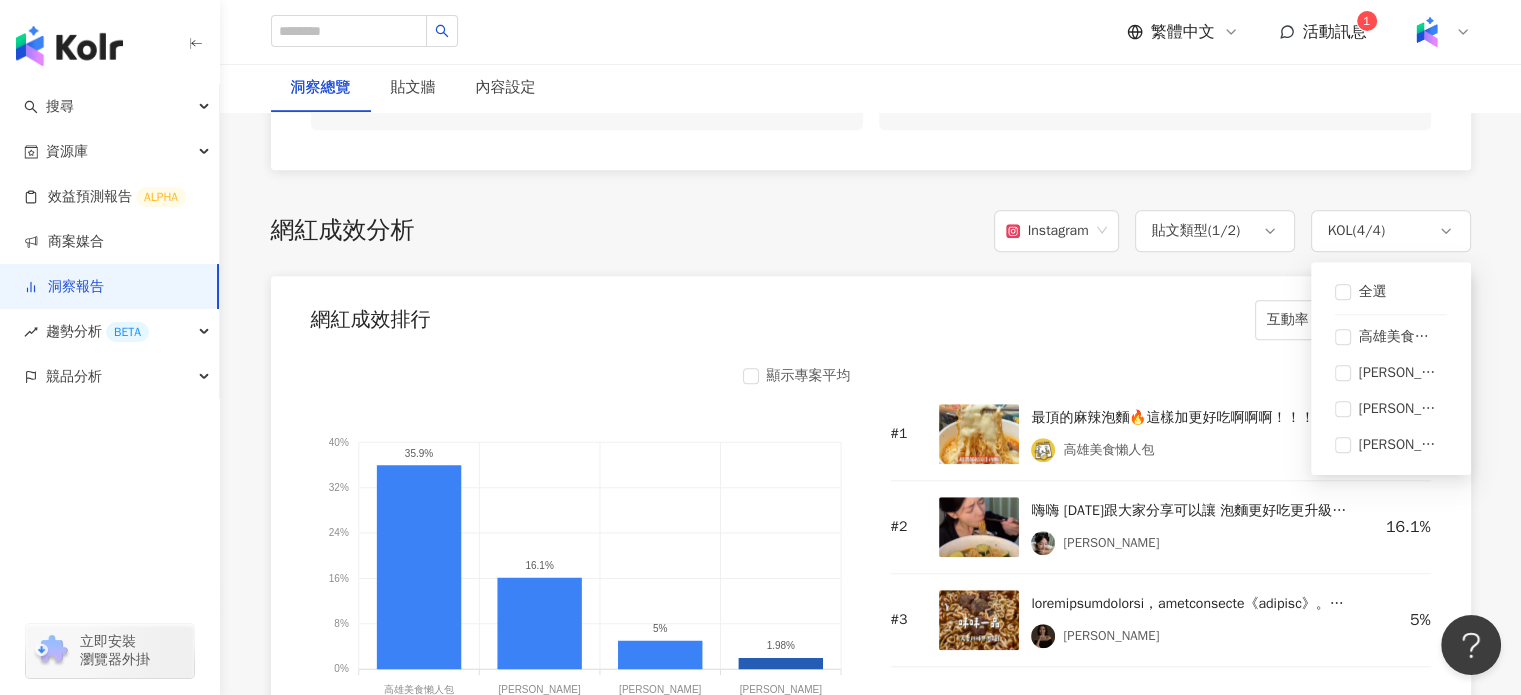 click on "顯示專案平均 40% 40% 32% 32% 24% 24% 16% 16% 8% 8% 0% 0% 35.9% 16.1% 5% 1.98% 高雄美食懶人[PERSON_NAME]美食懶人[PERSON_NAME] [PERSON_NAME] [PERSON_NAME] Chieh Chou [PERSON_NAME] [PERSON_NAME] [PERSON_NAME] 1.98% 互動率 # 1 最頂的麻辣泡麵🔥這樣加更好吃啊啊啊！！！
〖天香川味牛肉麵〗＋〖泡麵起司〗＝超濃郁起司牛肉麵
麻辣牛肉麵加起司真的太神啦～[PERSON_NAME]又香超級濃郁！麵條上滿滿起司！🧀起司控絕對會喜歡！吃起來更涮嘴了，辛、香、濃！牛肉塊軟[PERSON_NAME]又入味～很推薦你們這樣吃看看～趁優惠快去買來試試！
💥即日起~07/08，全家超商 味味一品碗麵全系列任兩件106元＋泡麵起司，現省10元！
#泡麵隱藏吃法 #味味一品 #天香川味牛肉麵 #[PERSON_NAME] #超罪惡宵夜美食 #台北美食 #台中美食 #高雄美食 #泡麵 #全家 #超商美食 高雄美食懶人包 35.9% # 2 [PERSON_NAME]16.1% # 3 Yu Chieh Chou 5% AI AI 摘要" at bounding box center (871, 597) 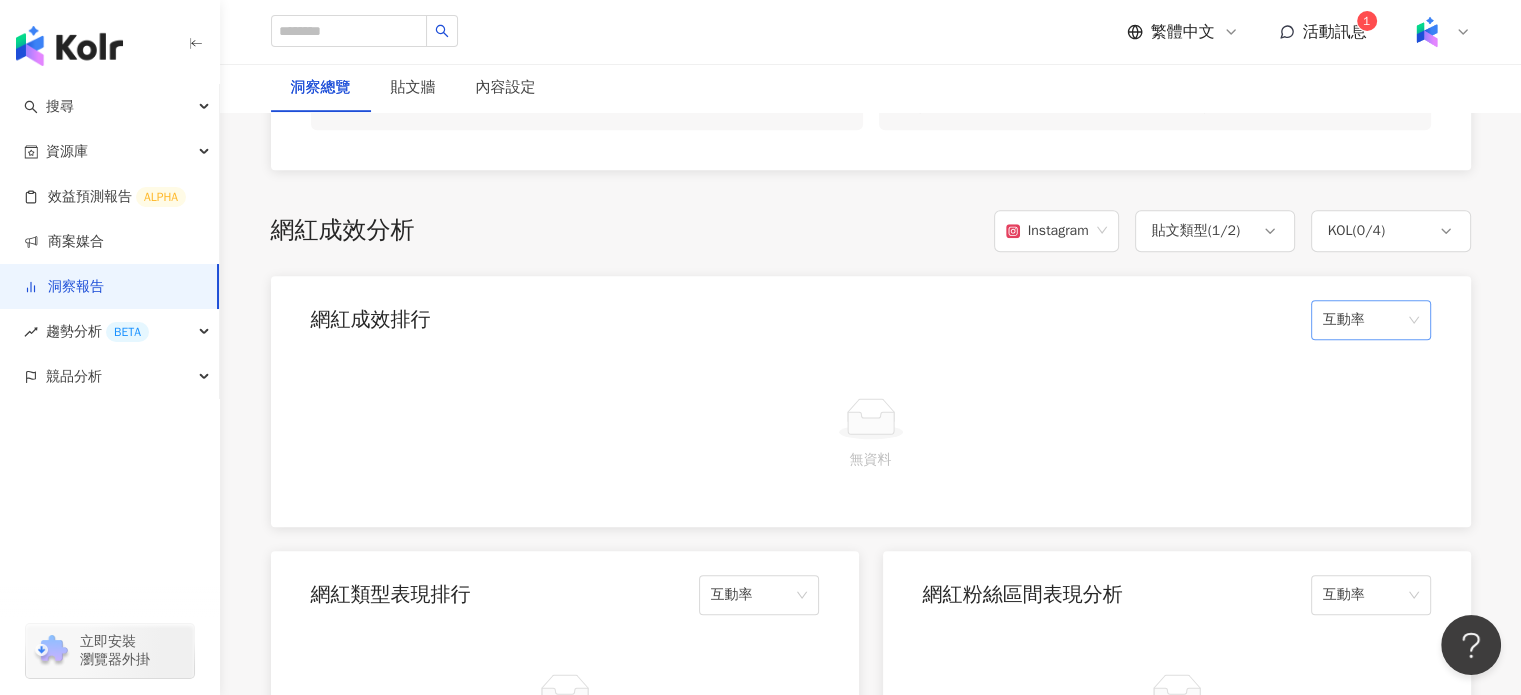 click on "互動率" at bounding box center (1371, 320) 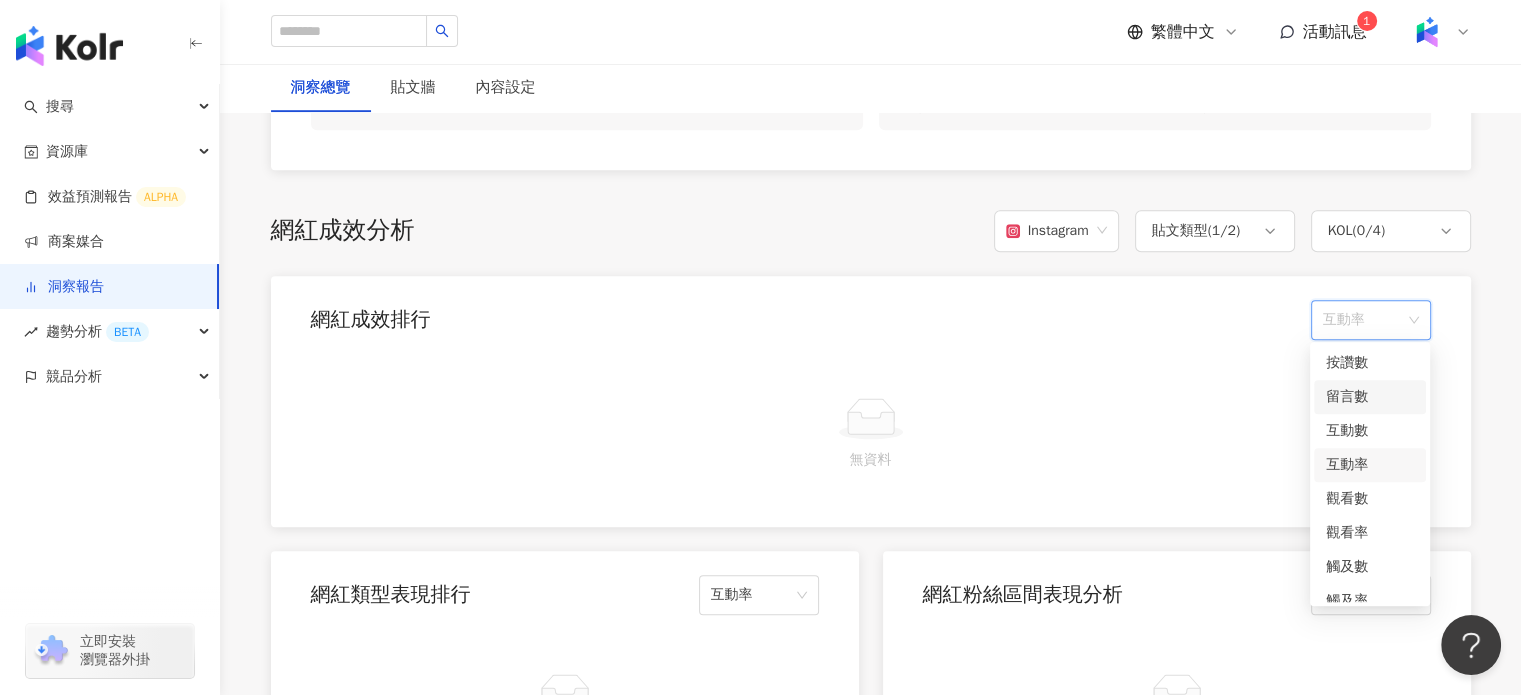 click on "留言數" at bounding box center [1370, 397] 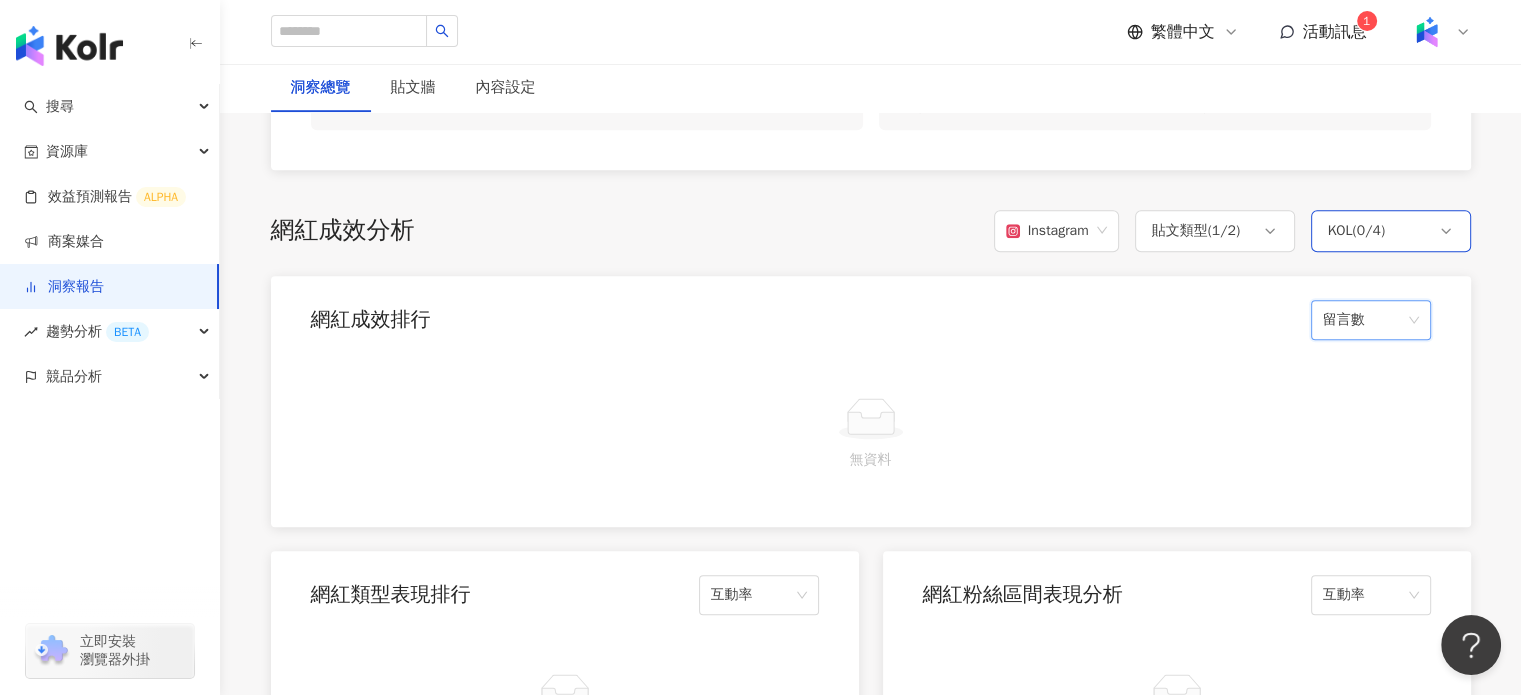 click on "KOL  ( 0 / 4 )" at bounding box center (1356, 231) 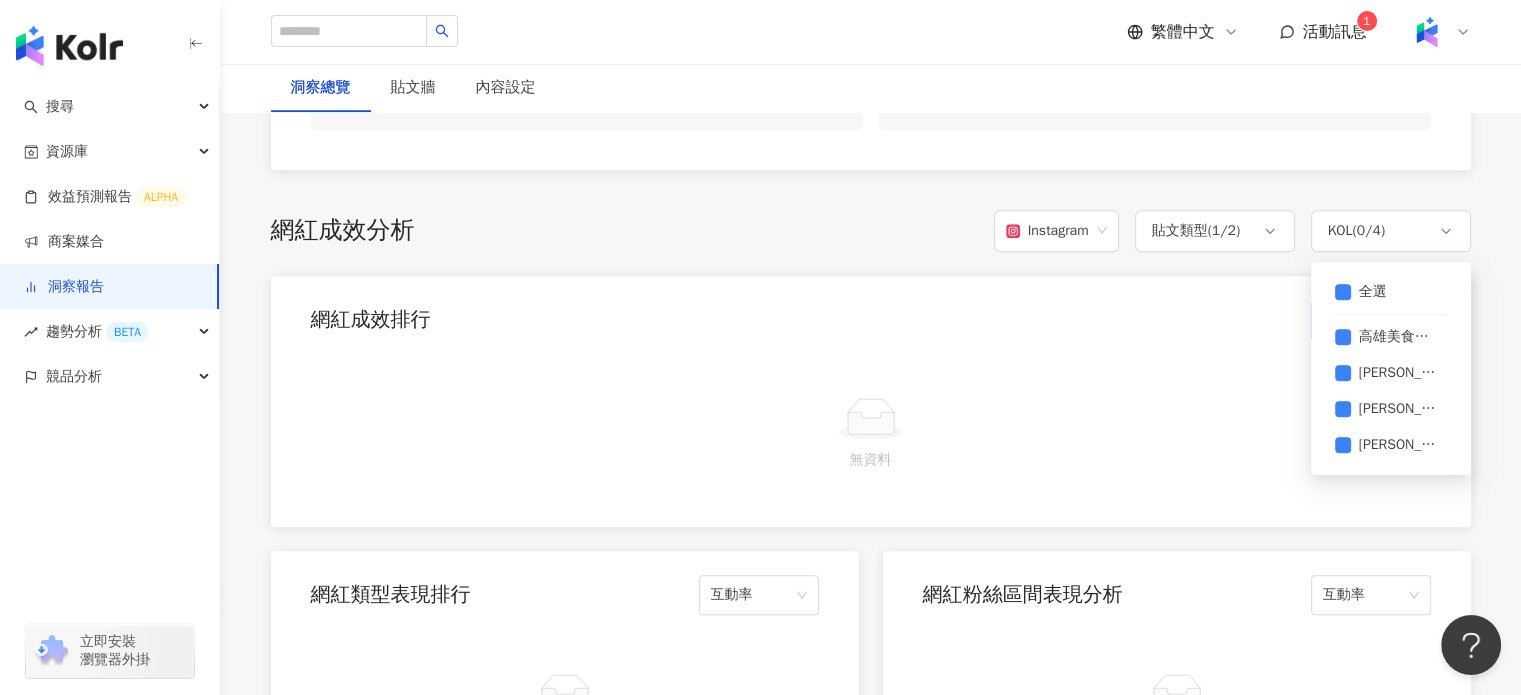 click on "網紅成效排行 留言數" at bounding box center [871, 314] 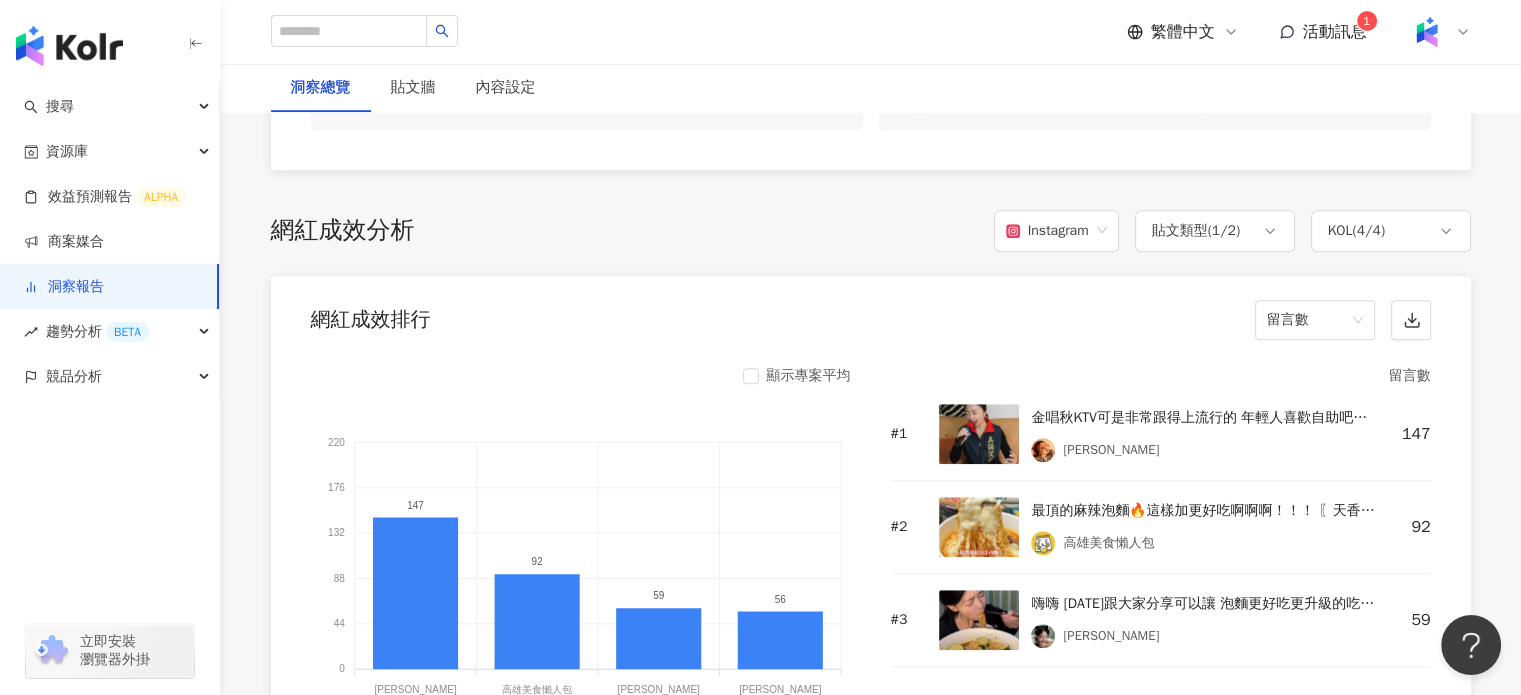 click on "網紅成效排行 留言數" at bounding box center (871, 314) 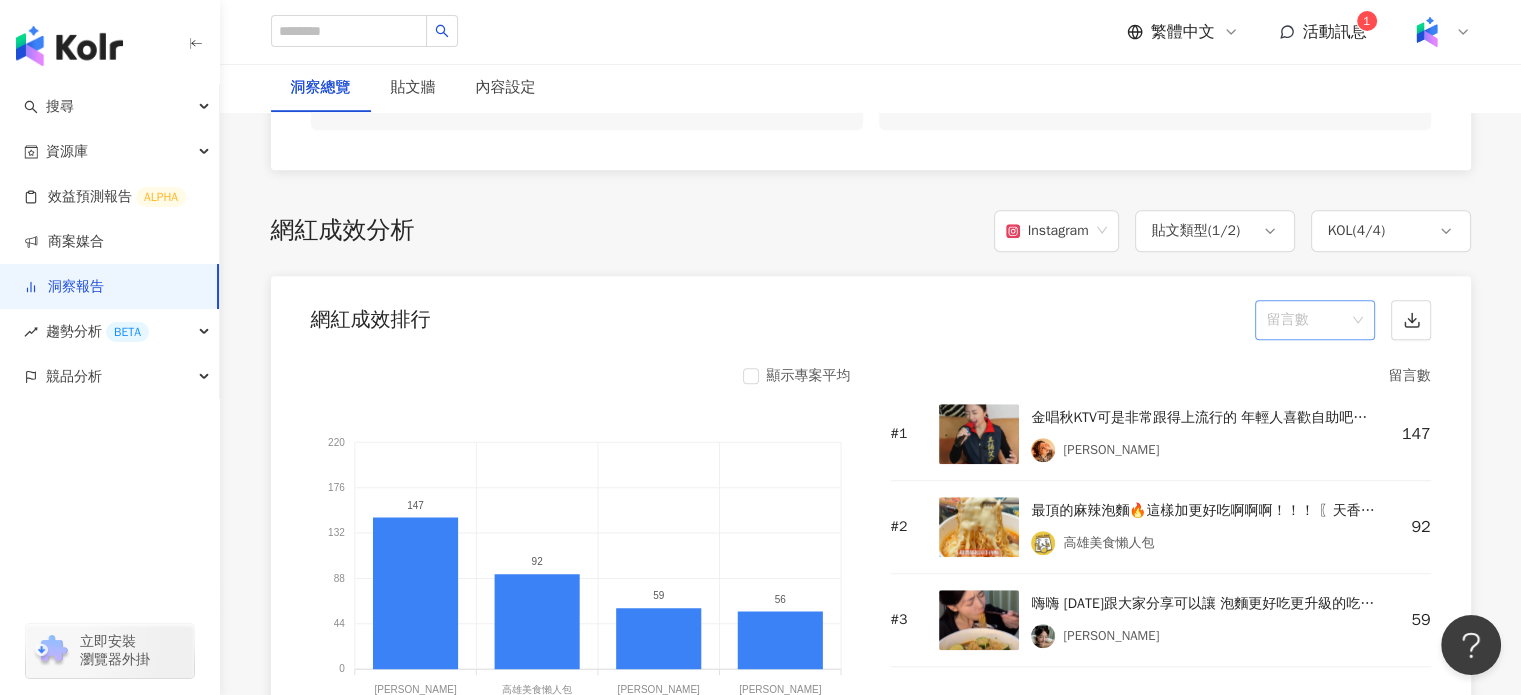 click on "留言數" at bounding box center [1315, 320] 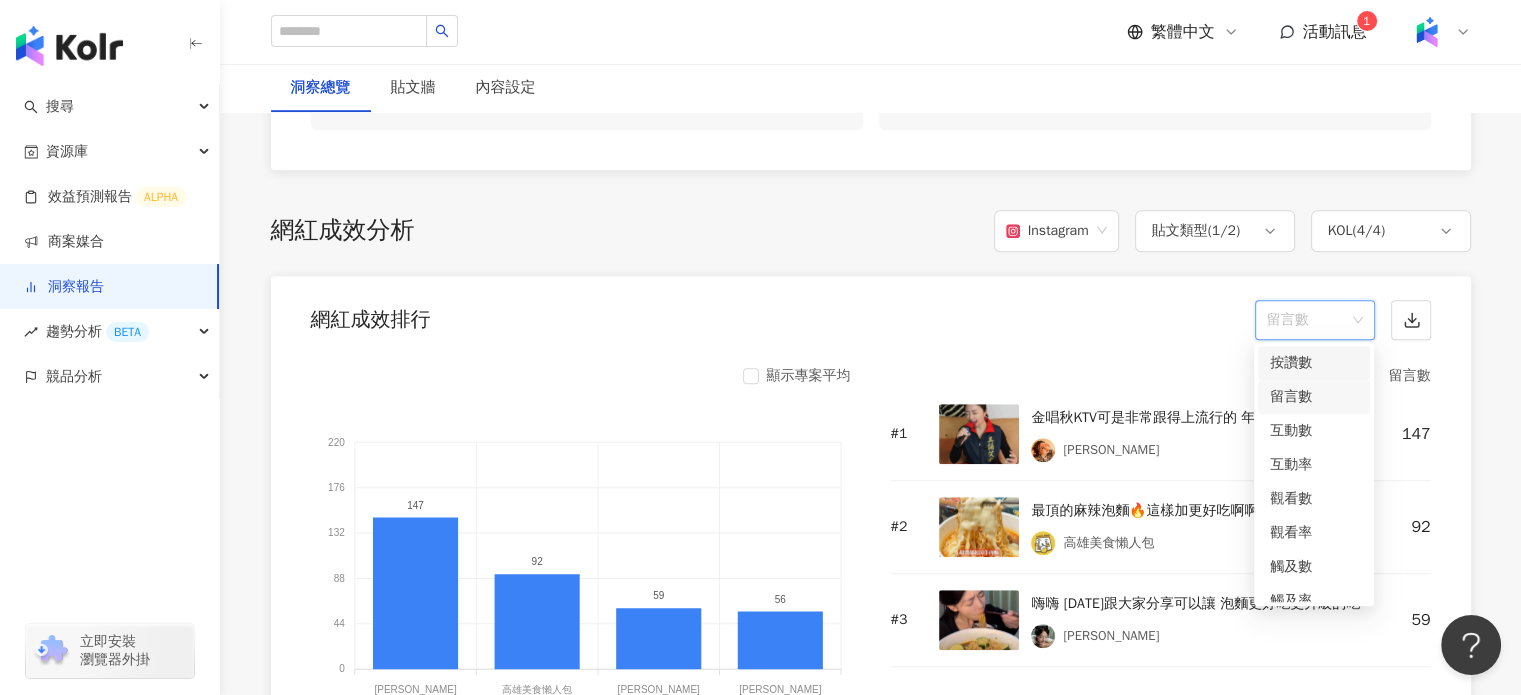click on "按讚數" at bounding box center [1314, 363] 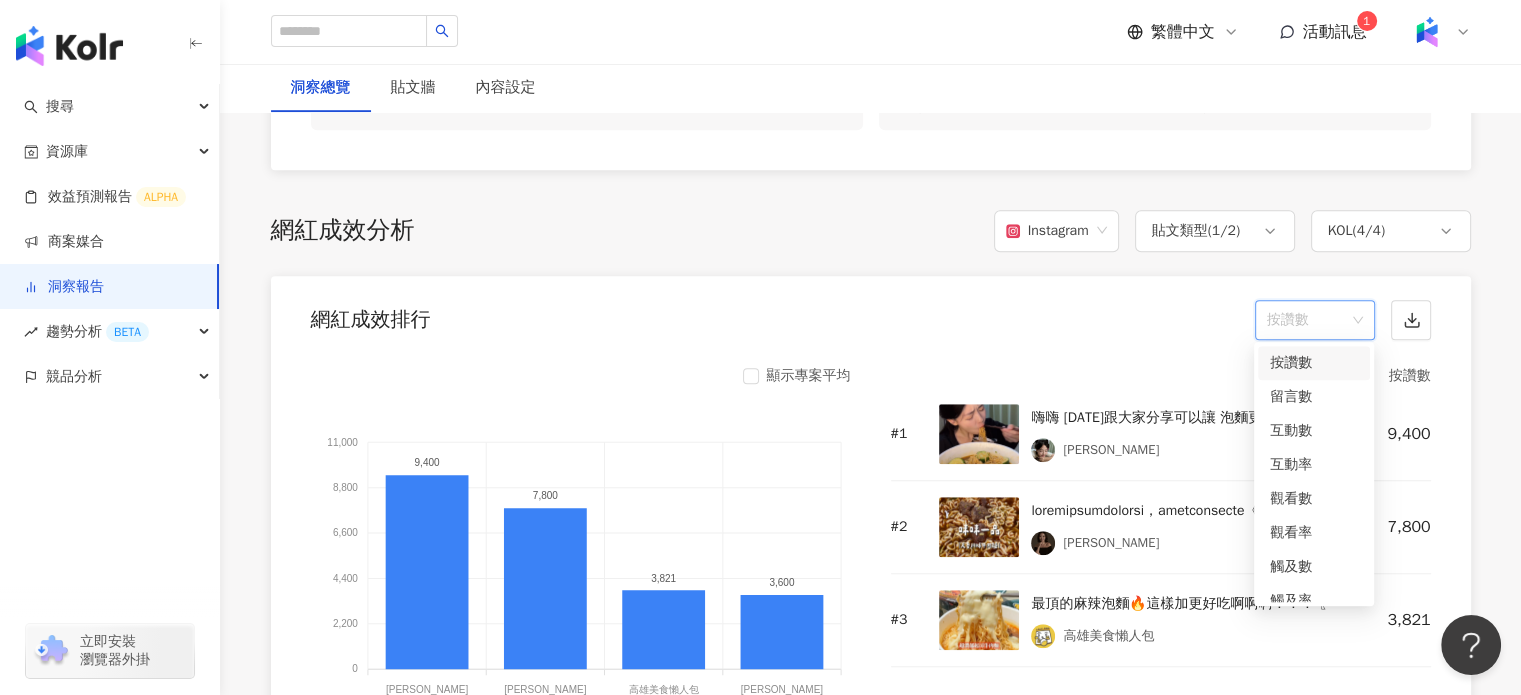 click on "按讚數" at bounding box center [1315, 320] 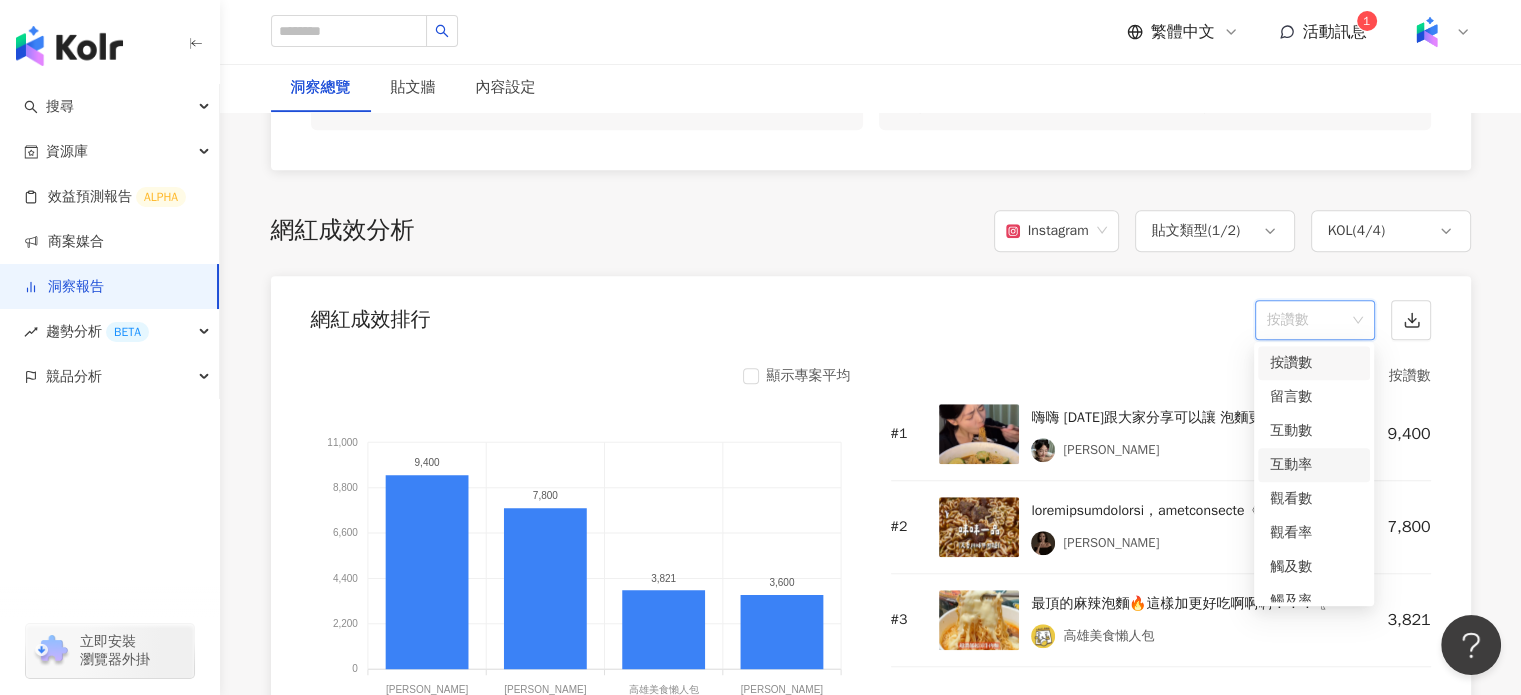 click on "互動率" at bounding box center [1314, 465] 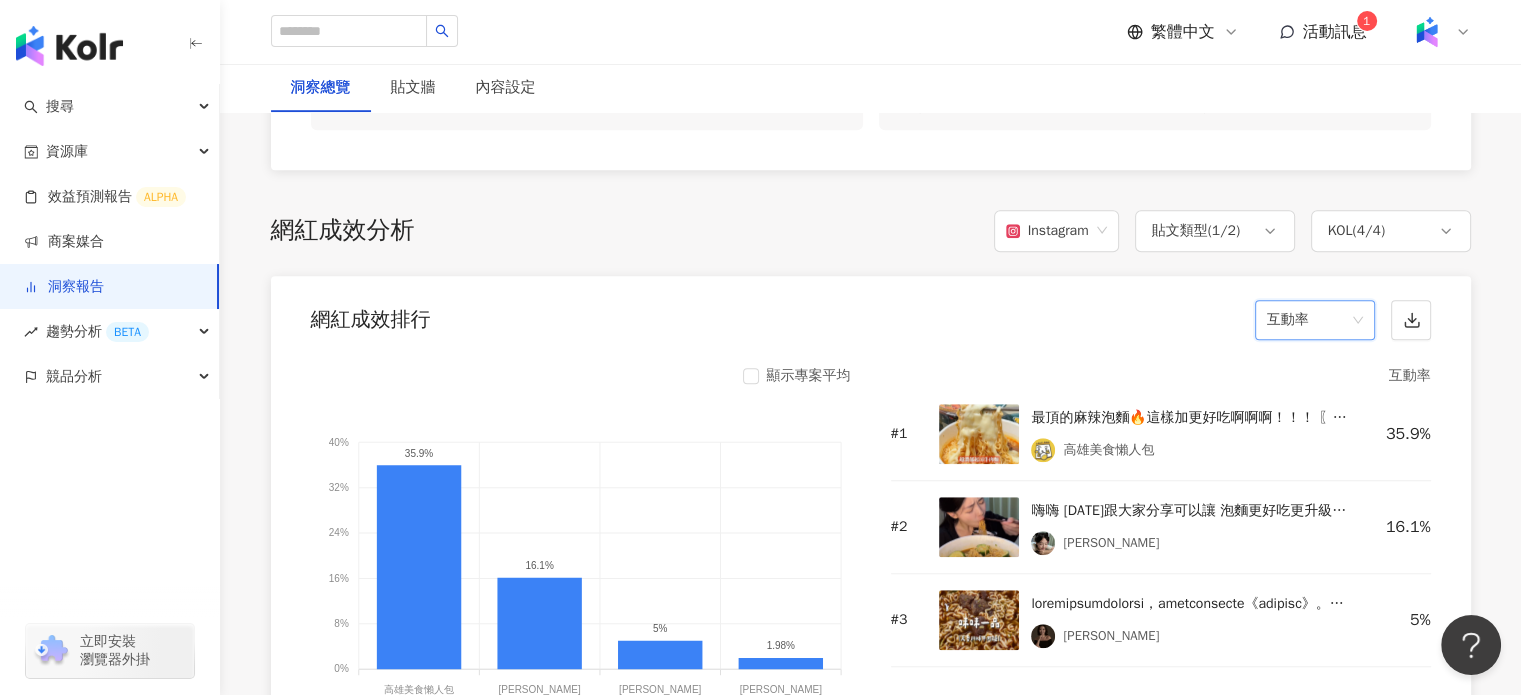 click on "互動率" at bounding box center (1315, 320) 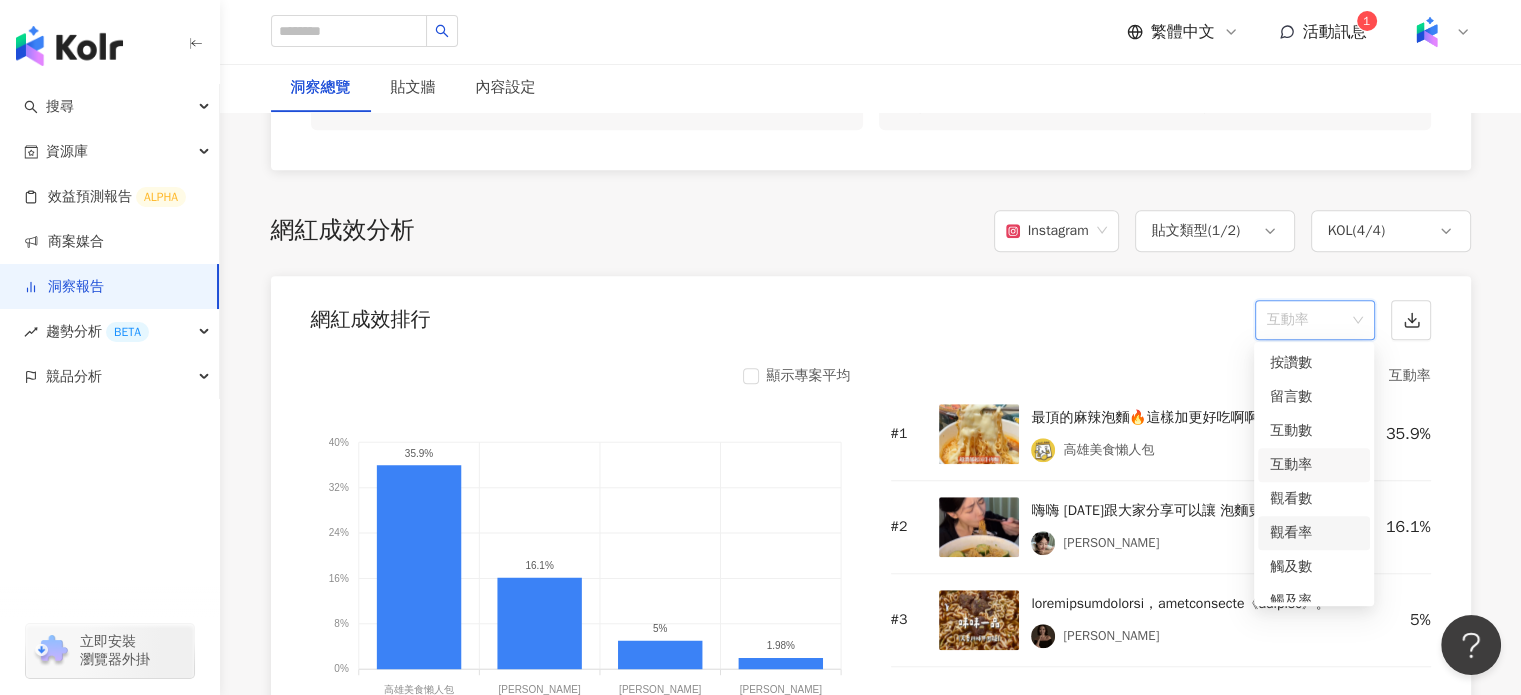 click on "觀看率" at bounding box center [1314, 533] 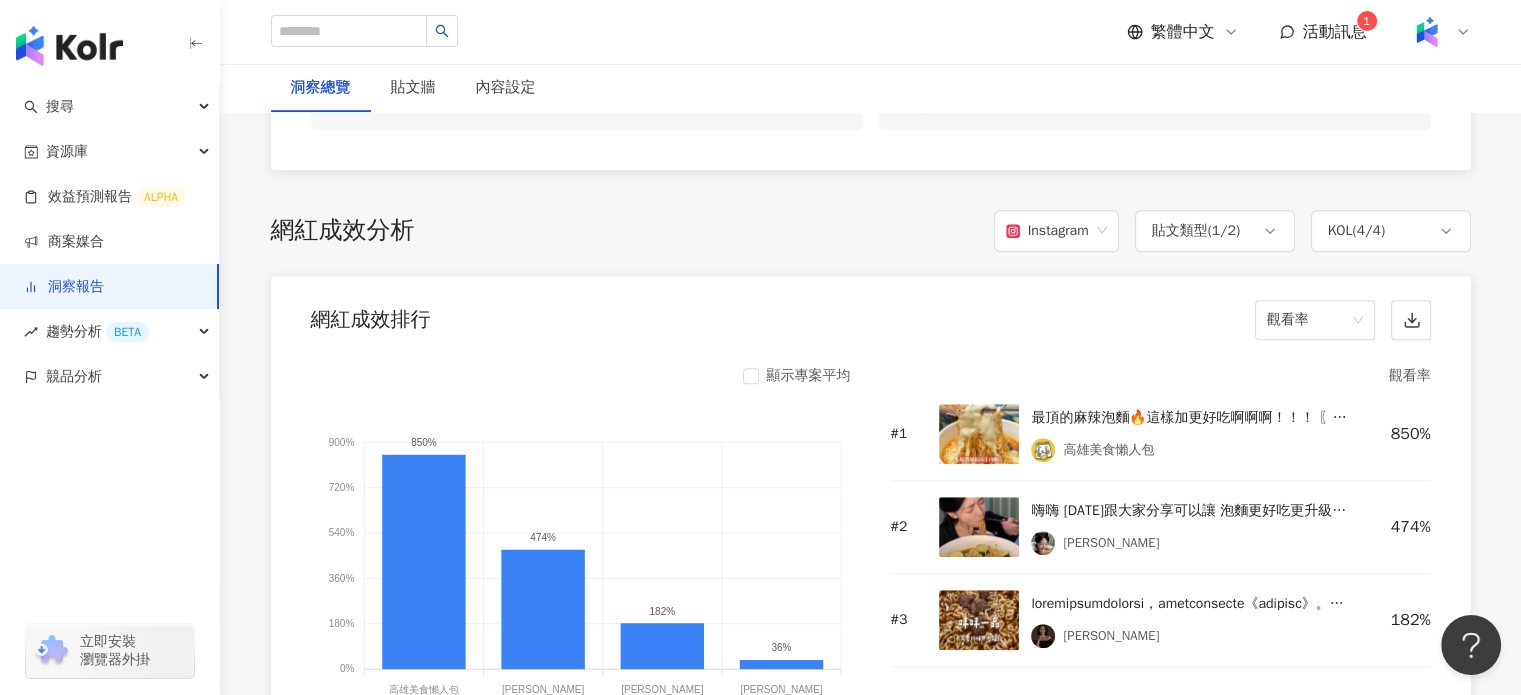 click on "網紅成效排行 觀看率" at bounding box center [871, 314] 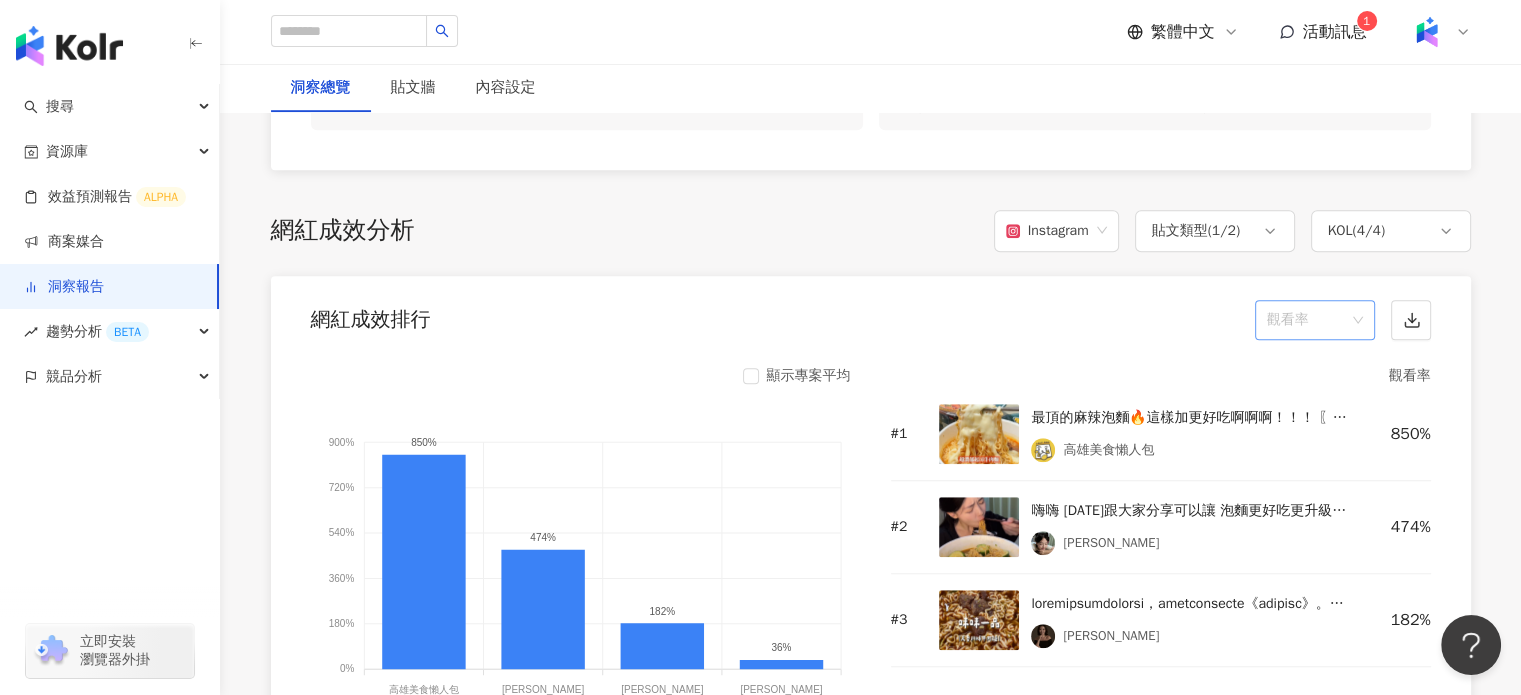 click on "觀看率" at bounding box center (1315, 320) 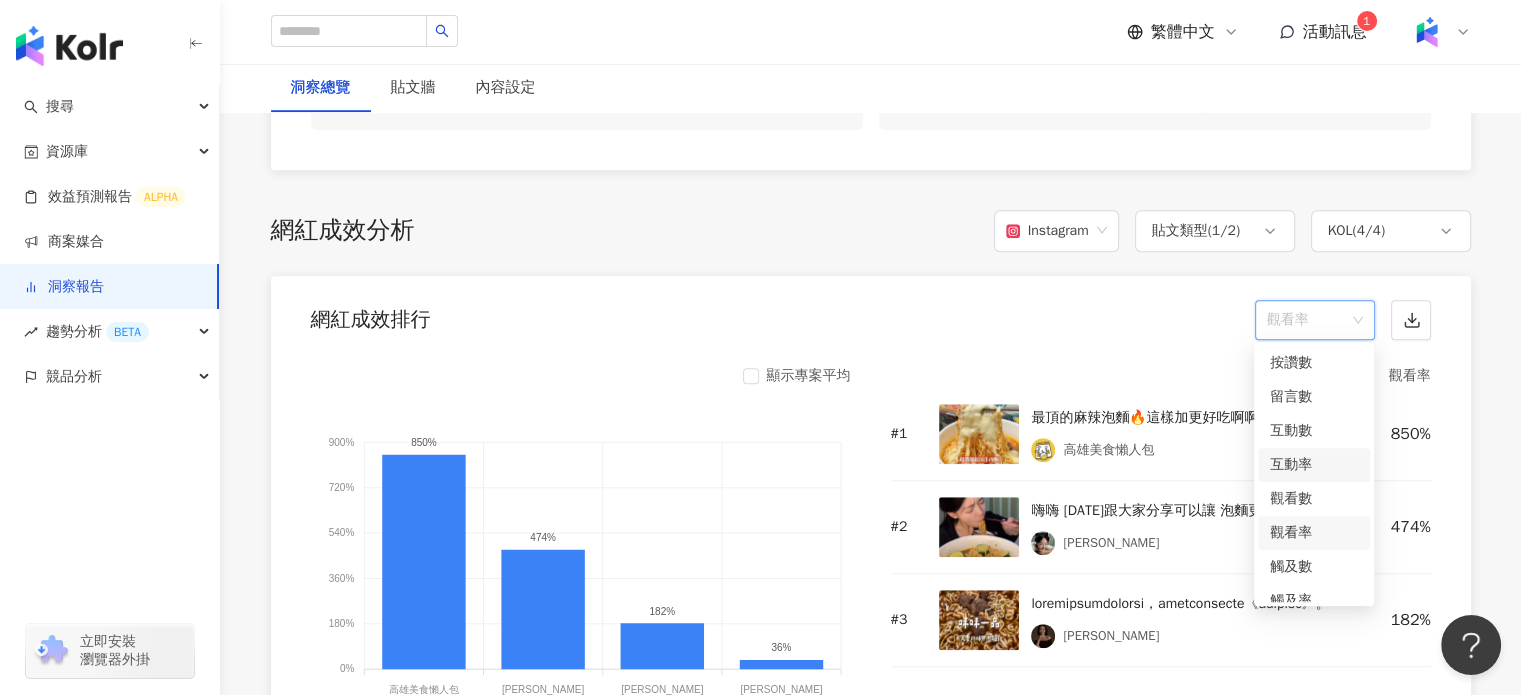 click on "互動率" at bounding box center [1314, 465] 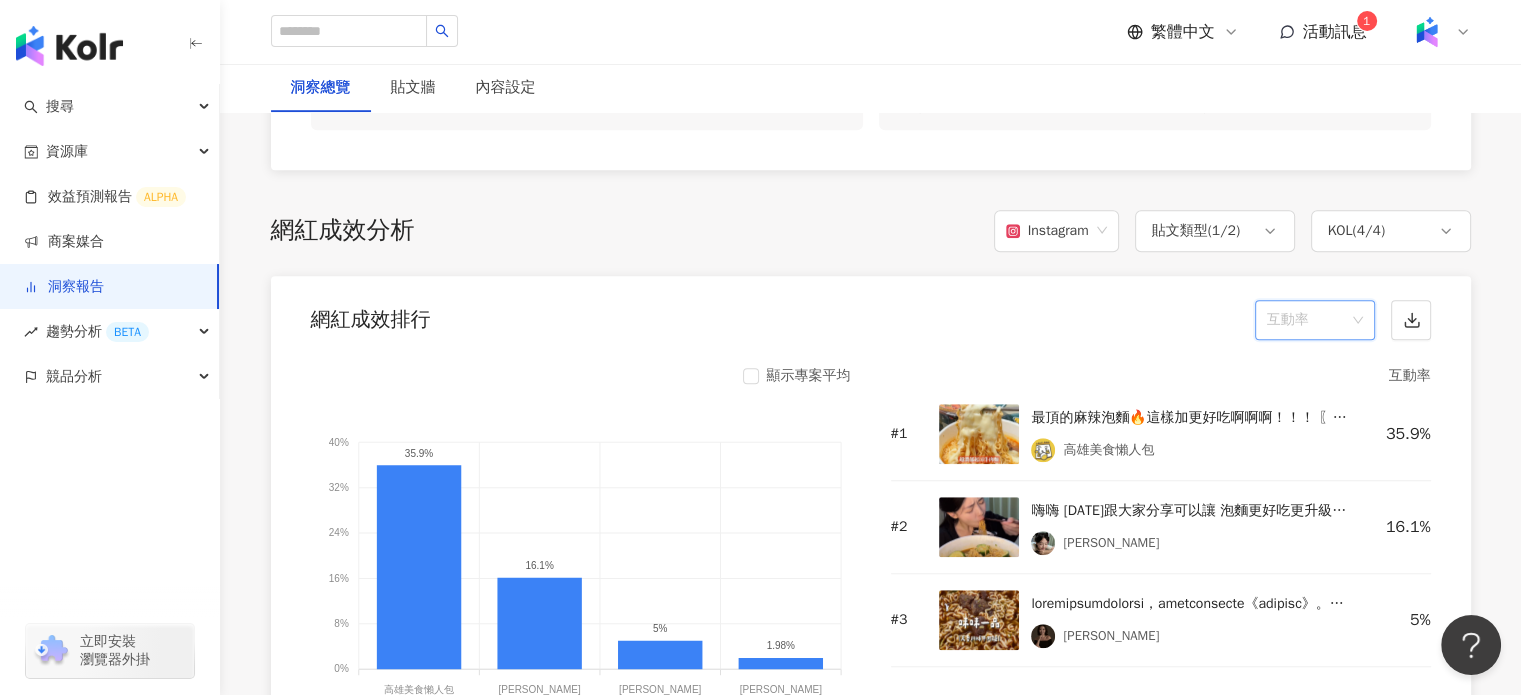 click on "互動率" at bounding box center (1315, 320) 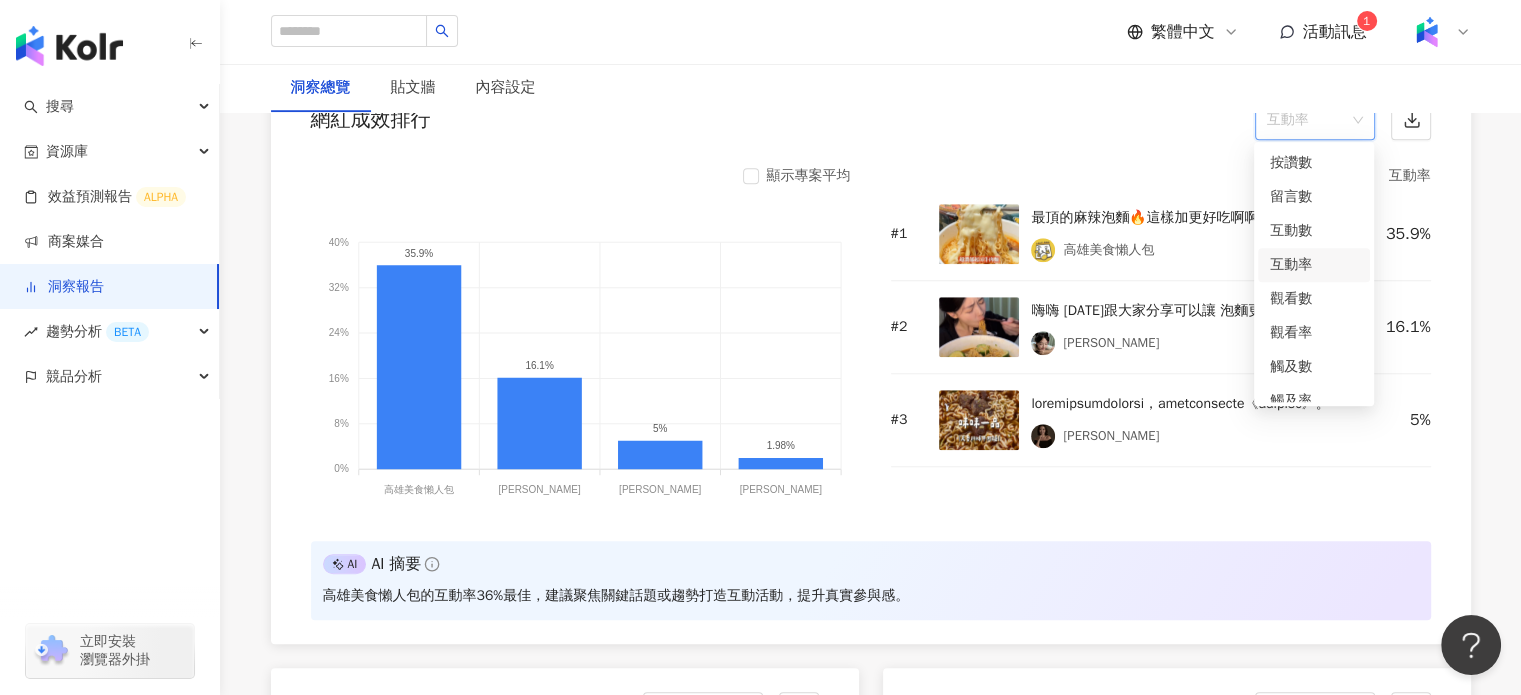 scroll, scrollTop: 1524, scrollLeft: 0, axis: vertical 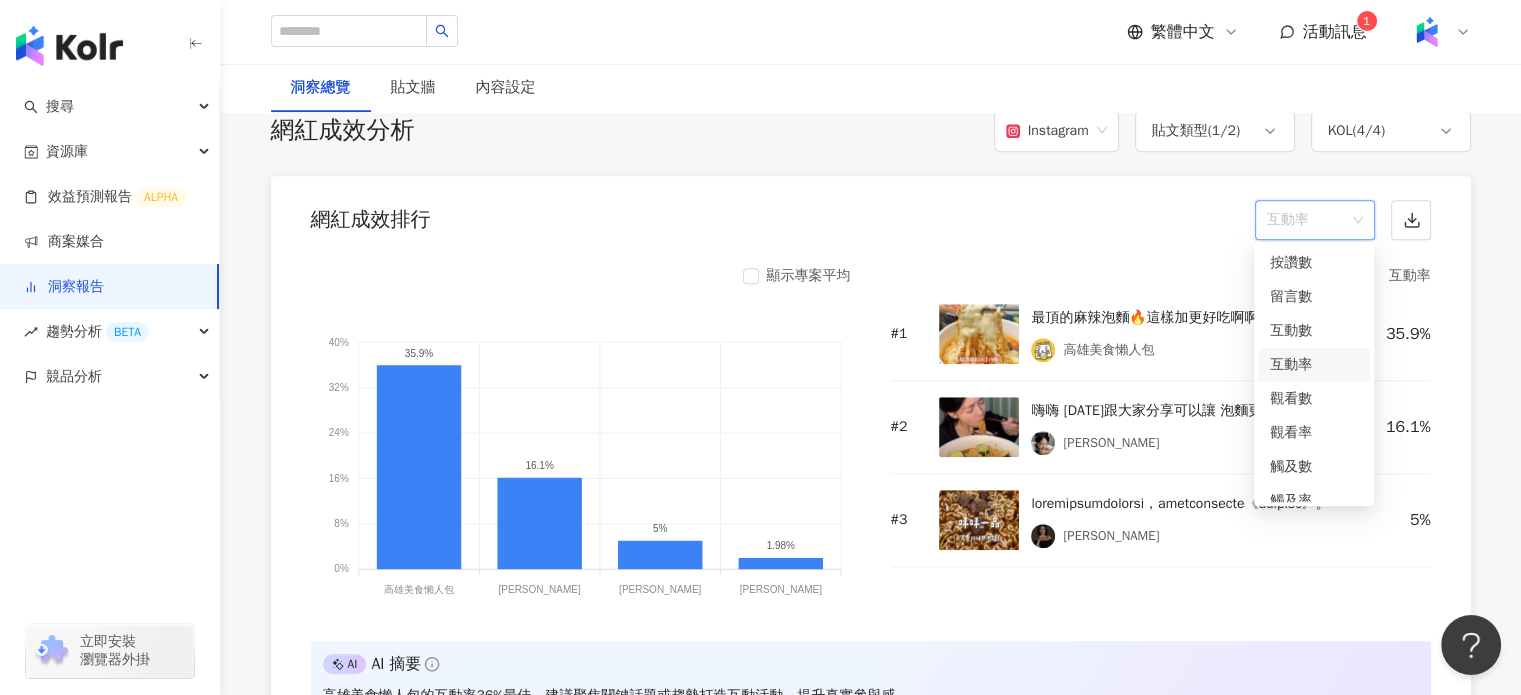 click on "網紅成效排行 互動率" at bounding box center [871, 214] 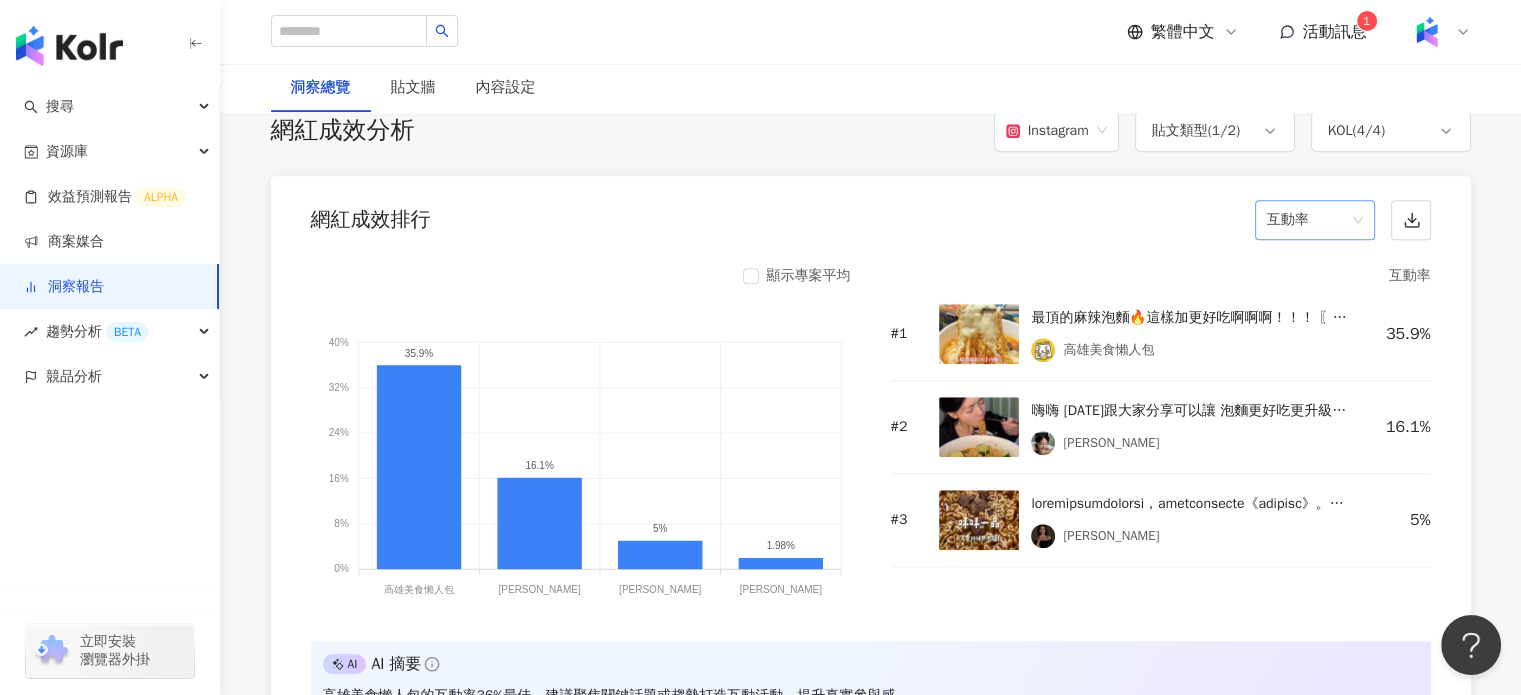 click on "互動率" at bounding box center [1315, 220] 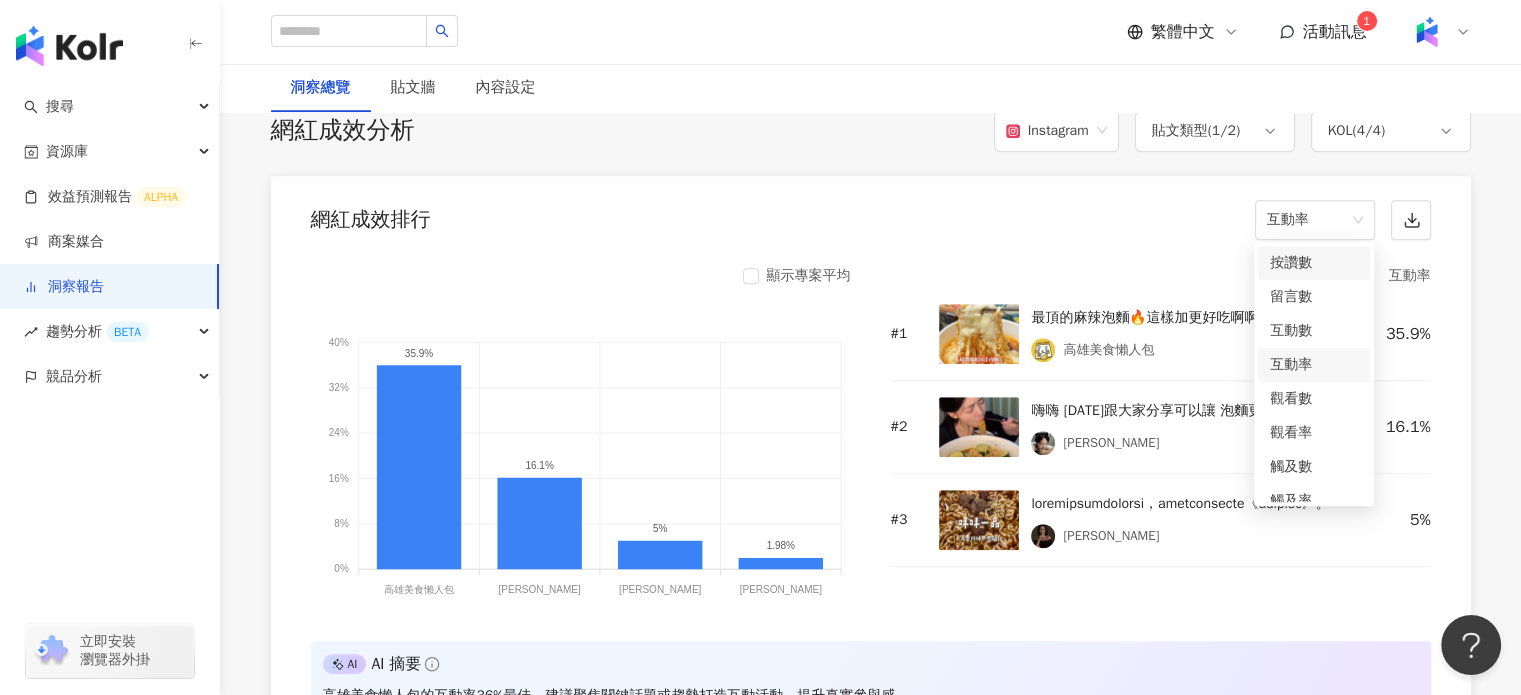 drag, startPoint x: 1360, startPoint y: 182, endPoint x: 1338, endPoint y: 182, distance: 22 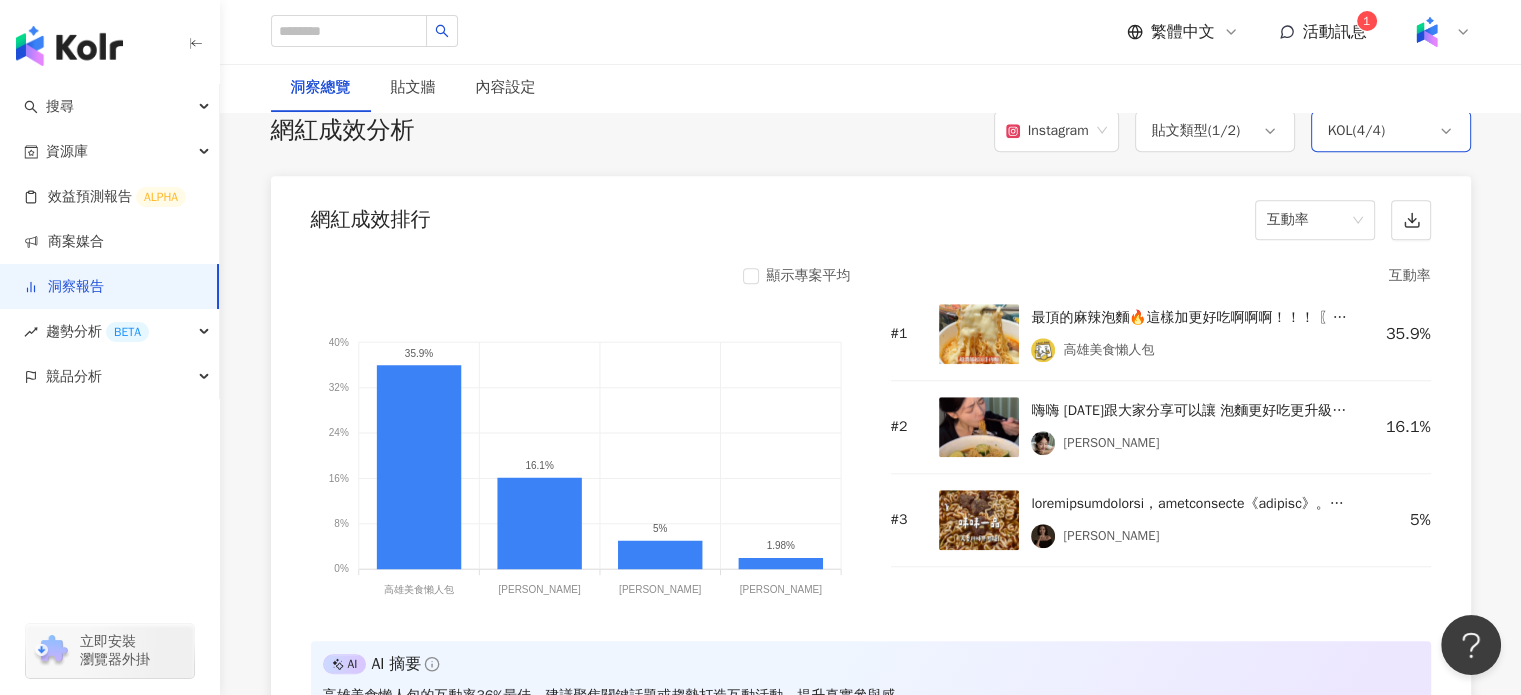 drag, startPoint x: 1338, startPoint y: 182, endPoint x: 1404, endPoint y: 130, distance: 84.0238 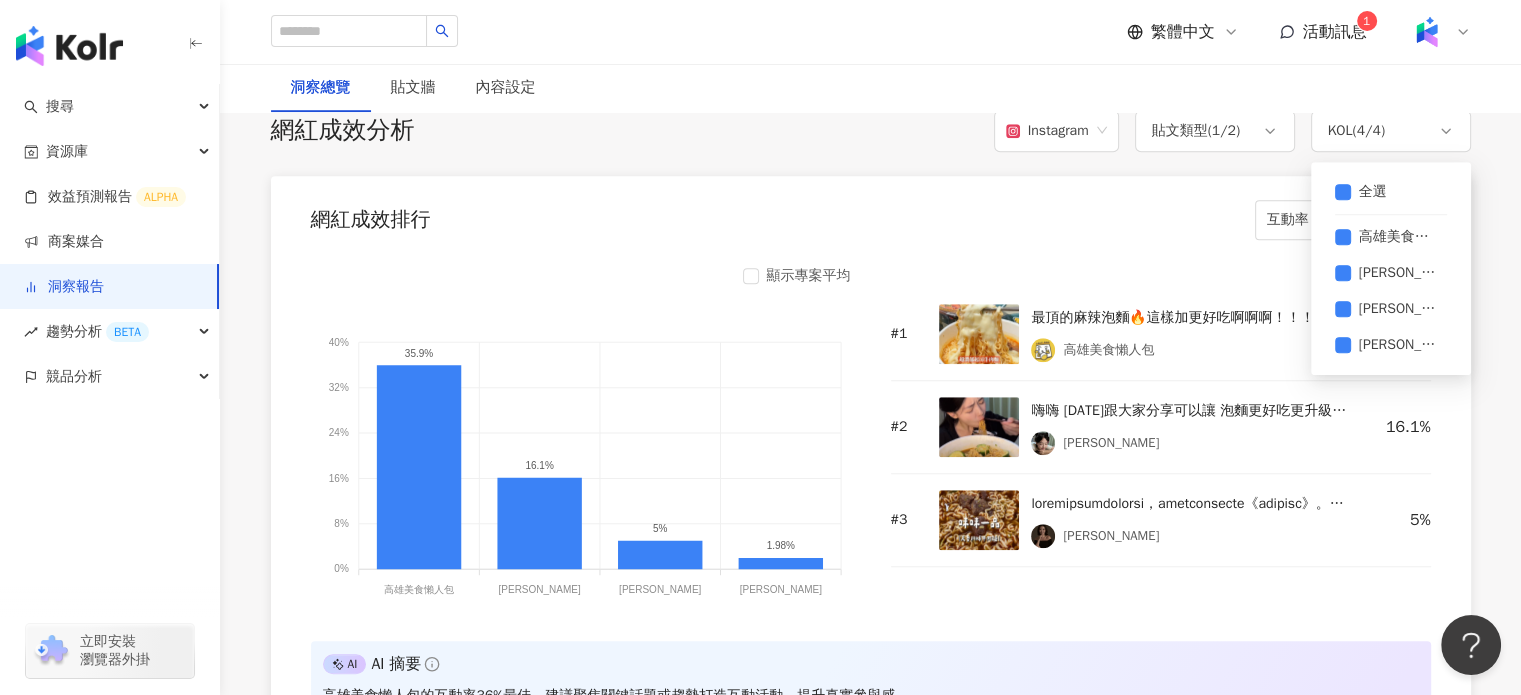 click on "全選 高雄美食懶人[PERSON_NAME] [PERSON_NAME] [PERSON_NAME] Chieh Chou" at bounding box center (1391, 268) 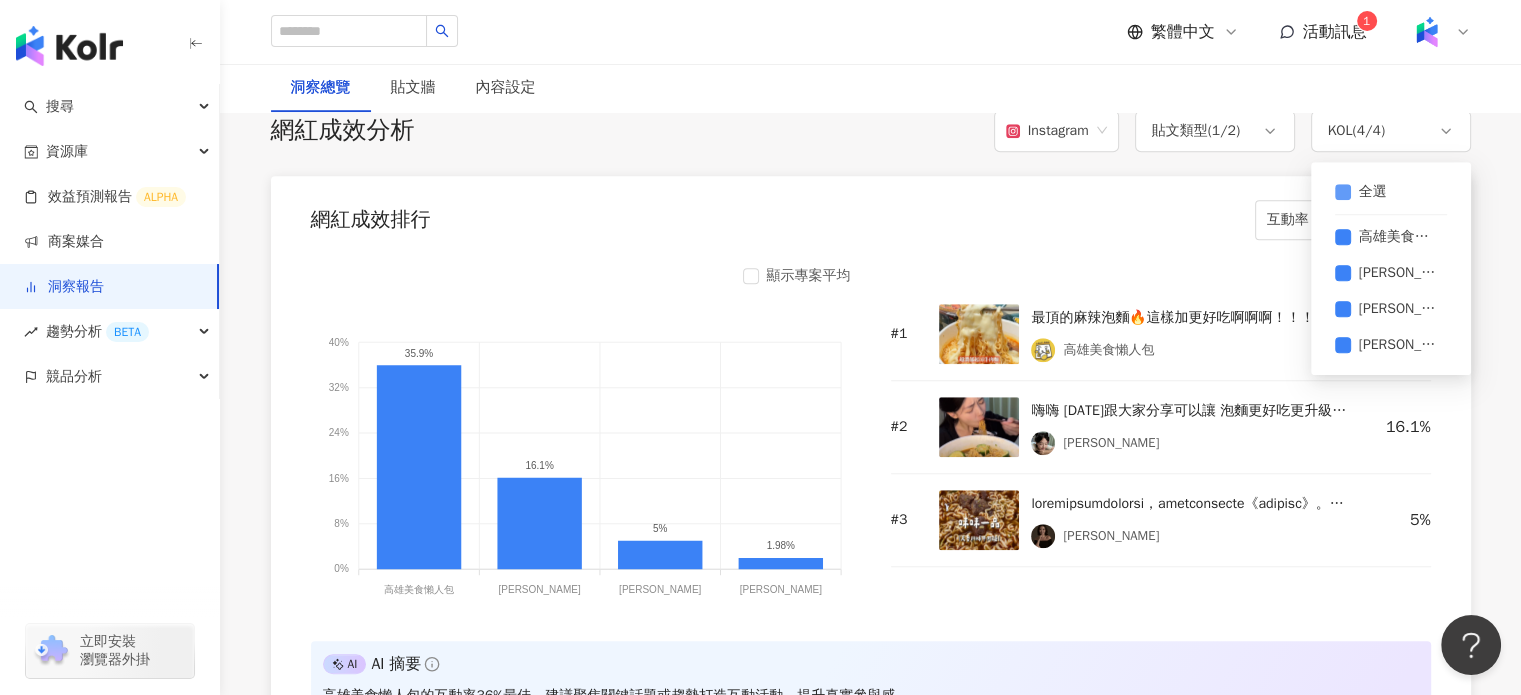 click on "全選" at bounding box center [1373, 192] 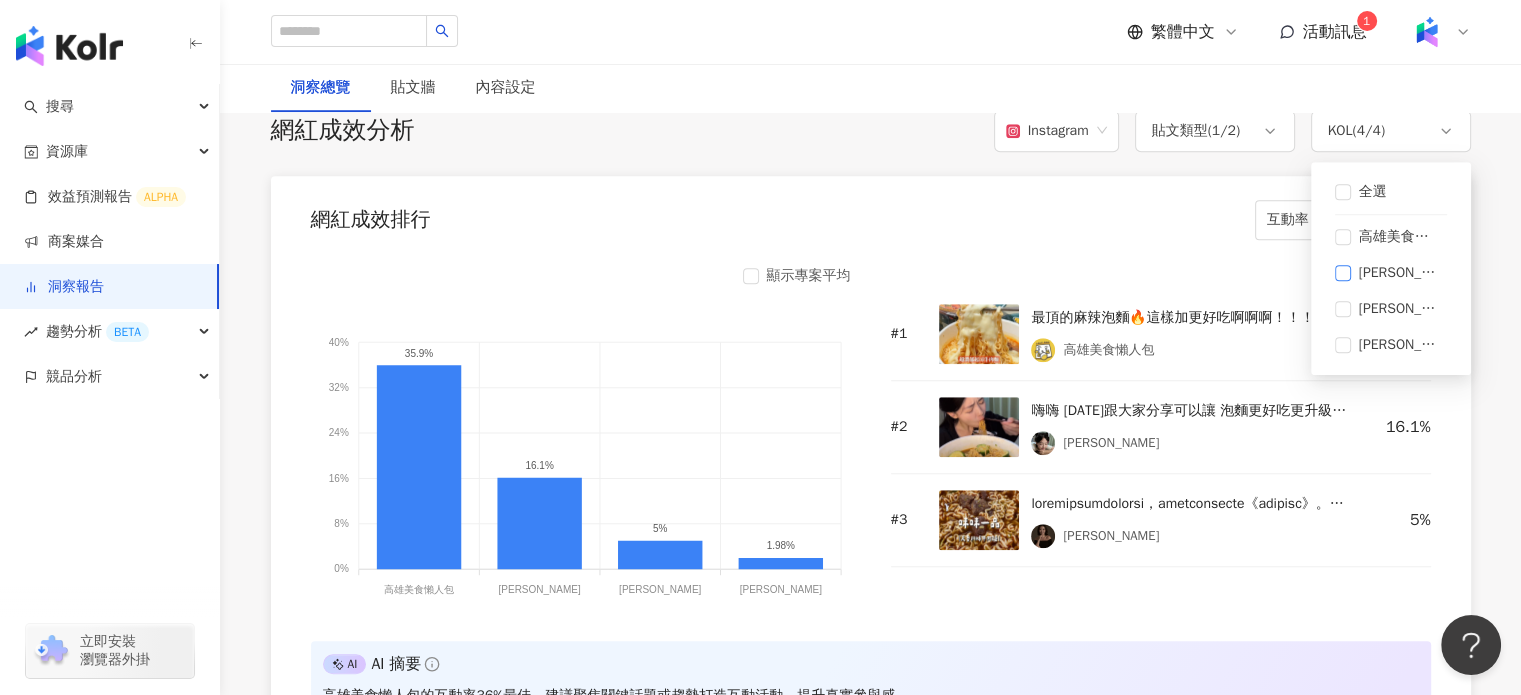 click on "[PERSON_NAME]" at bounding box center (1399, 273) 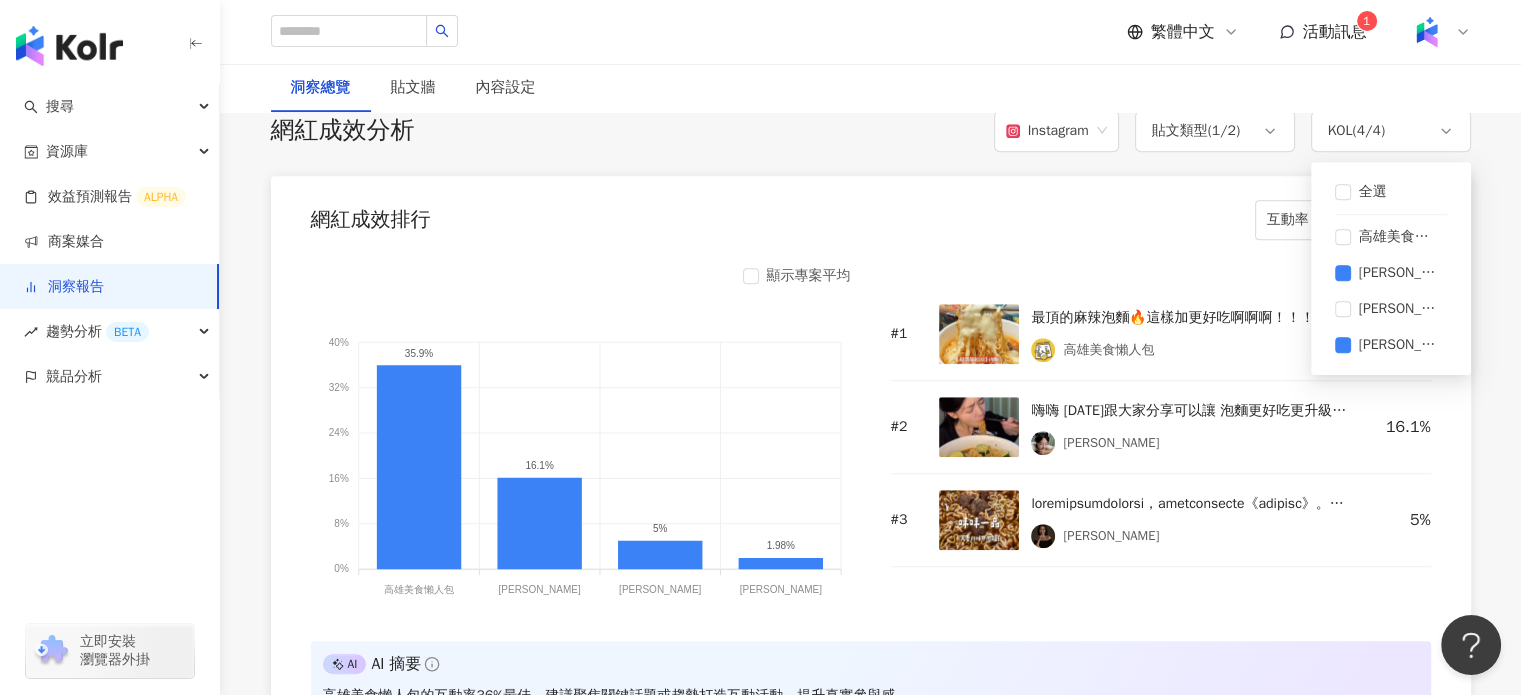 click on "網紅成效排行 互動率" at bounding box center [871, 214] 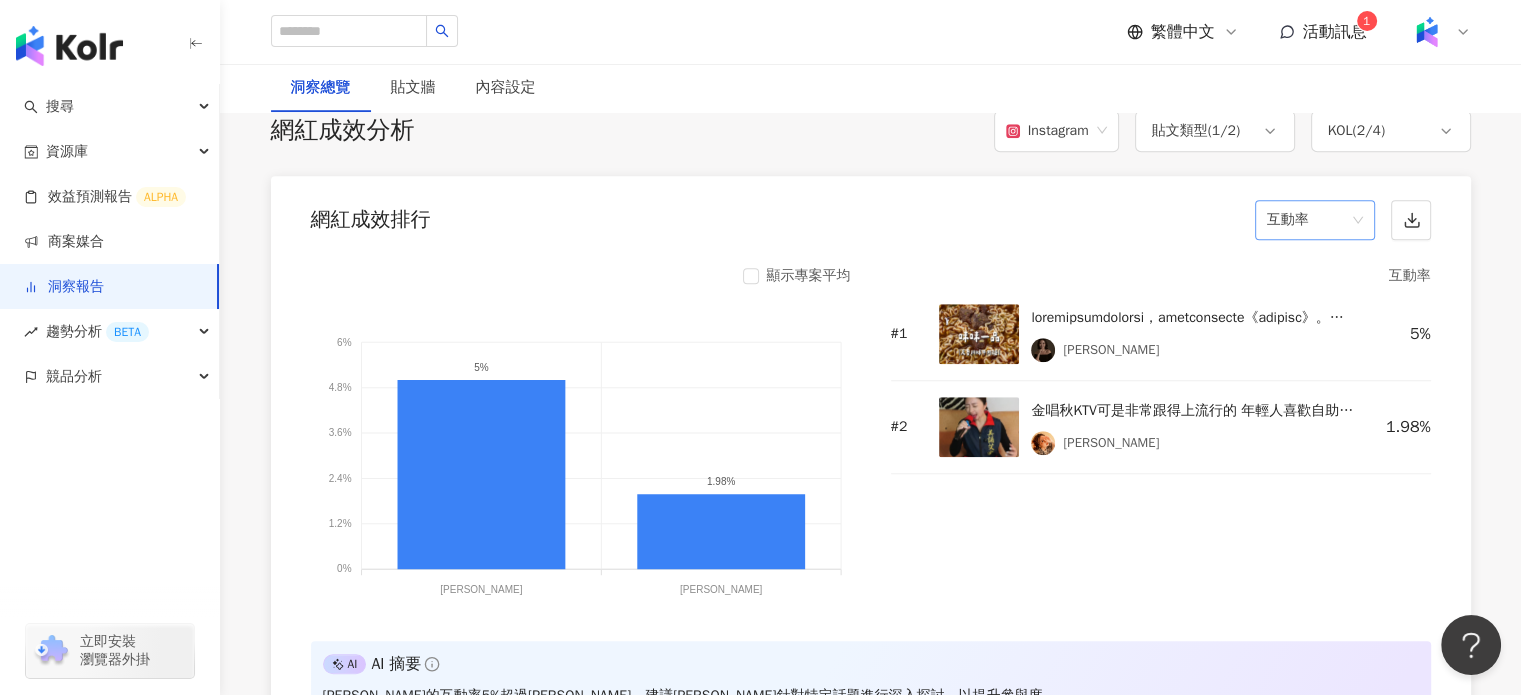 click on "互動率" at bounding box center (1315, 220) 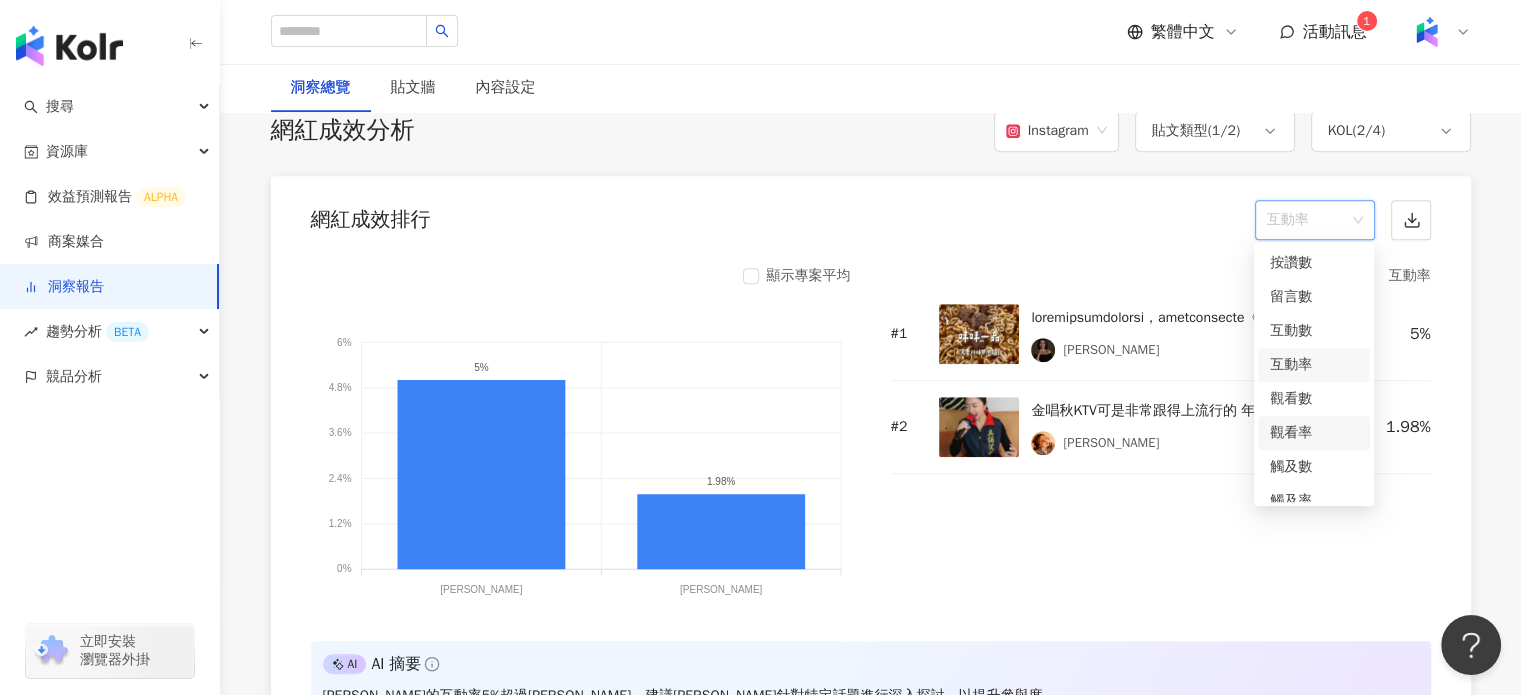 click on "觀看率" at bounding box center [1314, 433] 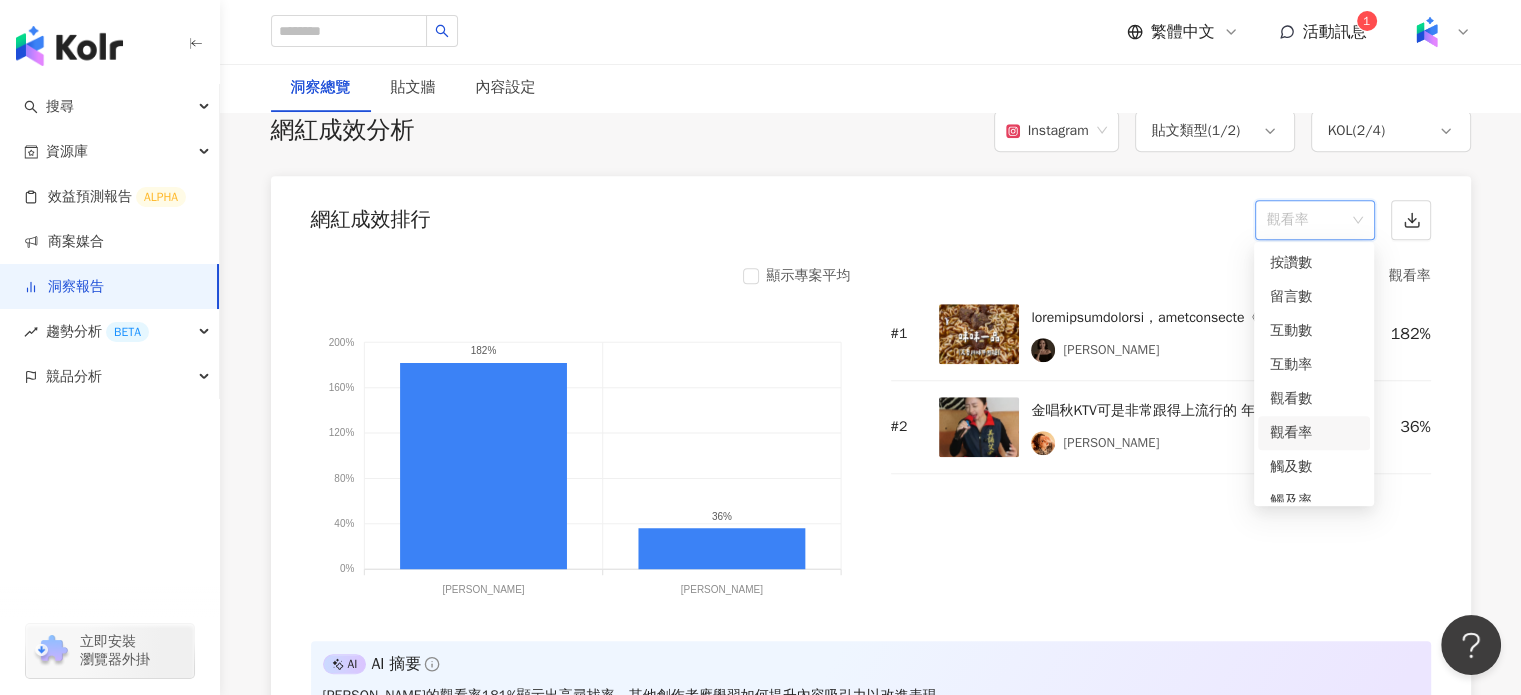 click on "觀看率" at bounding box center [1315, 220] 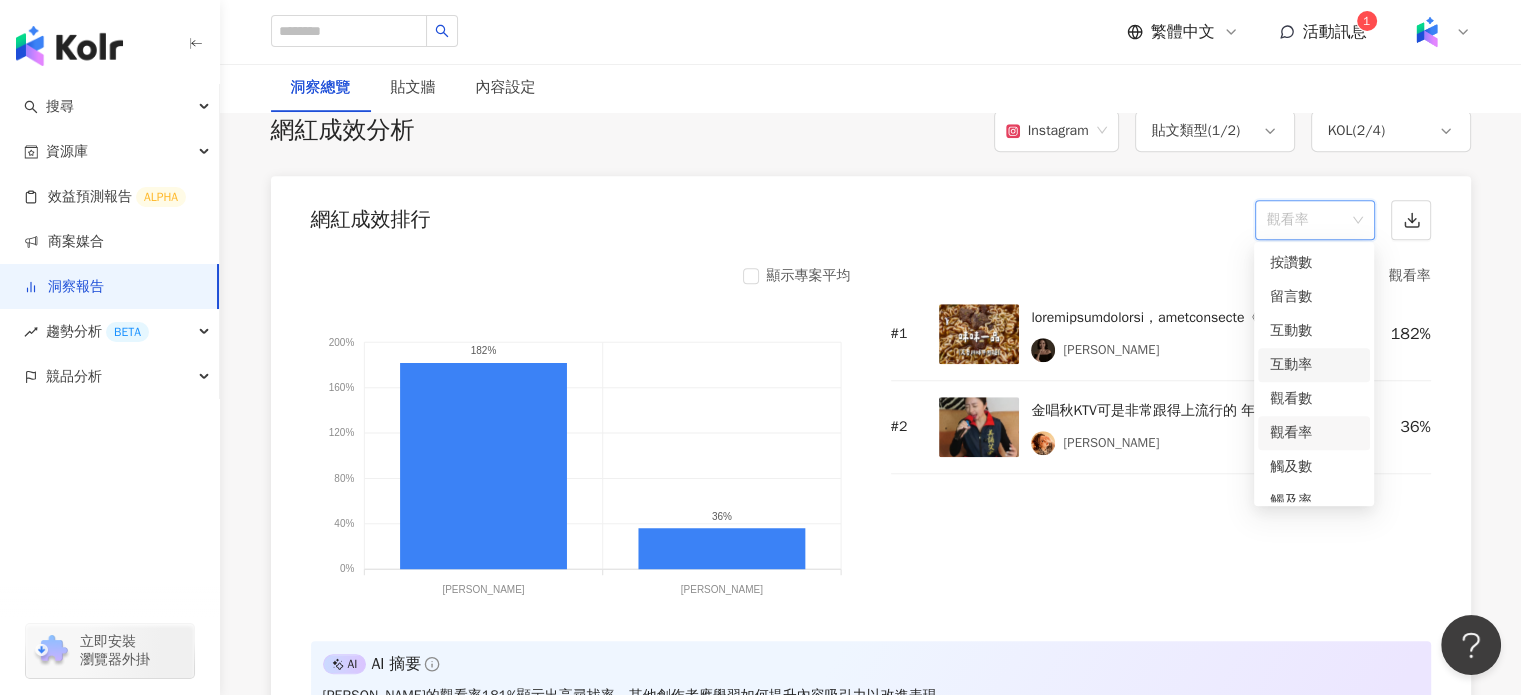 click on "互動率" at bounding box center [1314, 365] 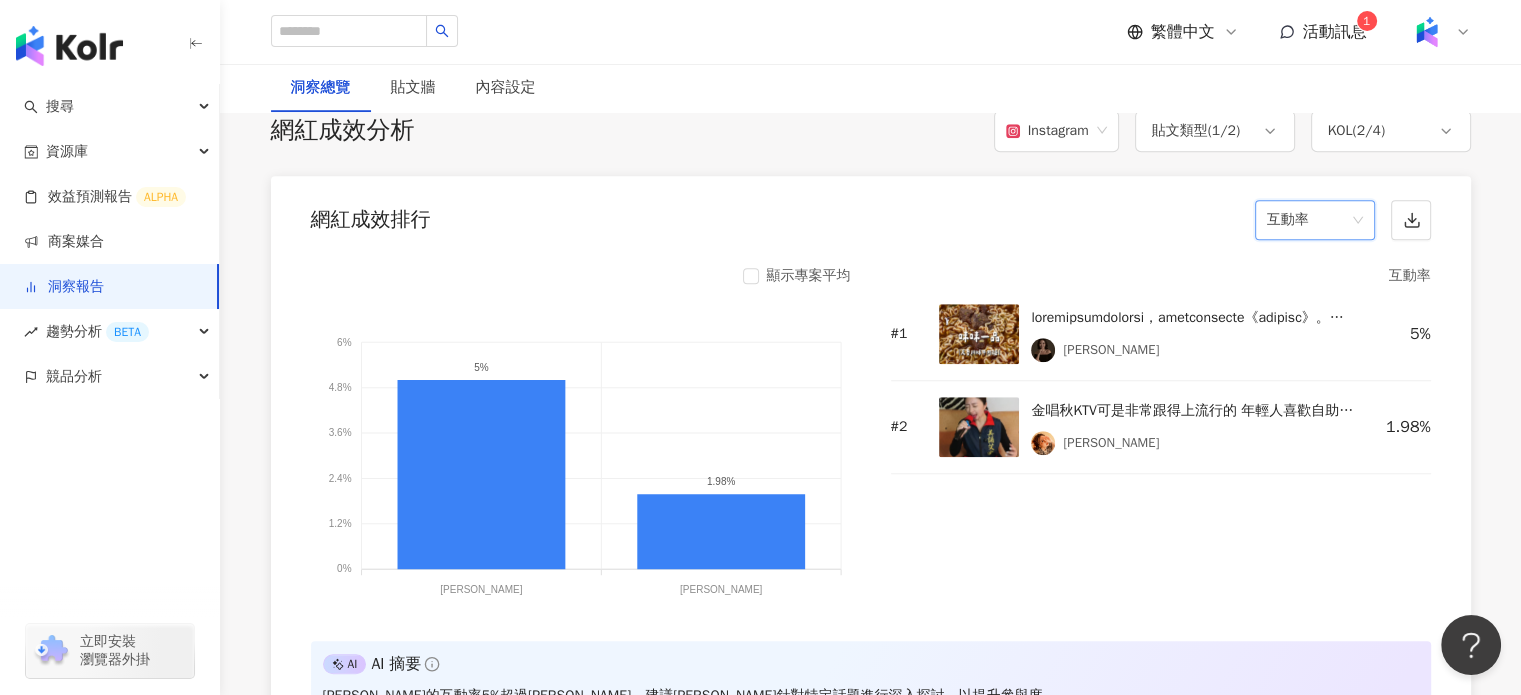 click on "互動率" at bounding box center (1315, 220) 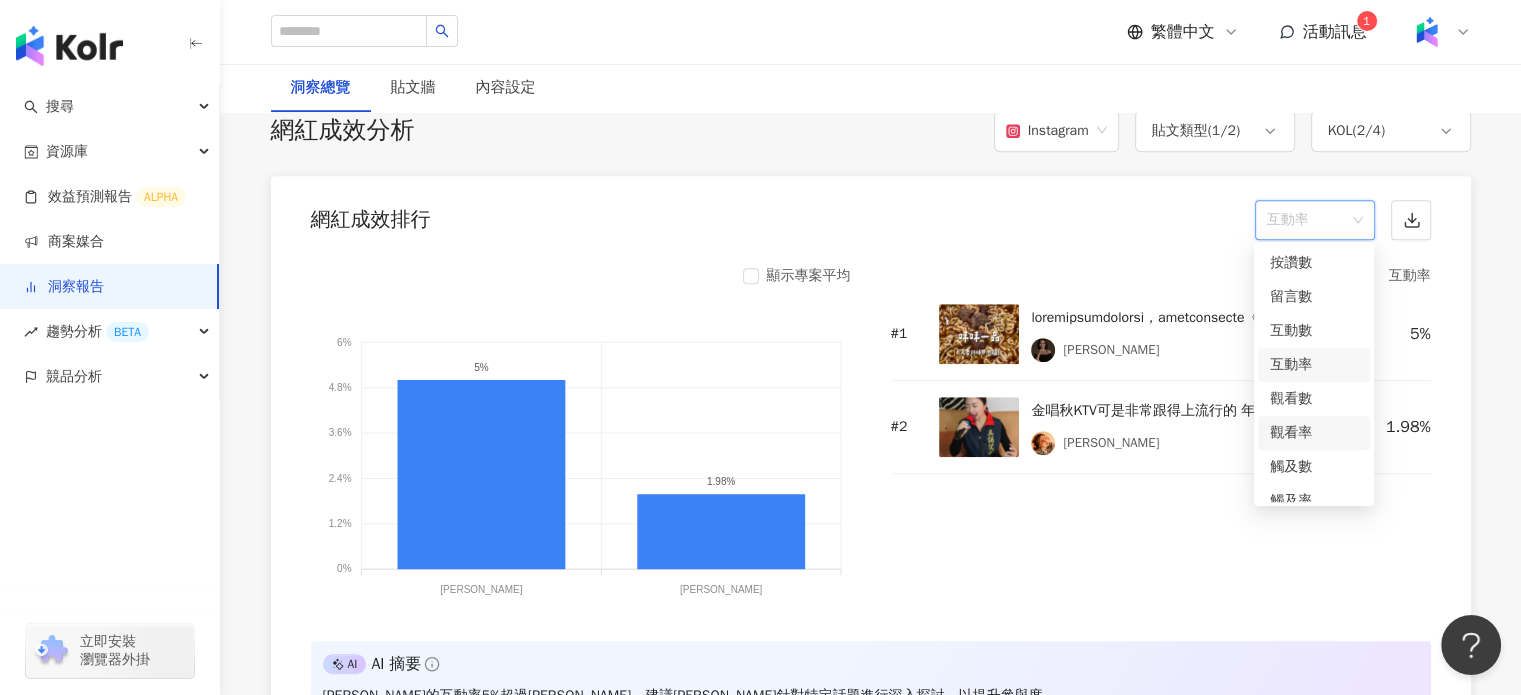 scroll, scrollTop: 84, scrollLeft: 0, axis: vertical 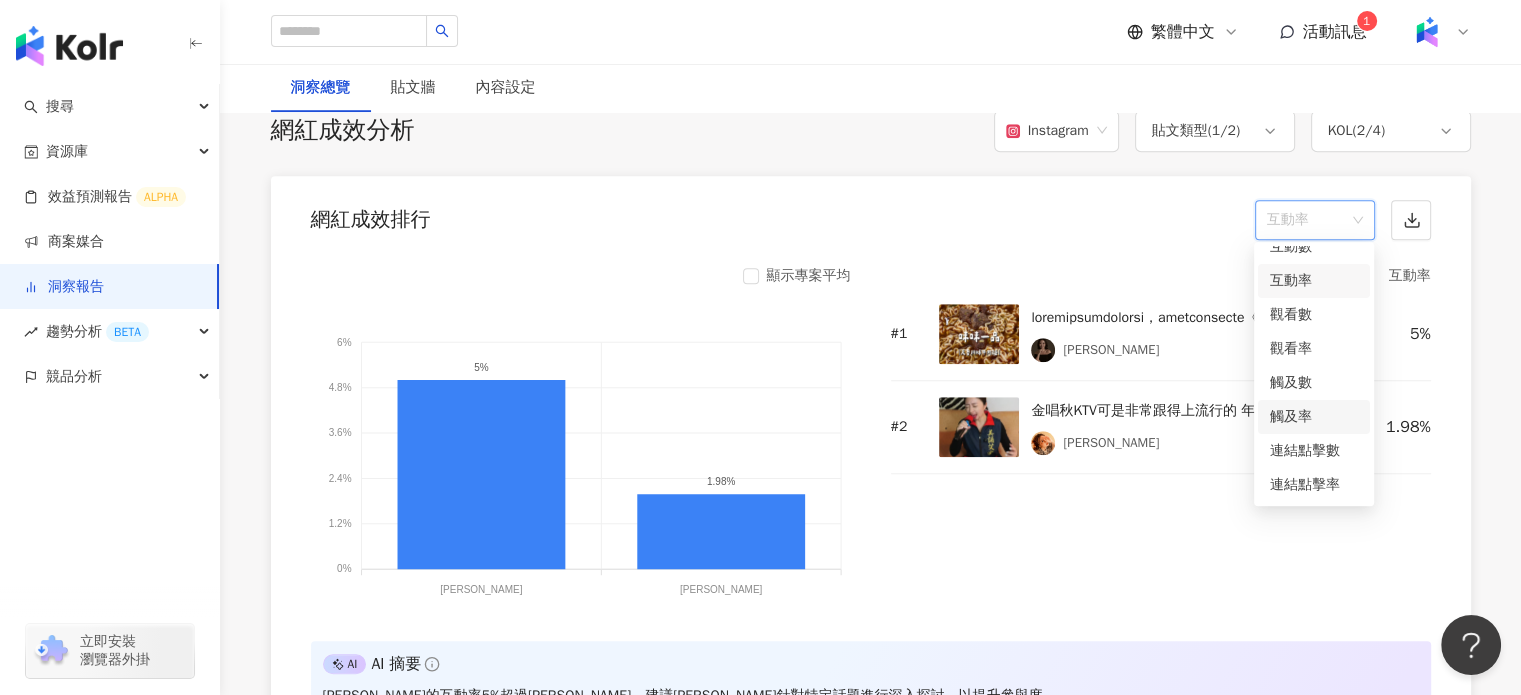 click on "觸及率" at bounding box center [1314, 417] 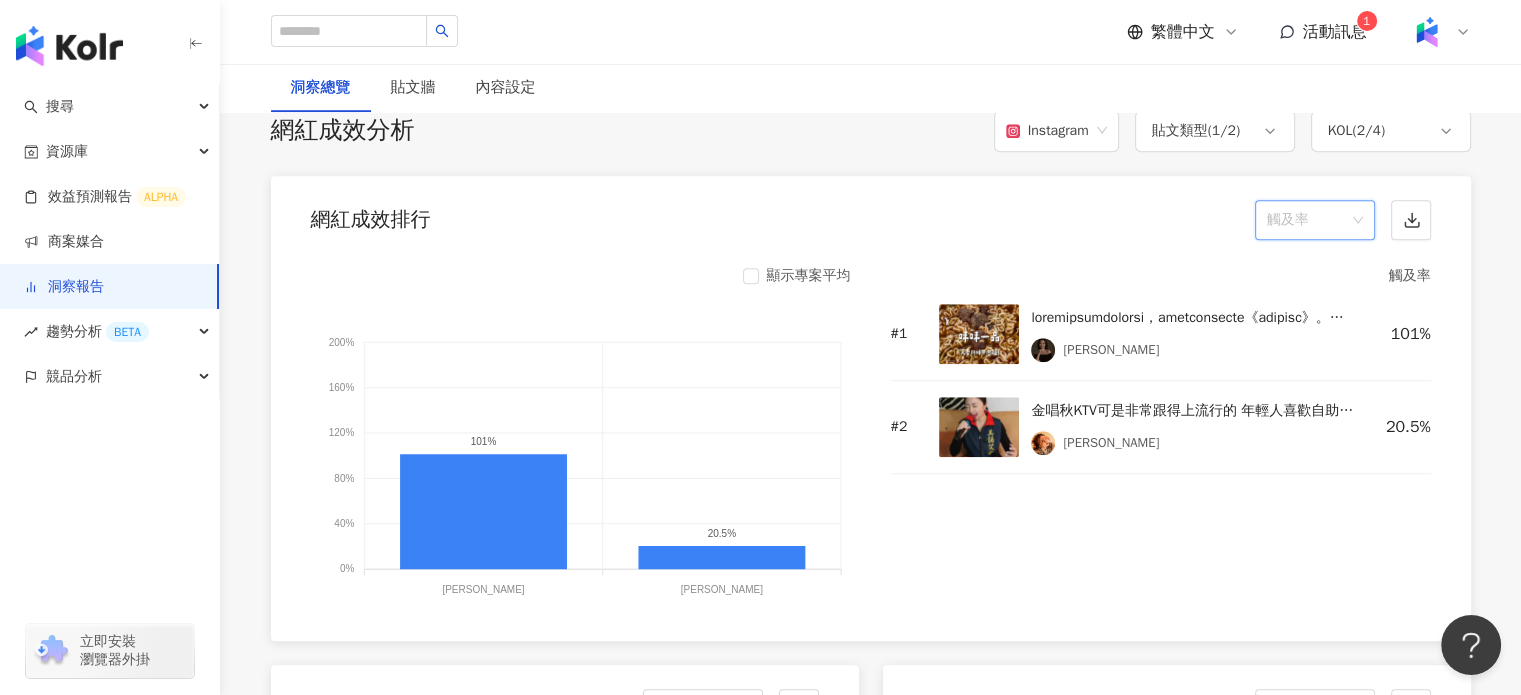 click on "觸及率" at bounding box center [1315, 220] 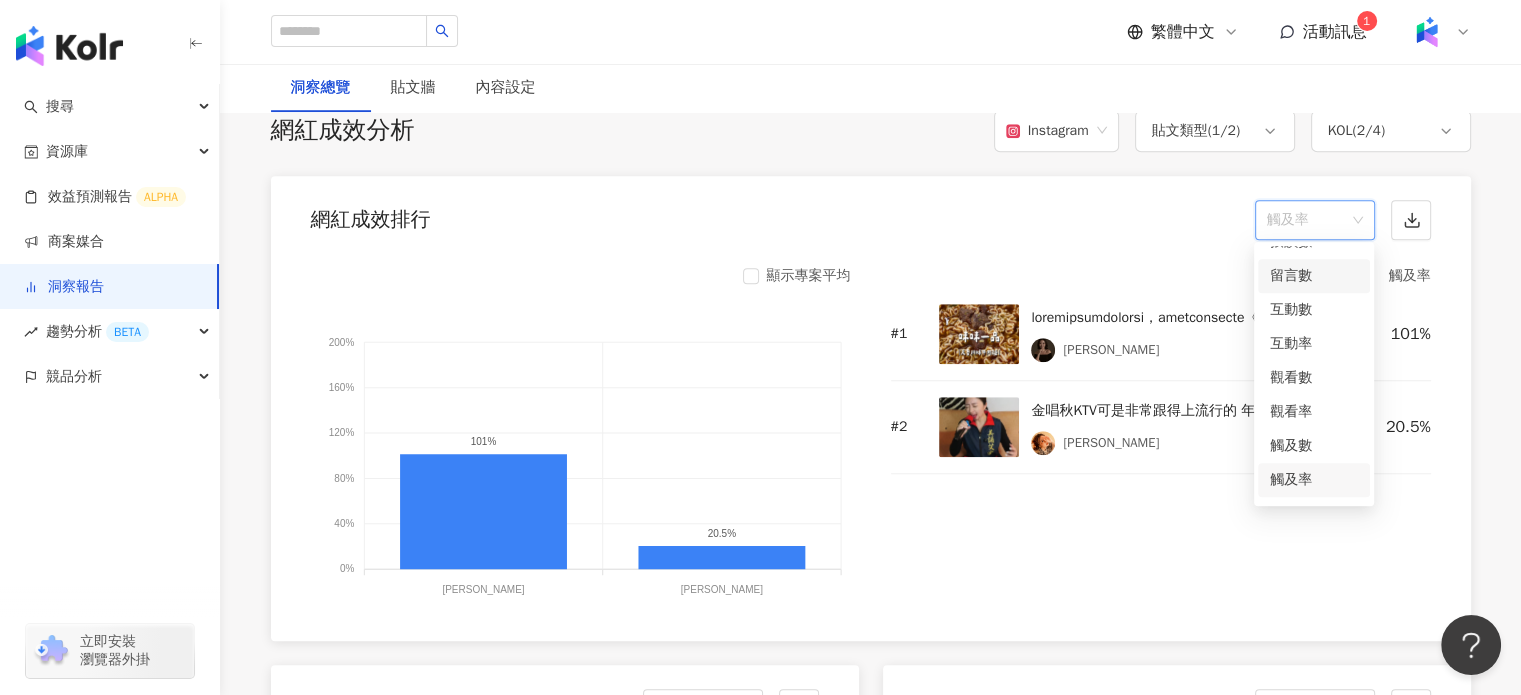 scroll, scrollTop: 0, scrollLeft: 0, axis: both 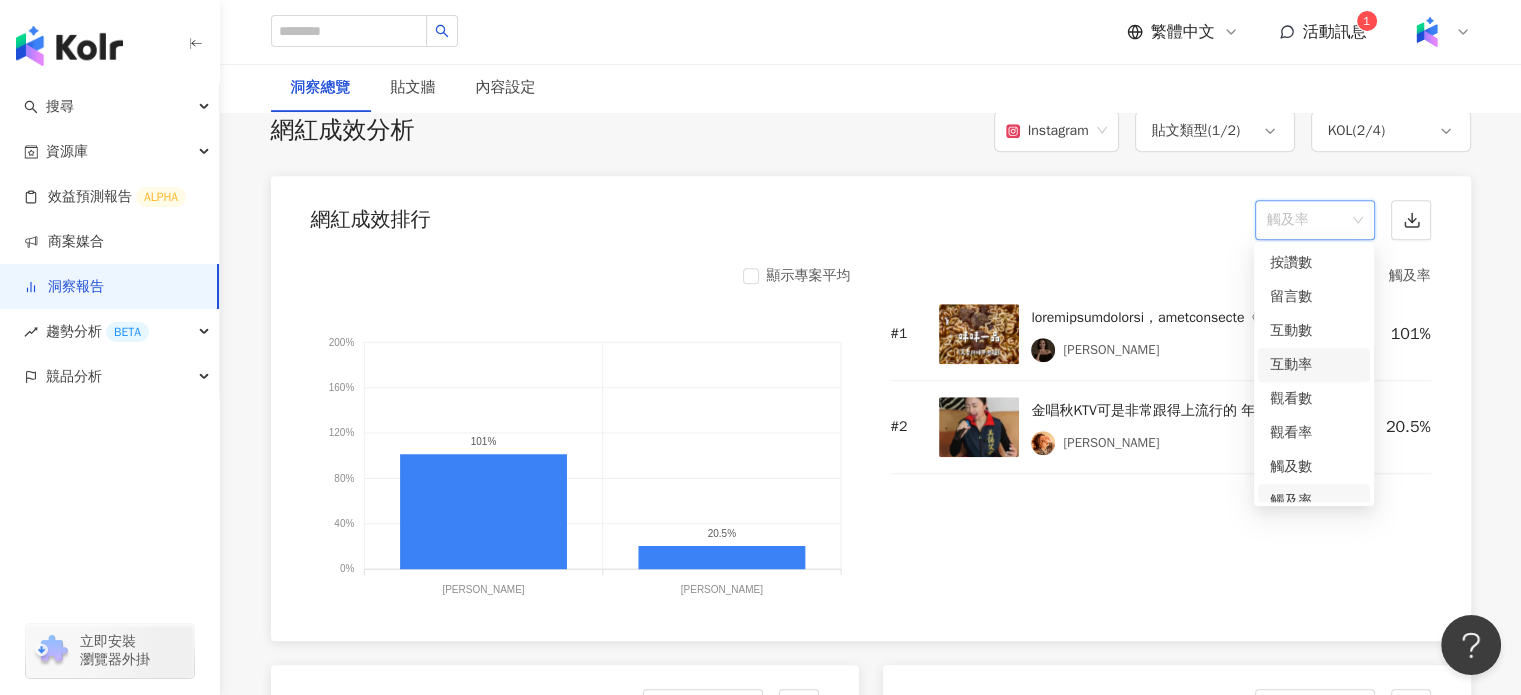click on "互動率" at bounding box center (1314, 365) 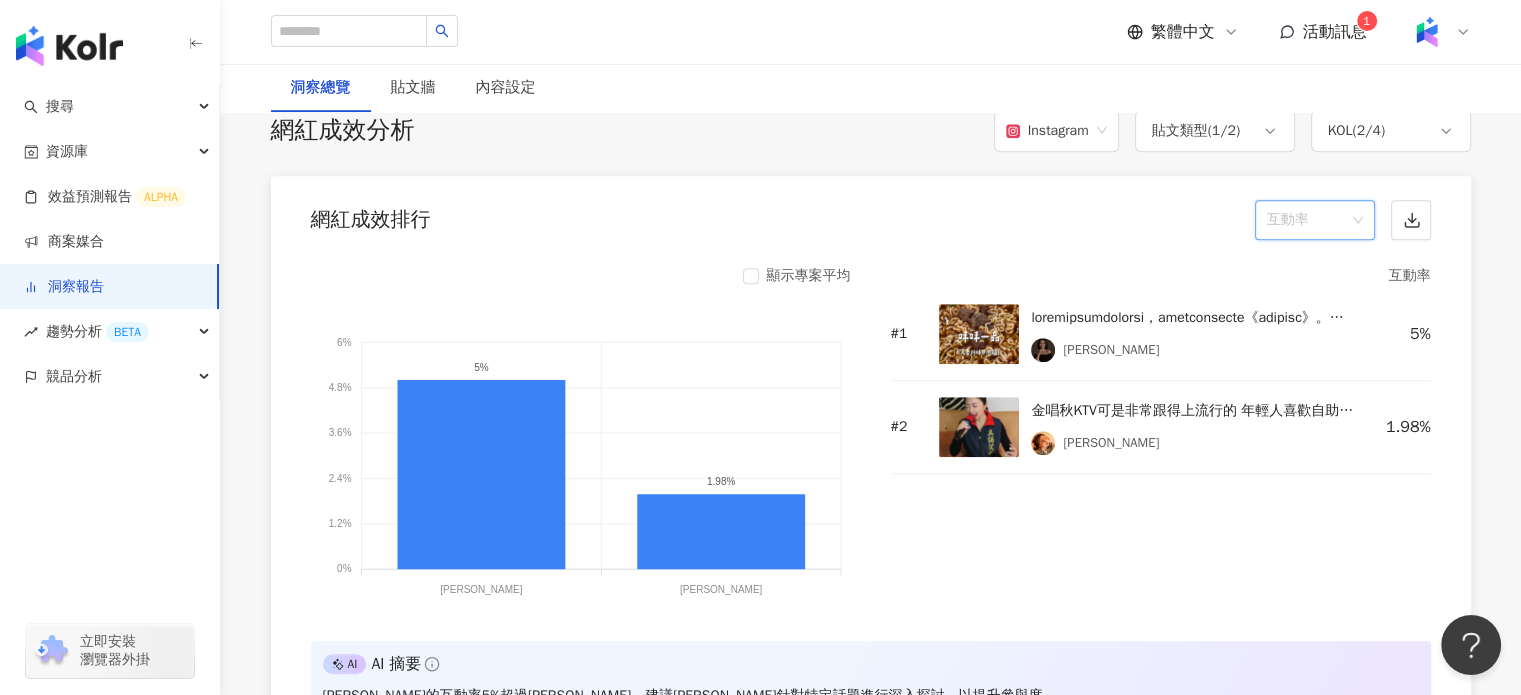 click on "互動率" at bounding box center (1315, 220) 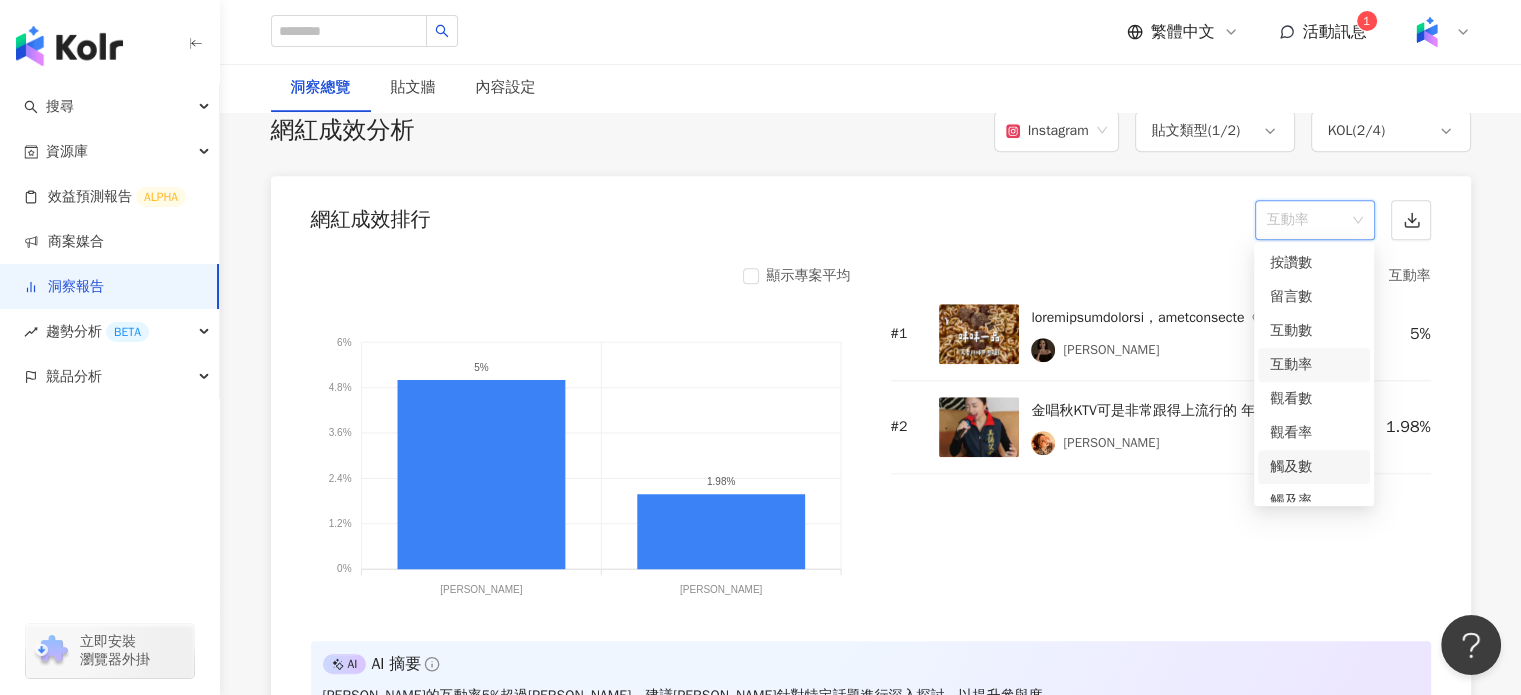 scroll, scrollTop: 84, scrollLeft: 0, axis: vertical 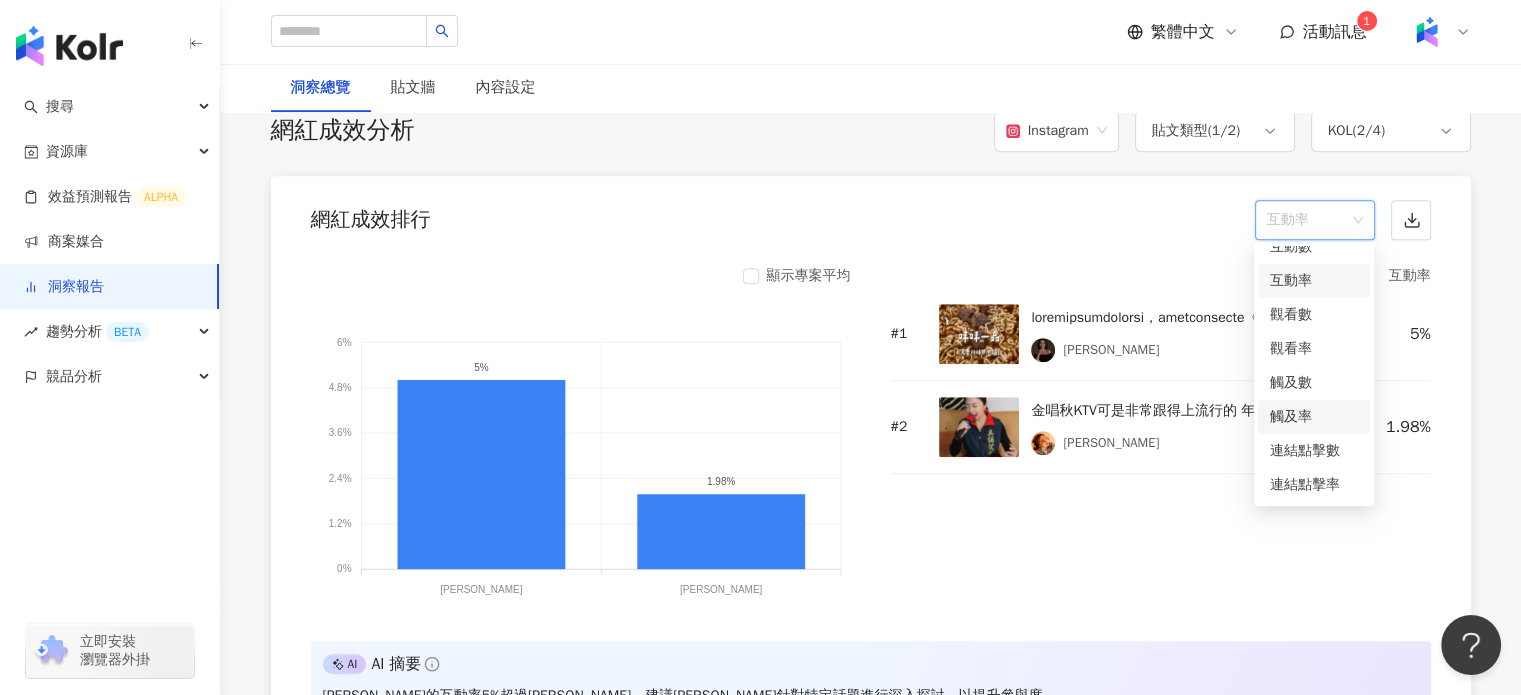 click on "觸及率" at bounding box center [1314, 417] 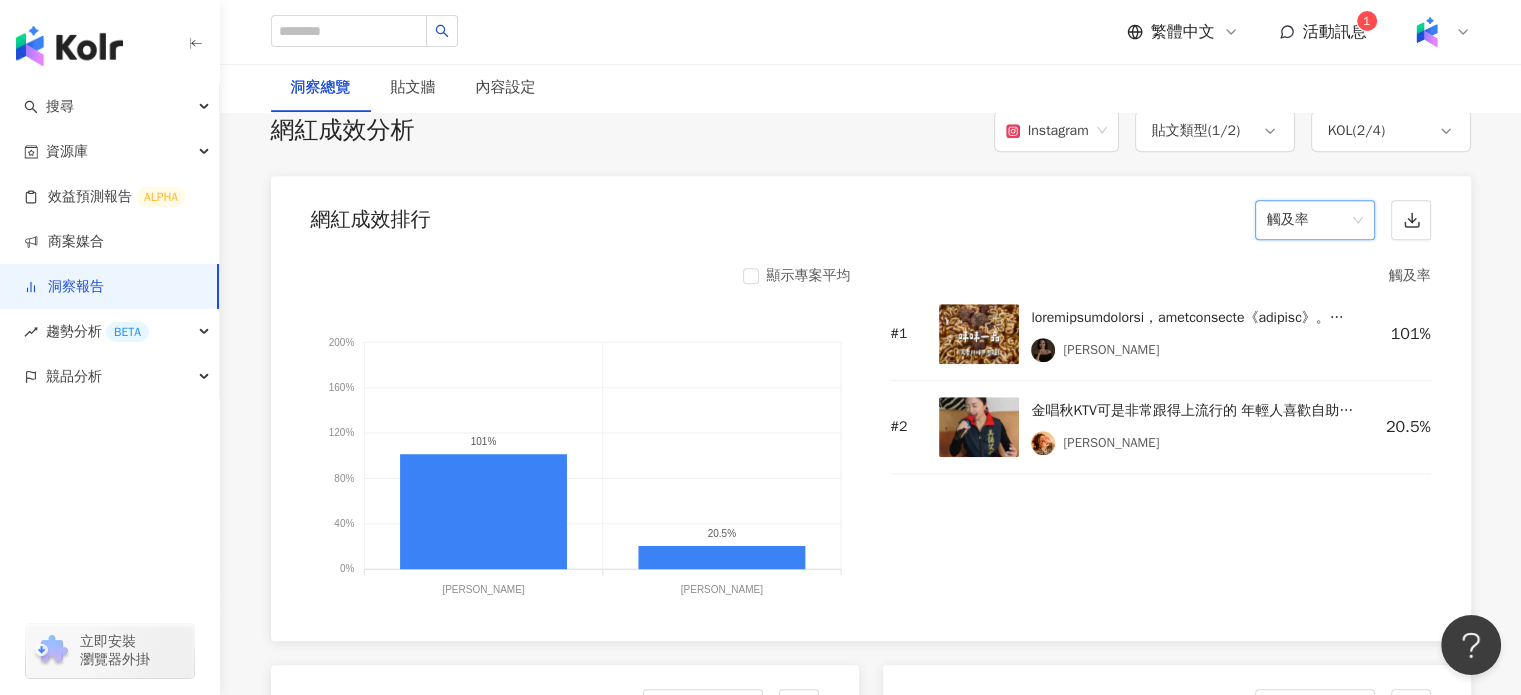 click on "觸及率" at bounding box center (1315, 220) 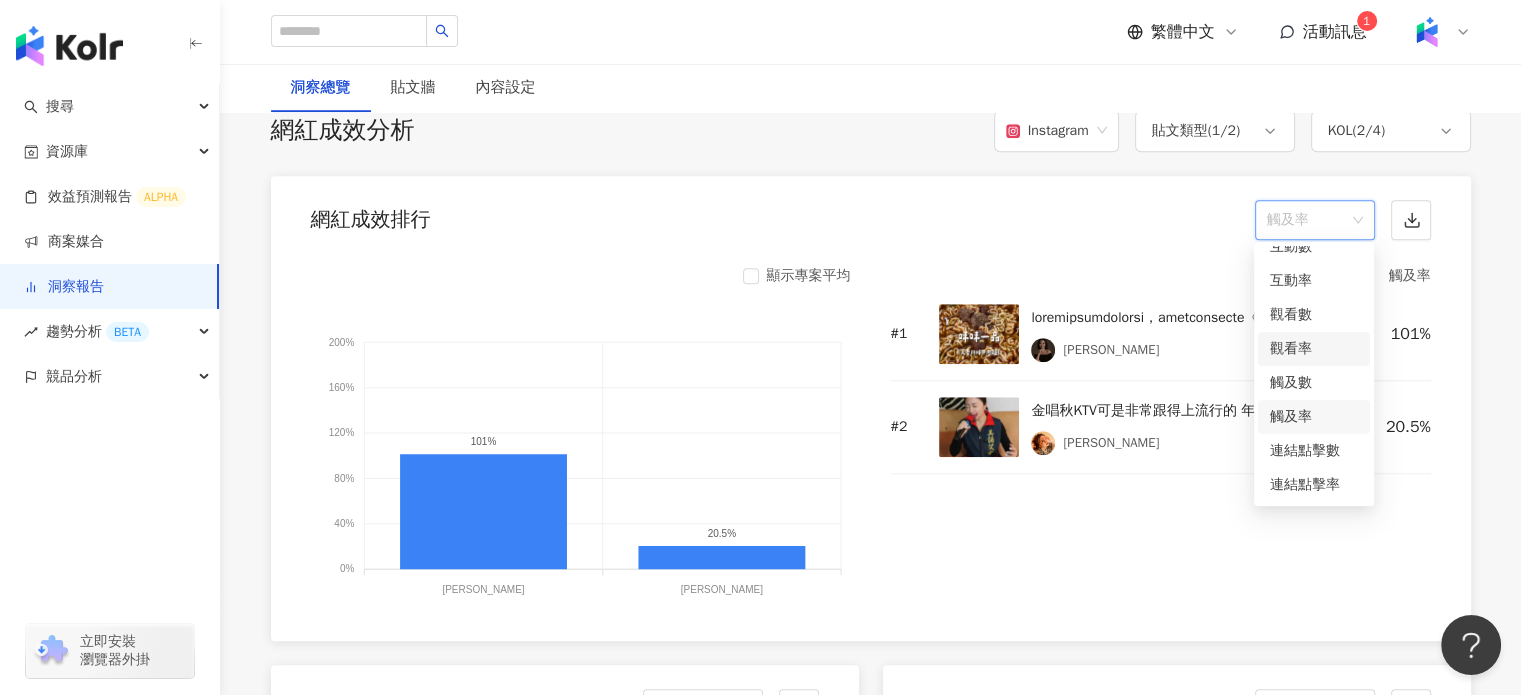 click on "觀看率" at bounding box center [1314, 349] 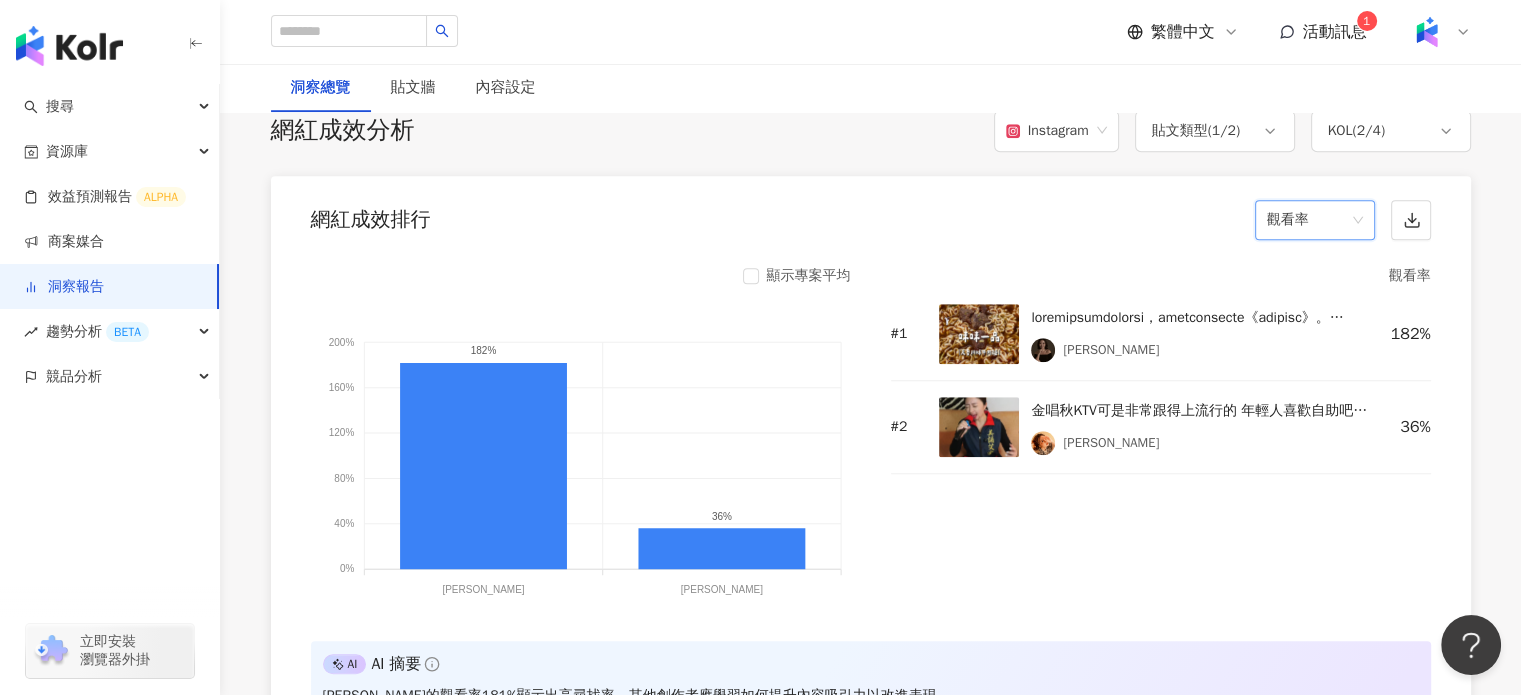 click on "觀看率" at bounding box center [1315, 220] 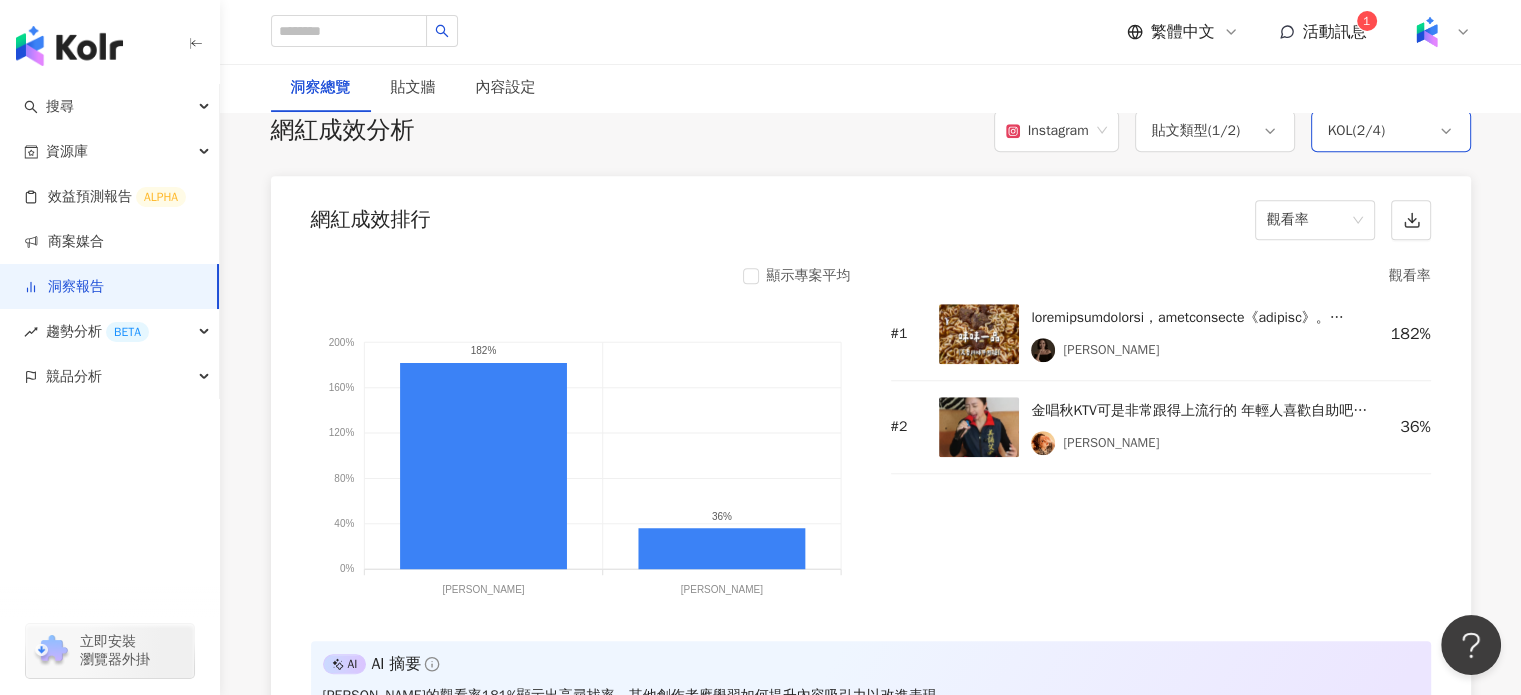 click on "KOL  ( 2 / 4 )" at bounding box center (1356, 131) 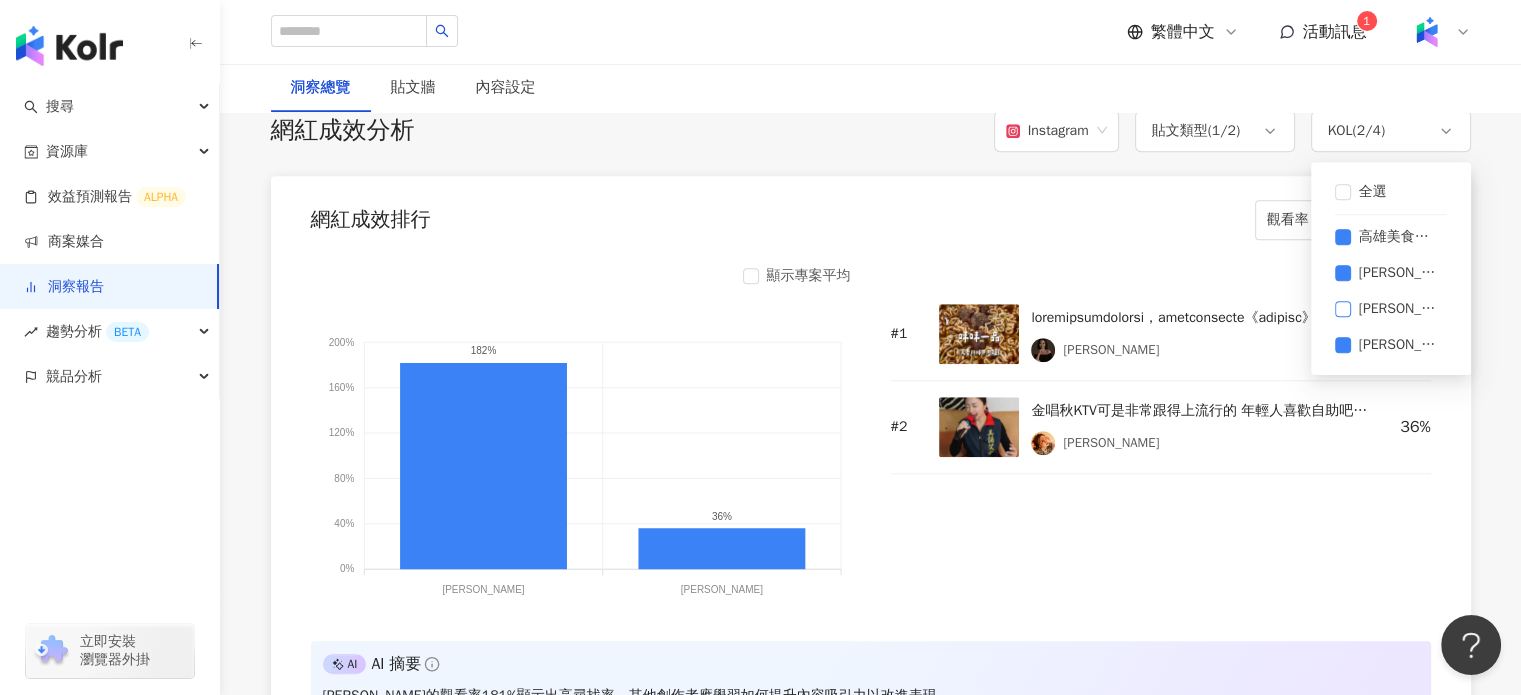 click on "[PERSON_NAME]" at bounding box center [1391, 309] 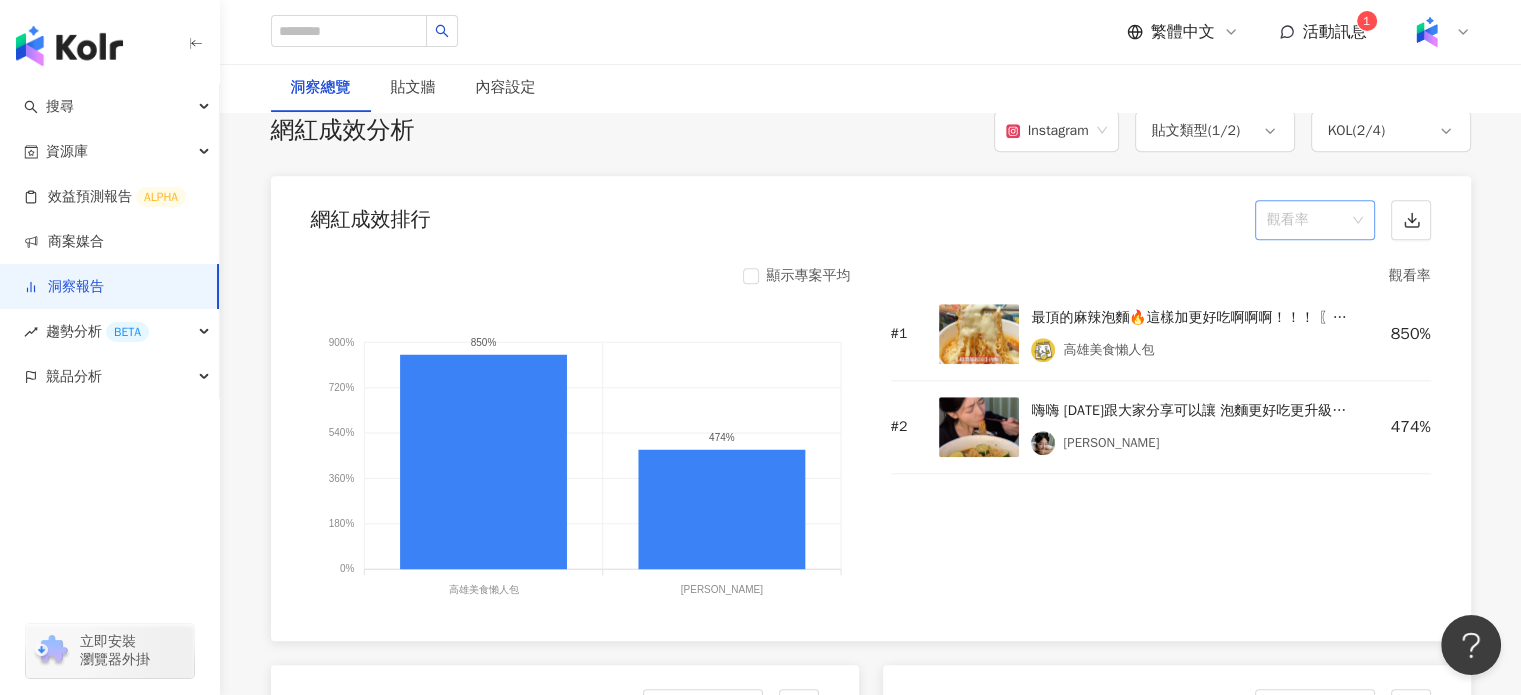 click on "觀看率" at bounding box center (1315, 220) 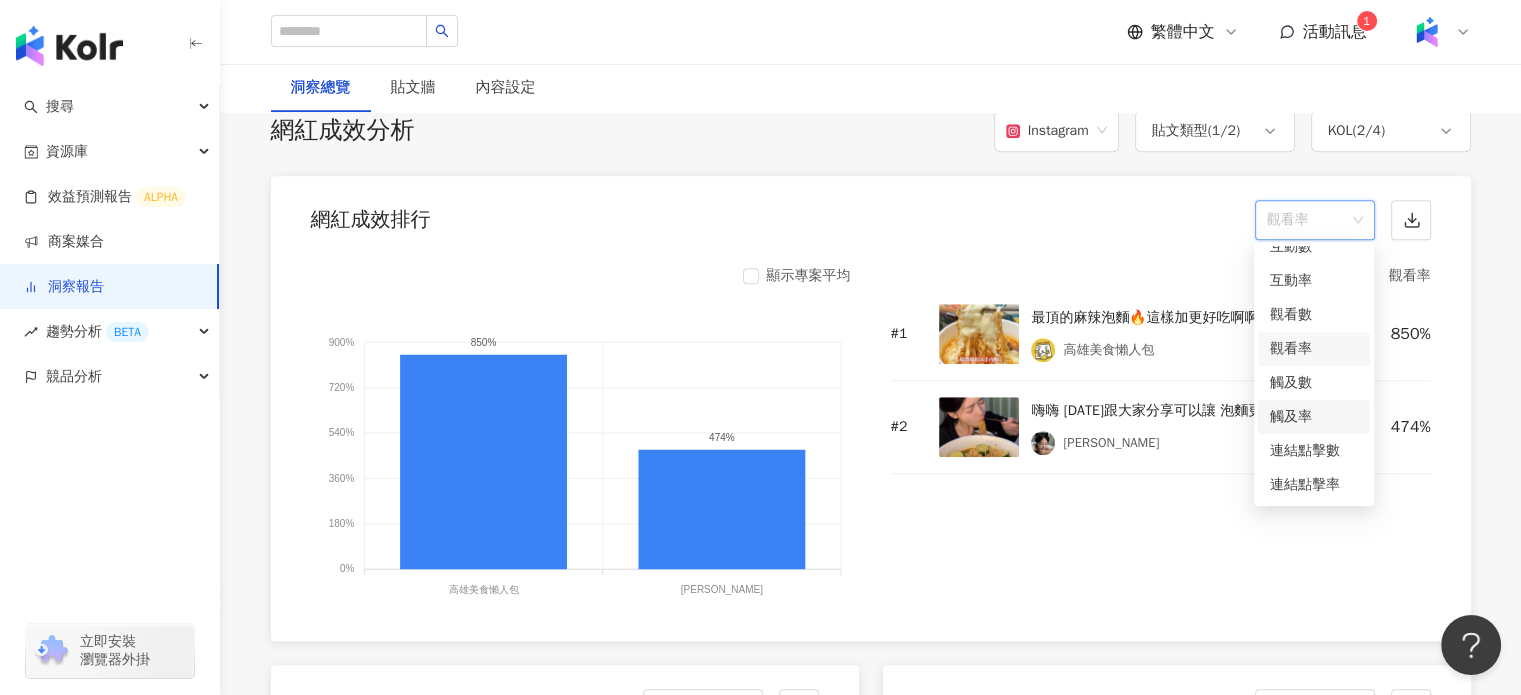 click on "觸及率" at bounding box center [1314, 417] 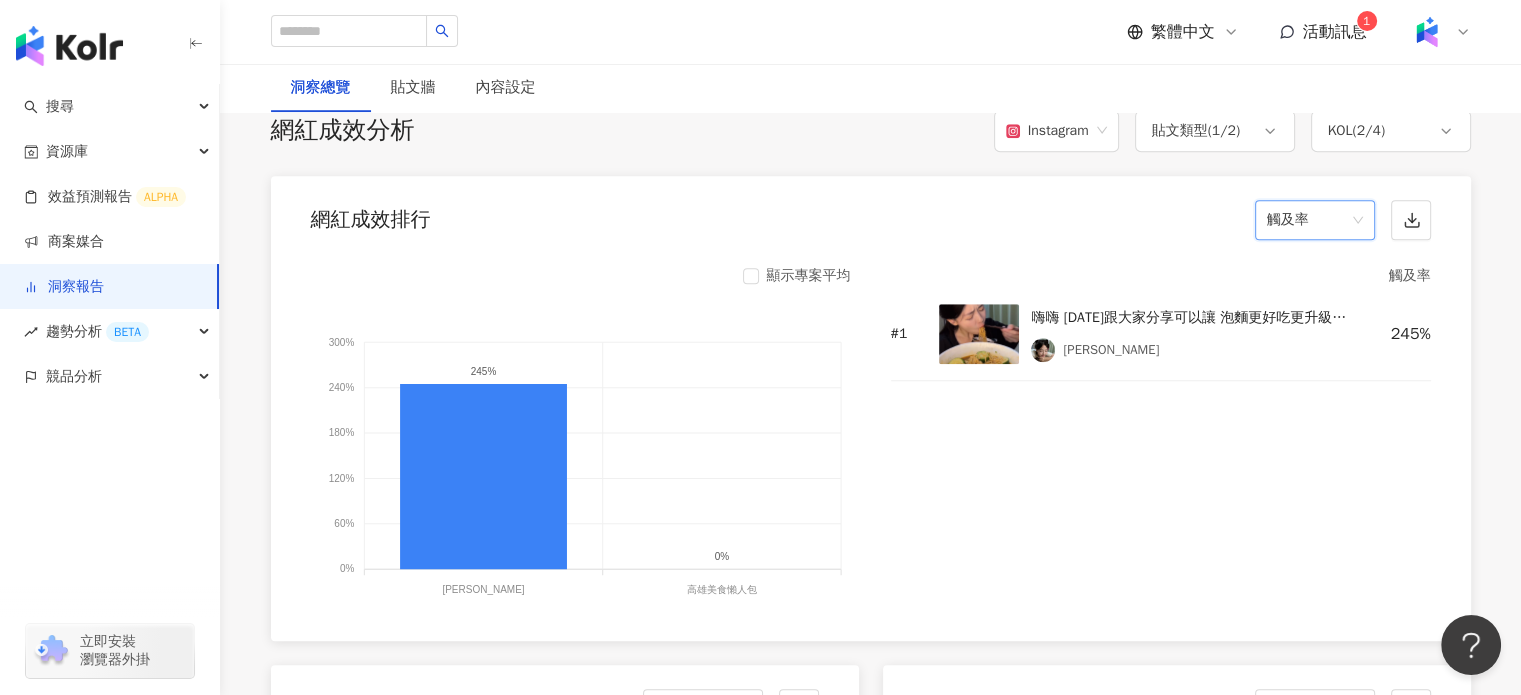 drag, startPoint x: 1329, startPoint y: 221, endPoint x: 1326, endPoint y: 234, distance: 13.341664 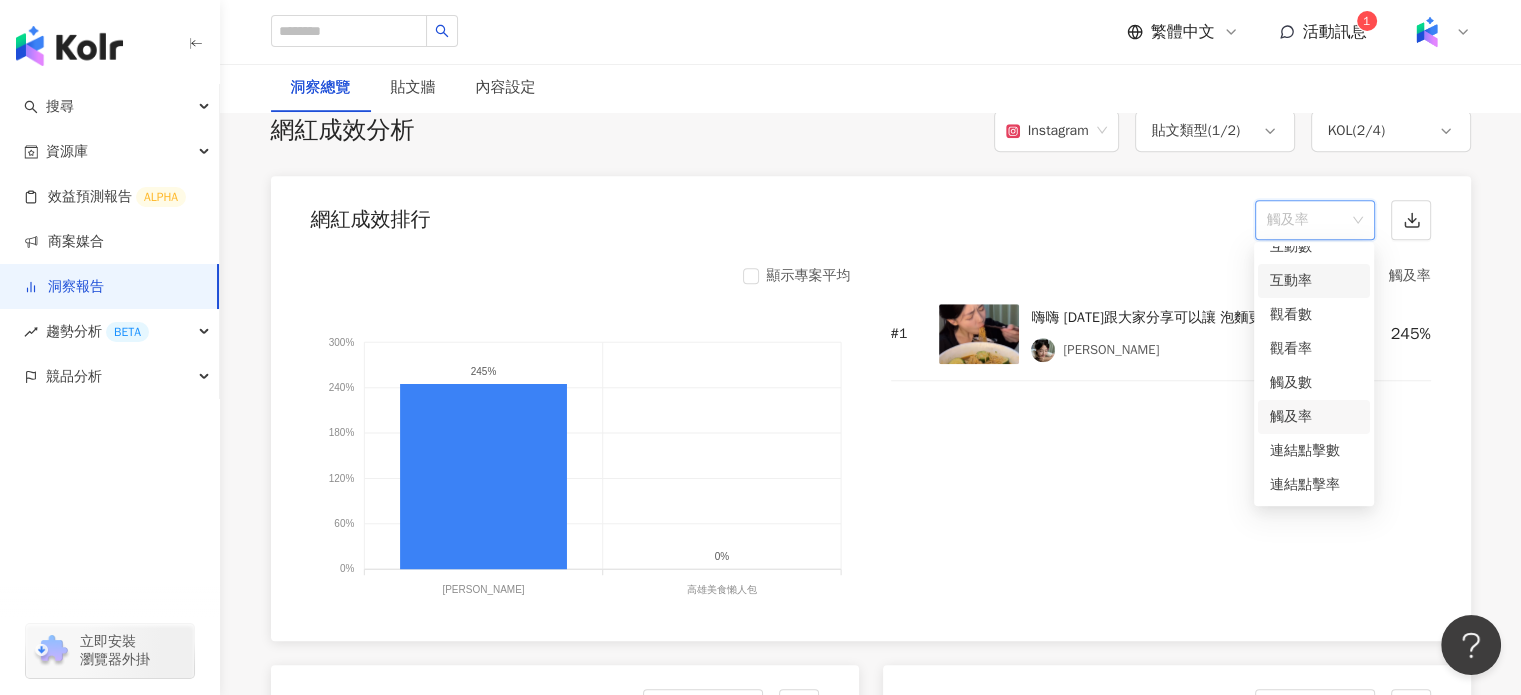 click on "互動率" at bounding box center [1314, 281] 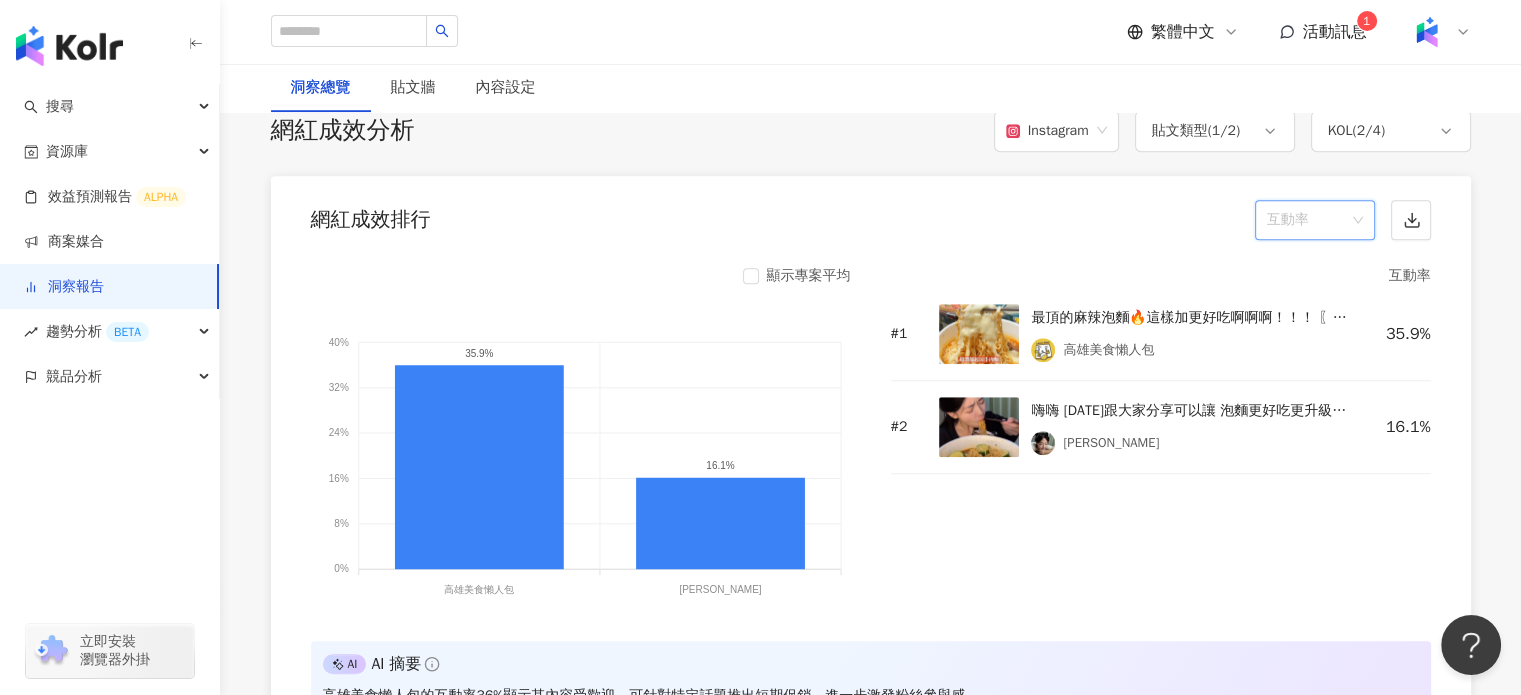 click on "互動率" at bounding box center (1315, 220) 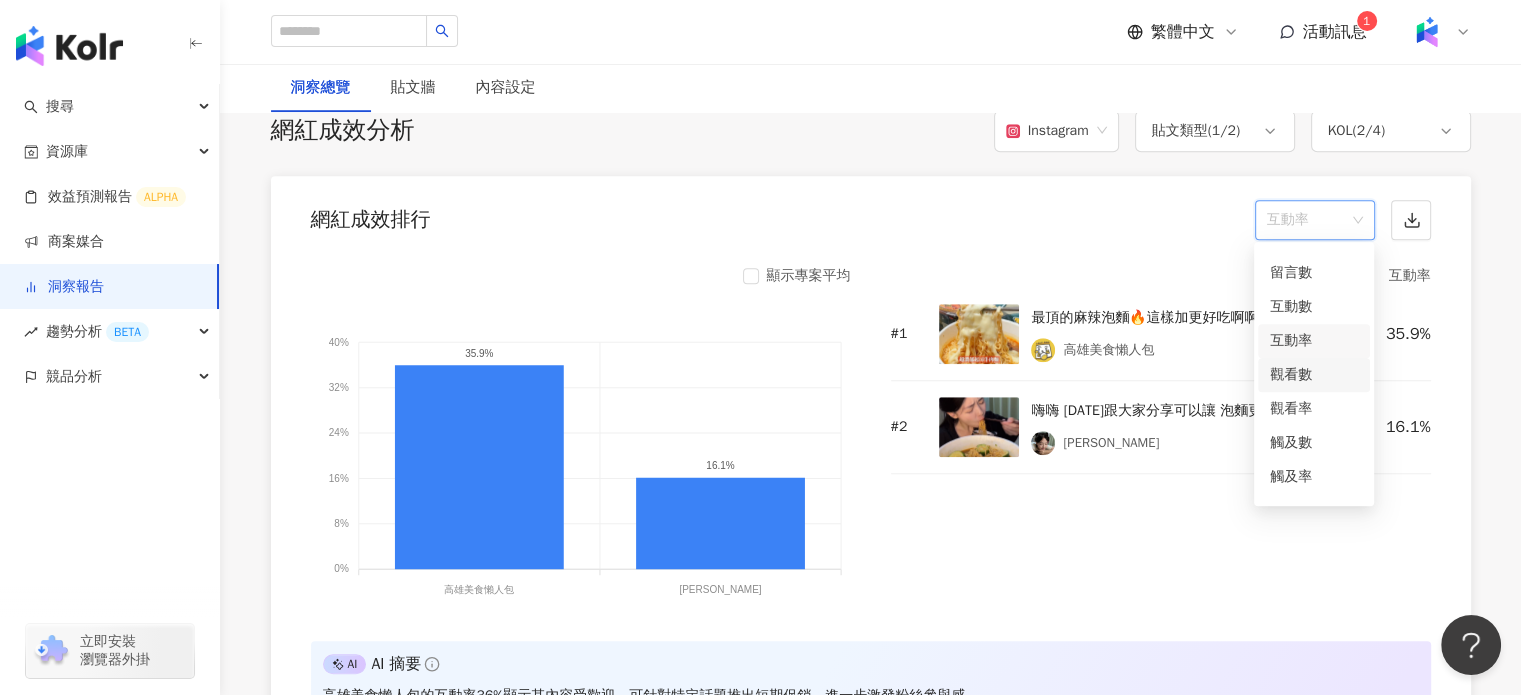 scroll, scrollTop: 0, scrollLeft: 0, axis: both 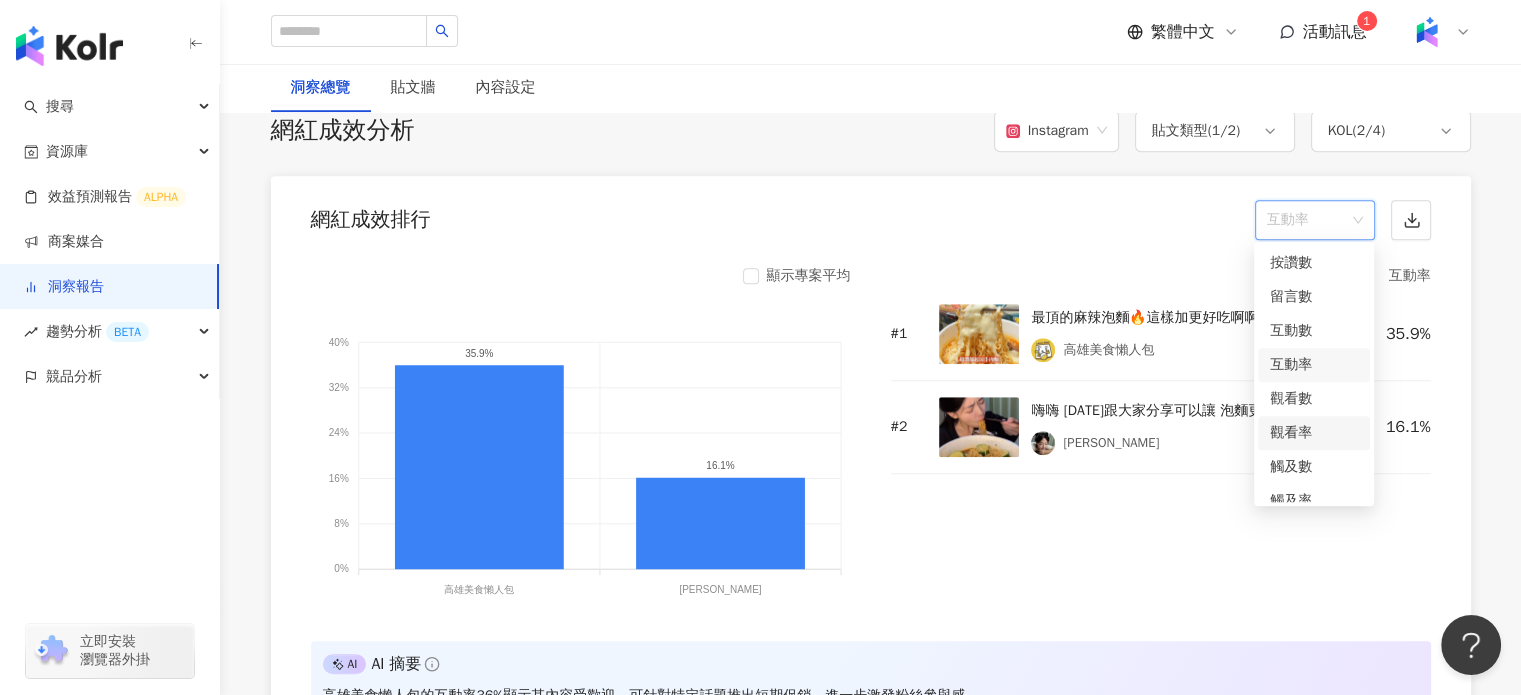 click on "觀看率" at bounding box center (1314, 433) 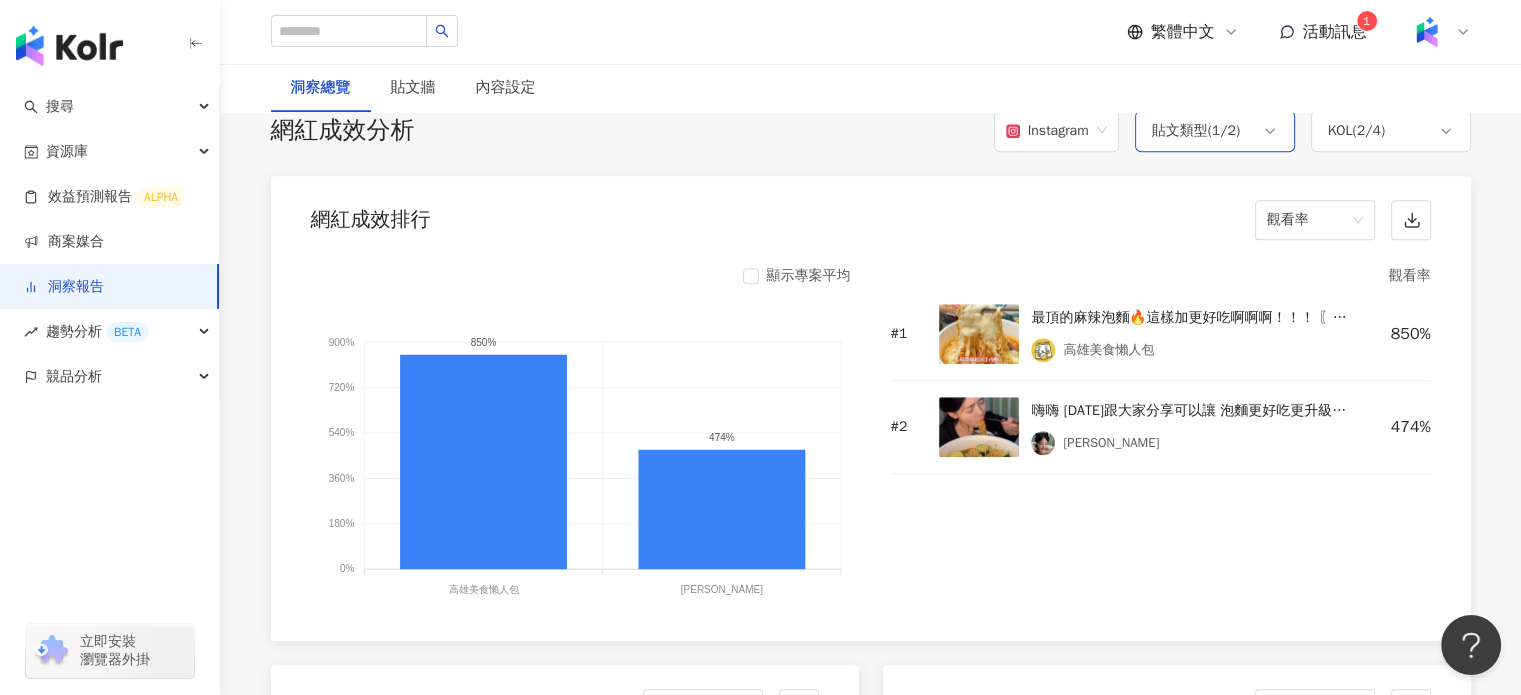 click on "貼文類型  ( 1 / 2 )" at bounding box center [1215, 131] 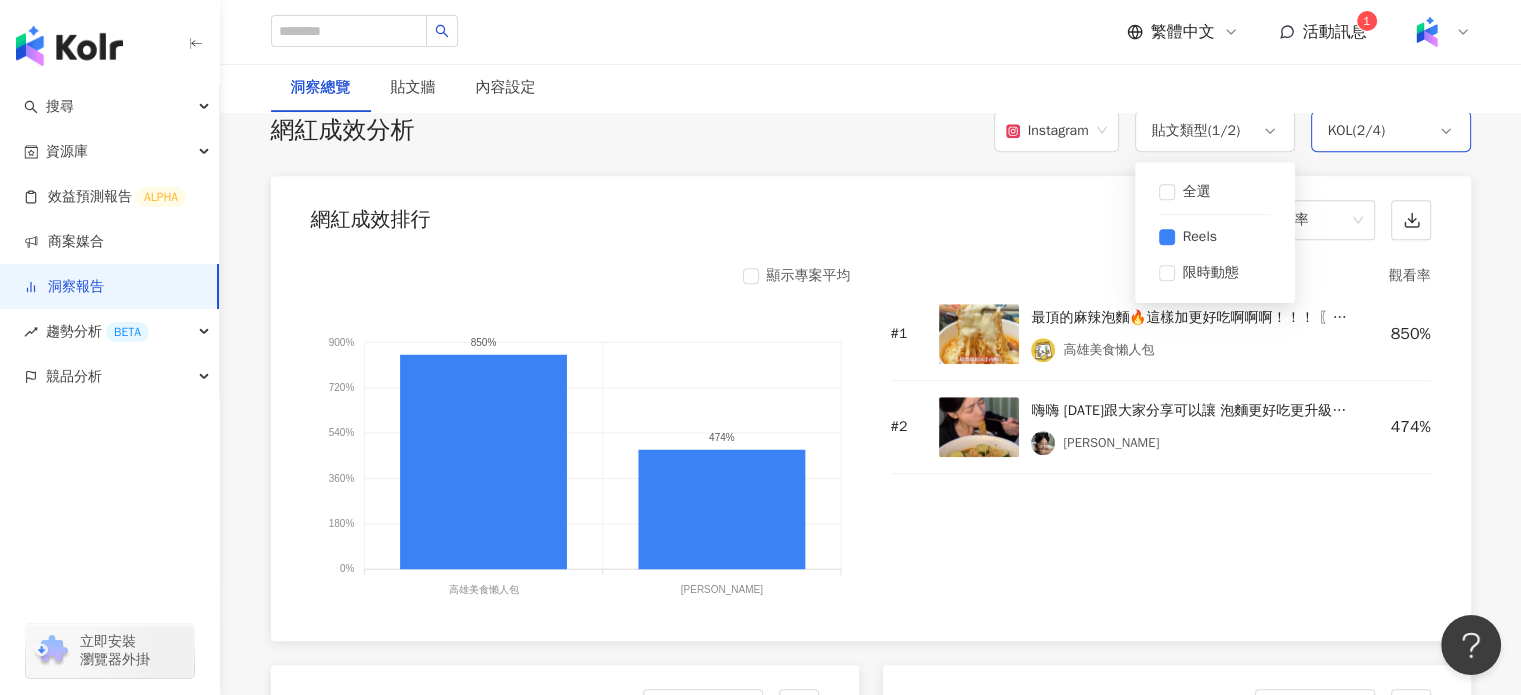 click on "KOL  ( 2 / 4 )" at bounding box center (1356, 131) 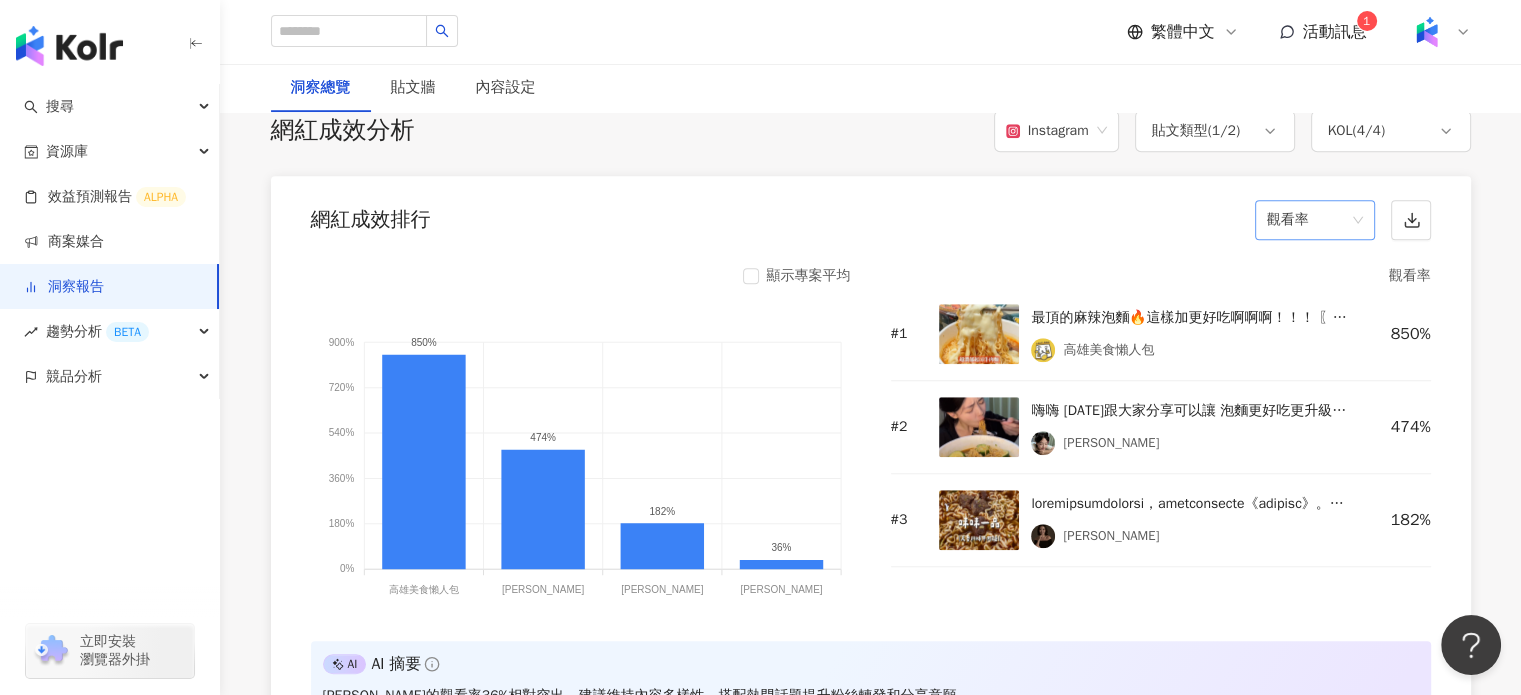 click on "觀看率" at bounding box center [1315, 220] 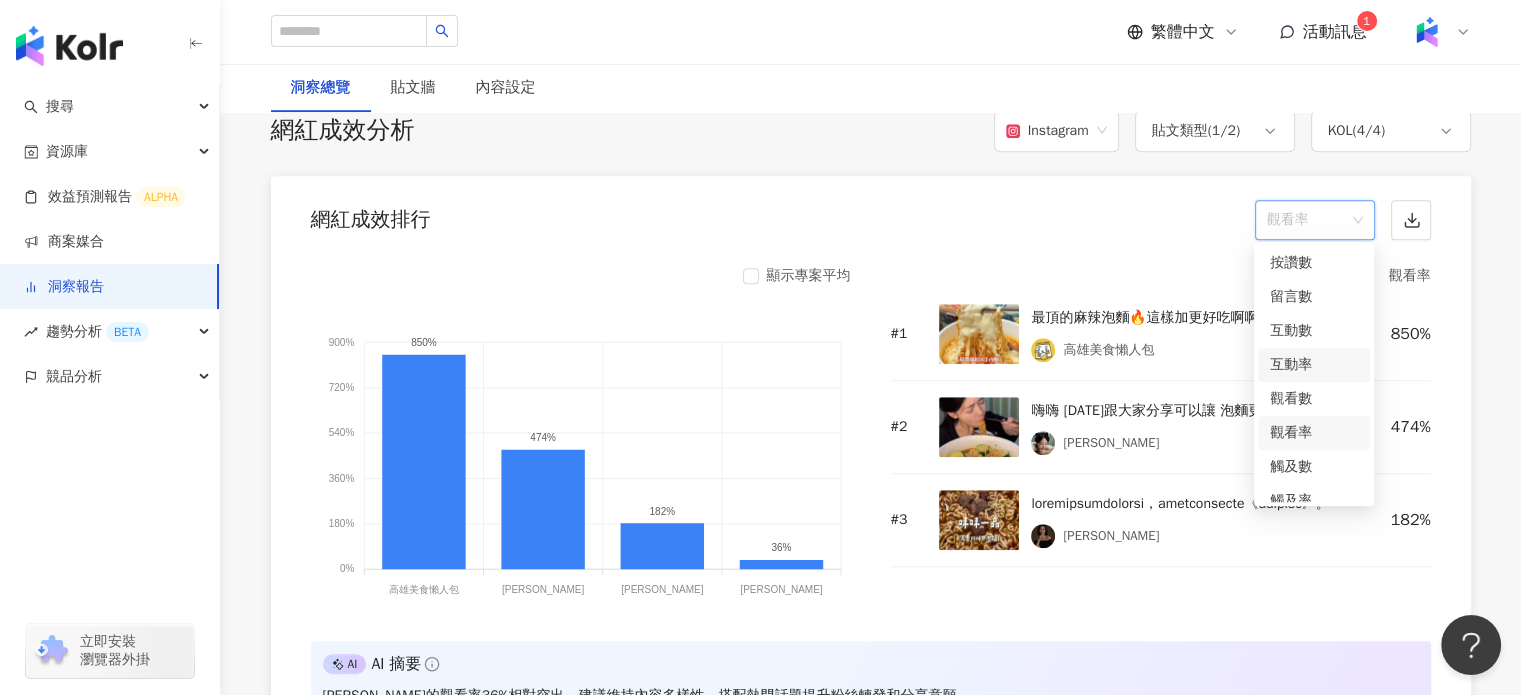 click on "互動率" at bounding box center [1314, 365] 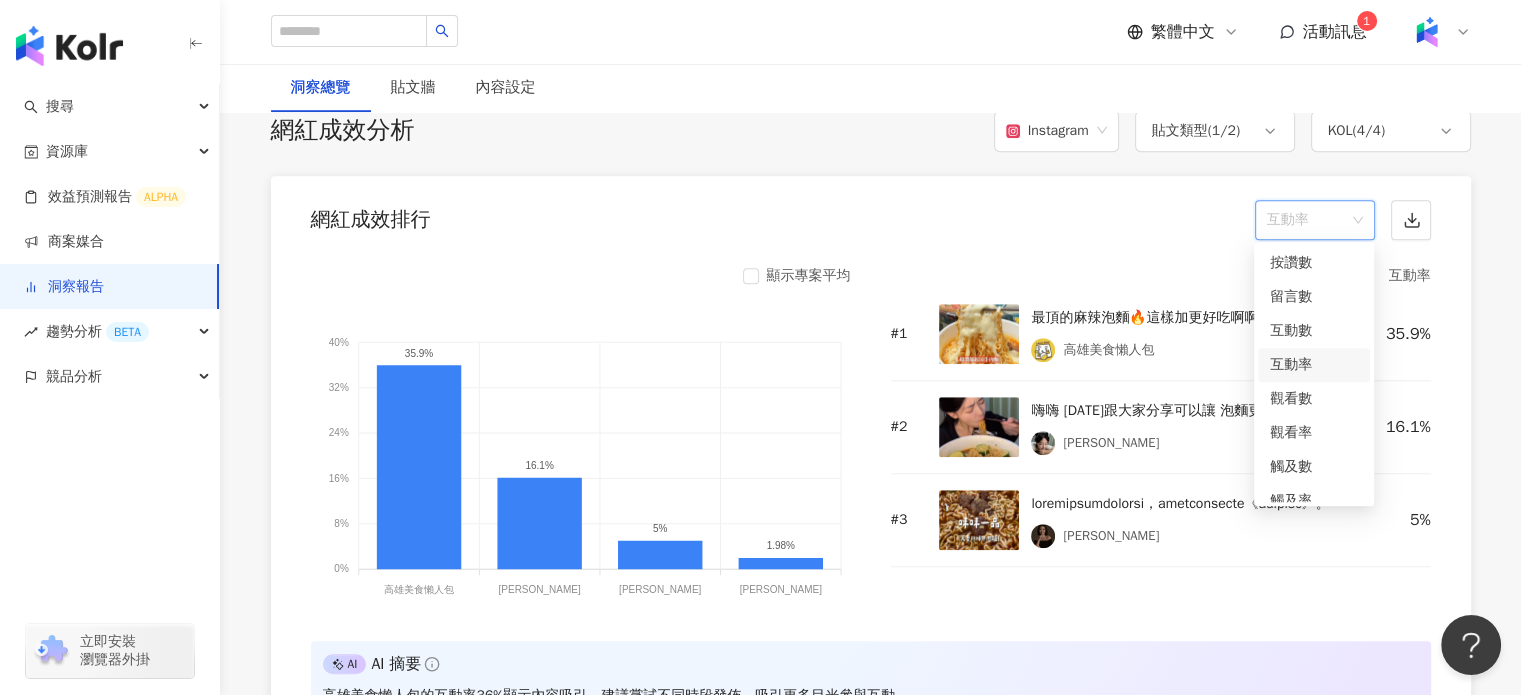 click on "互動率" at bounding box center [1315, 220] 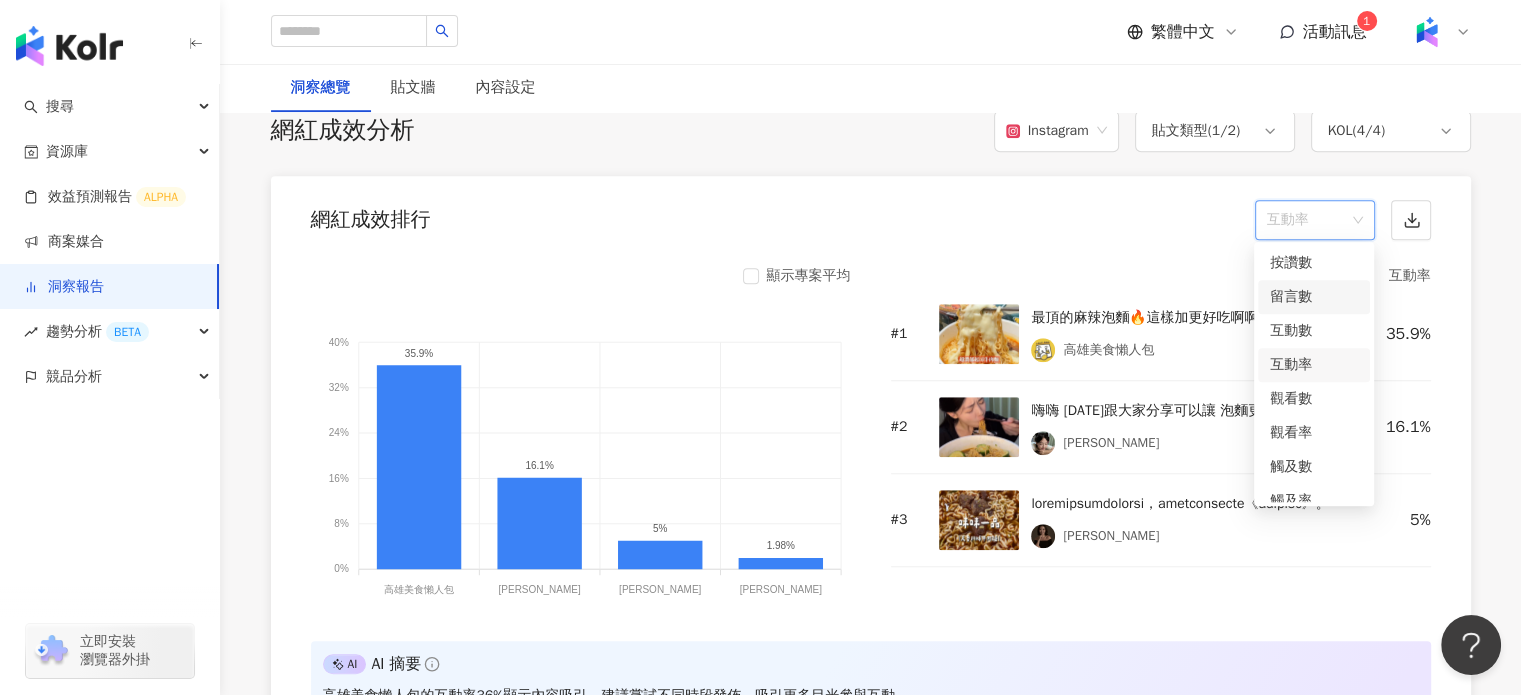 scroll, scrollTop: 1424, scrollLeft: 0, axis: vertical 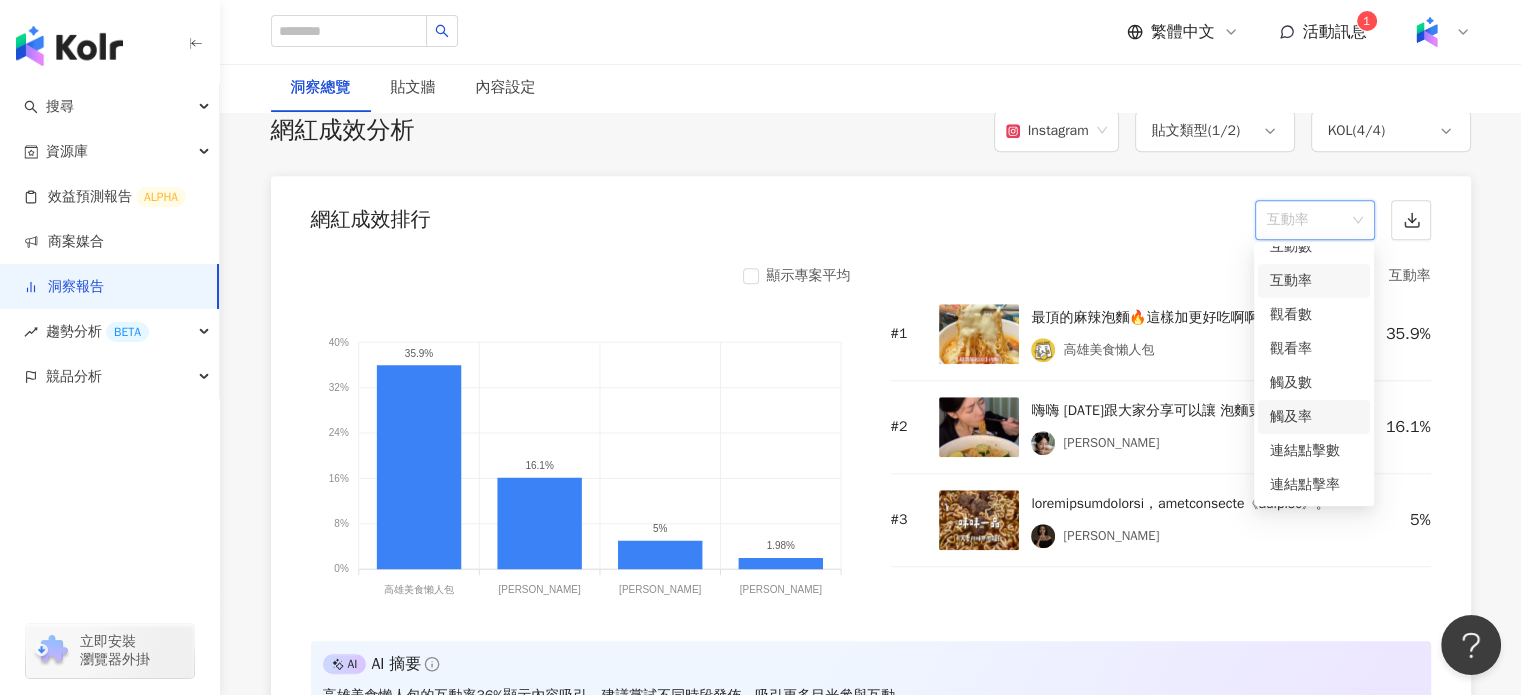 click on "觸及率" at bounding box center [1314, 417] 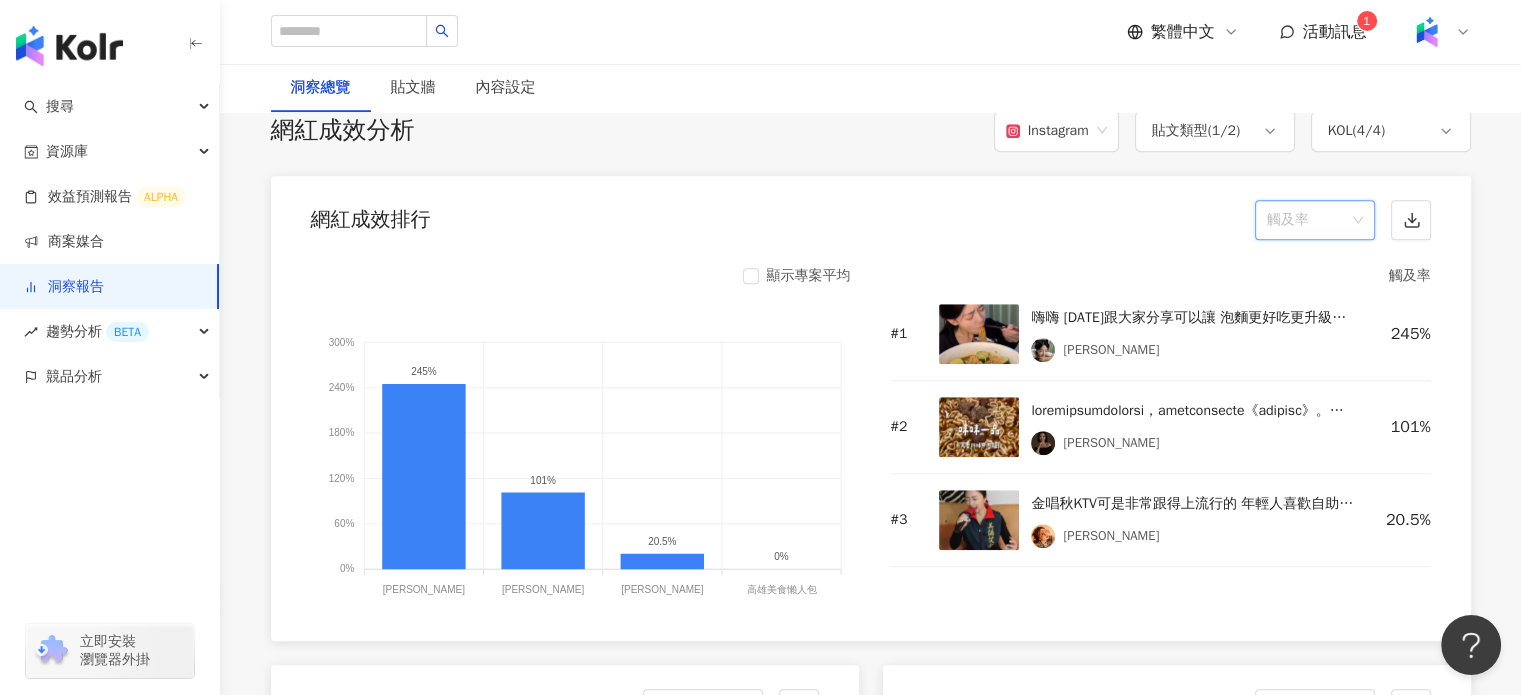 click on "觸及率" at bounding box center (1315, 220) 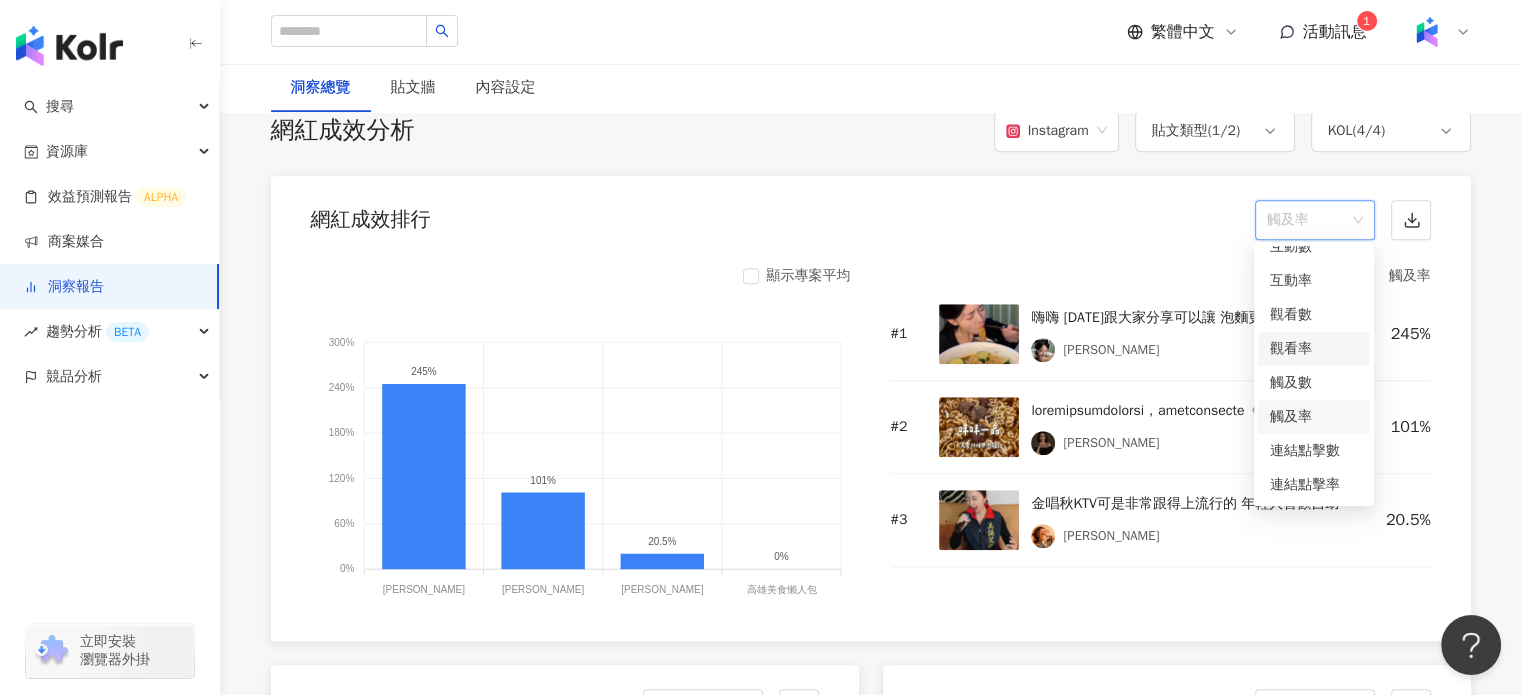 click on "觀看率" at bounding box center [1314, 349] 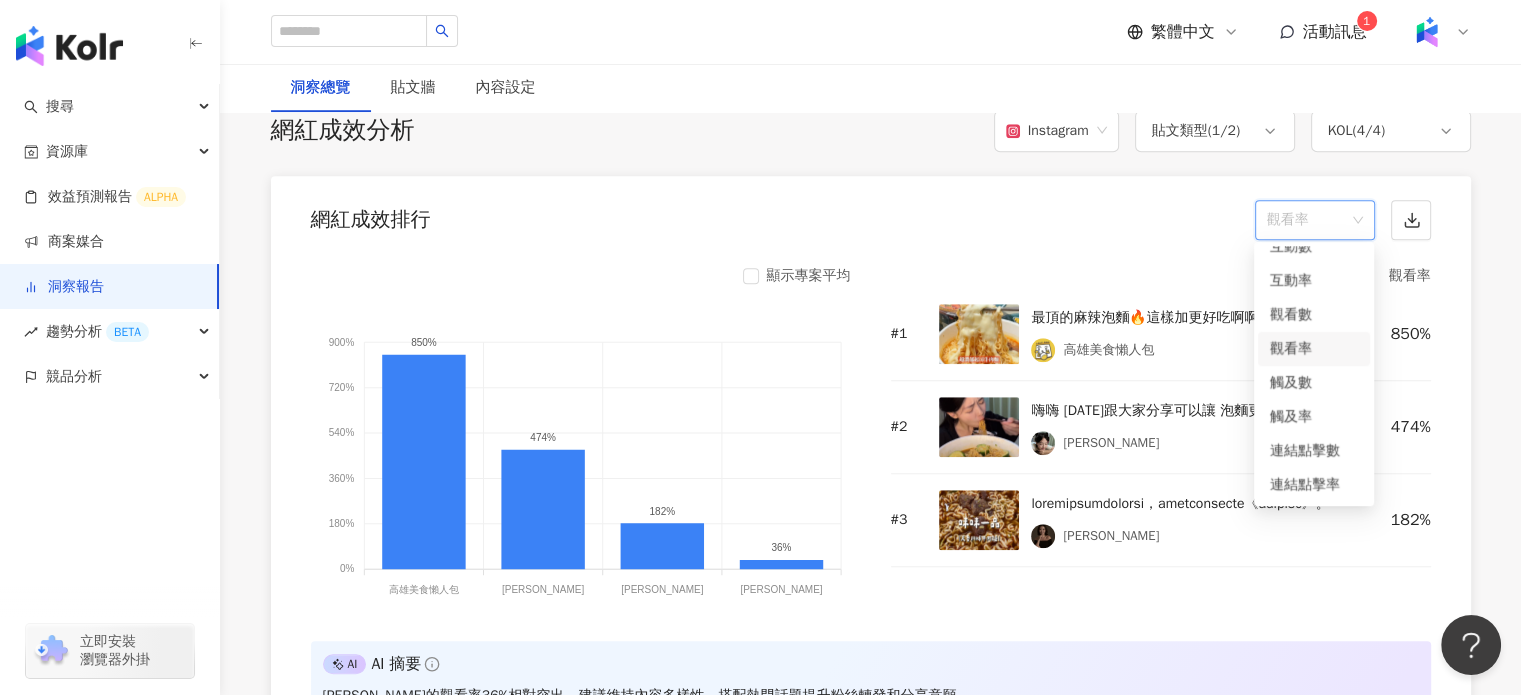 click on "觀看率" at bounding box center [1315, 220] 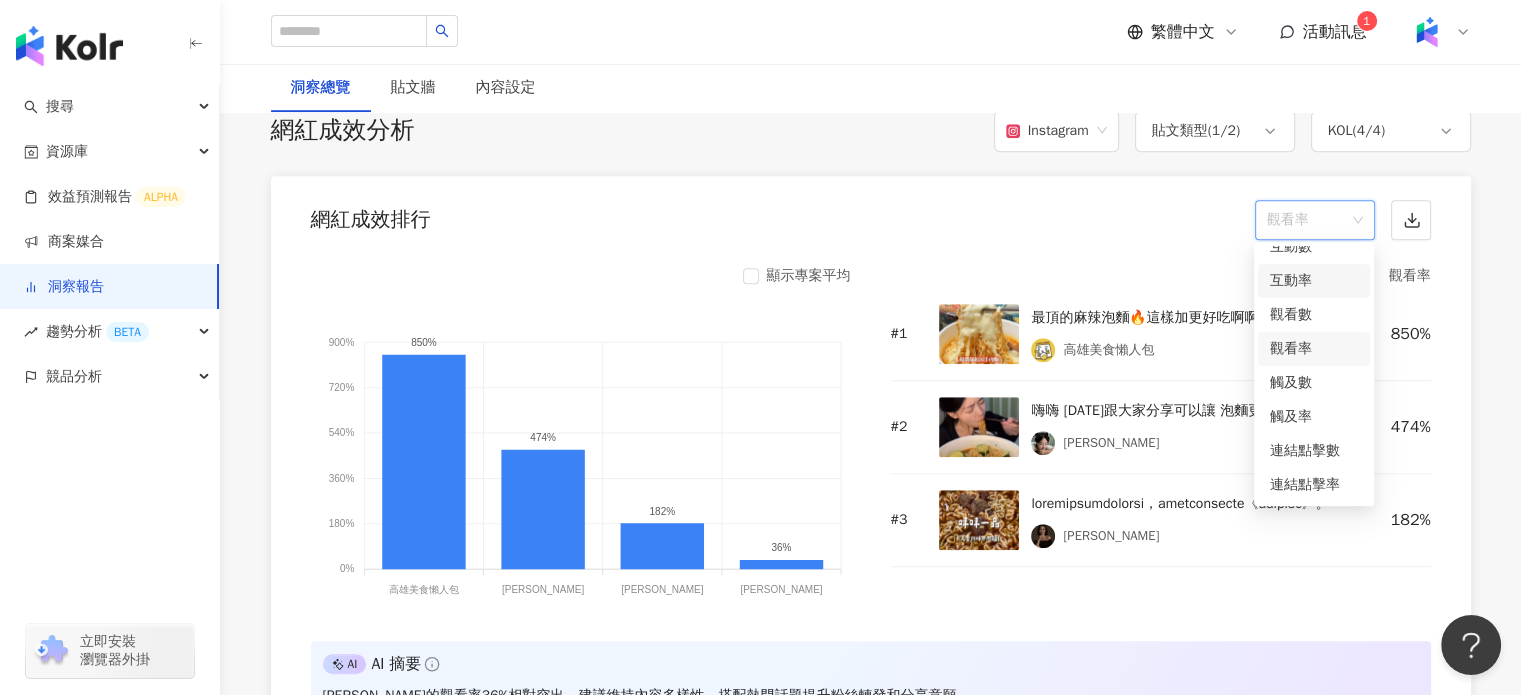 click on "互動率" at bounding box center (1314, 281) 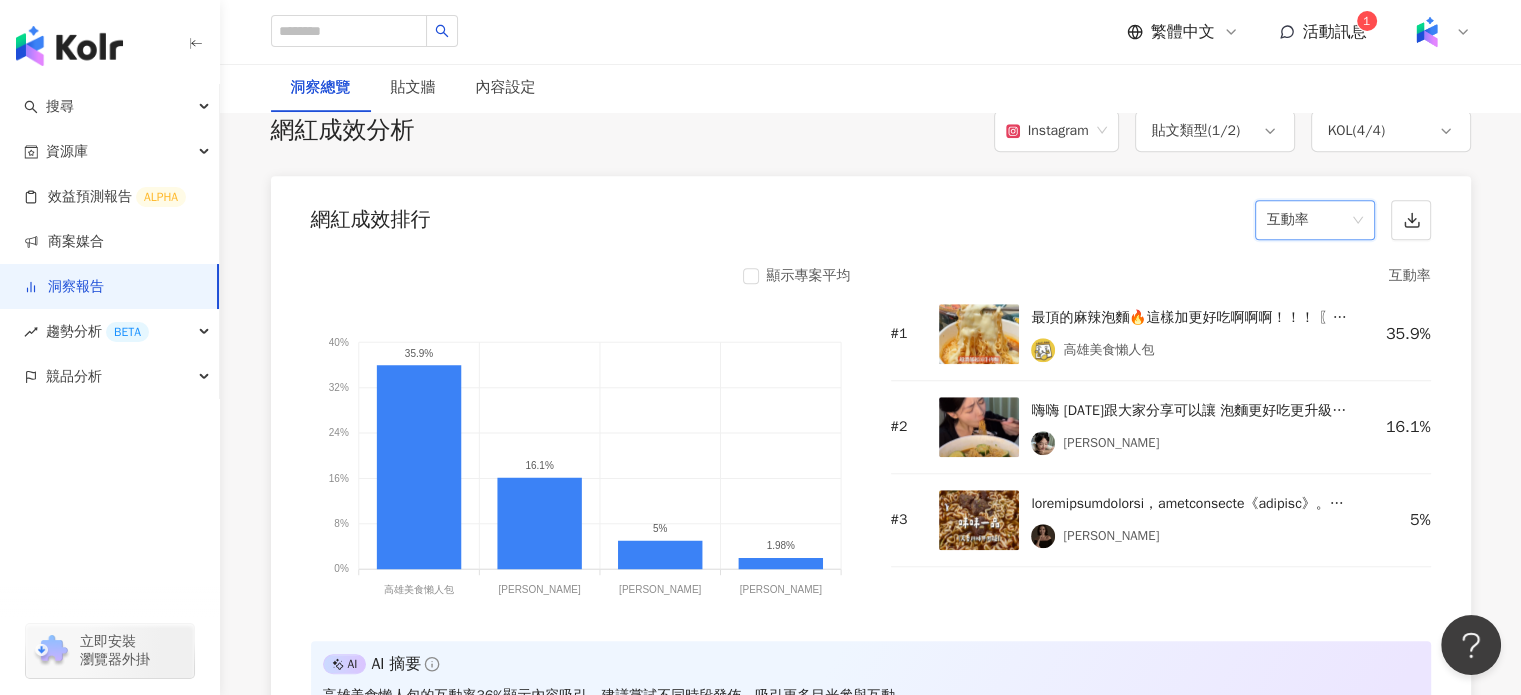click on "互動率" at bounding box center [1315, 220] 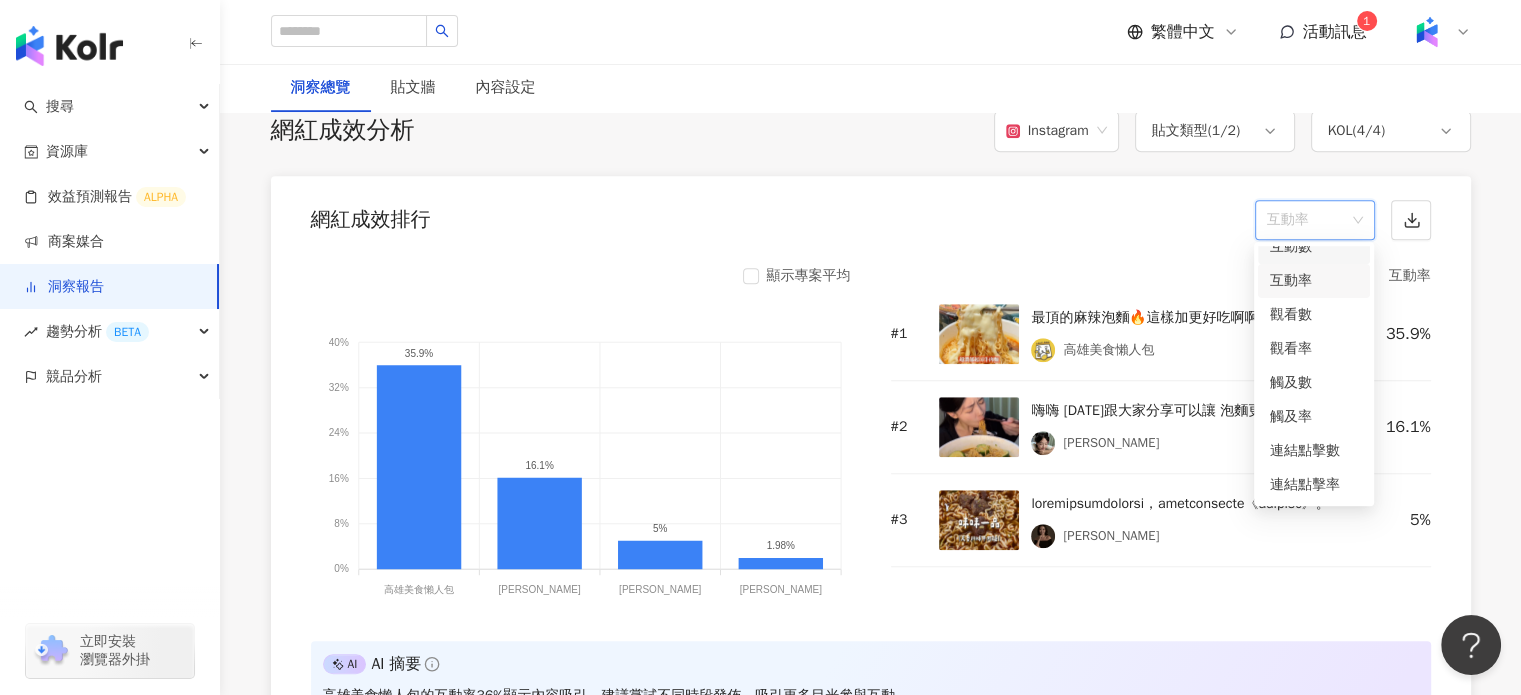scroll, scrollTop: 0, scrollLeft: 0, axis: both 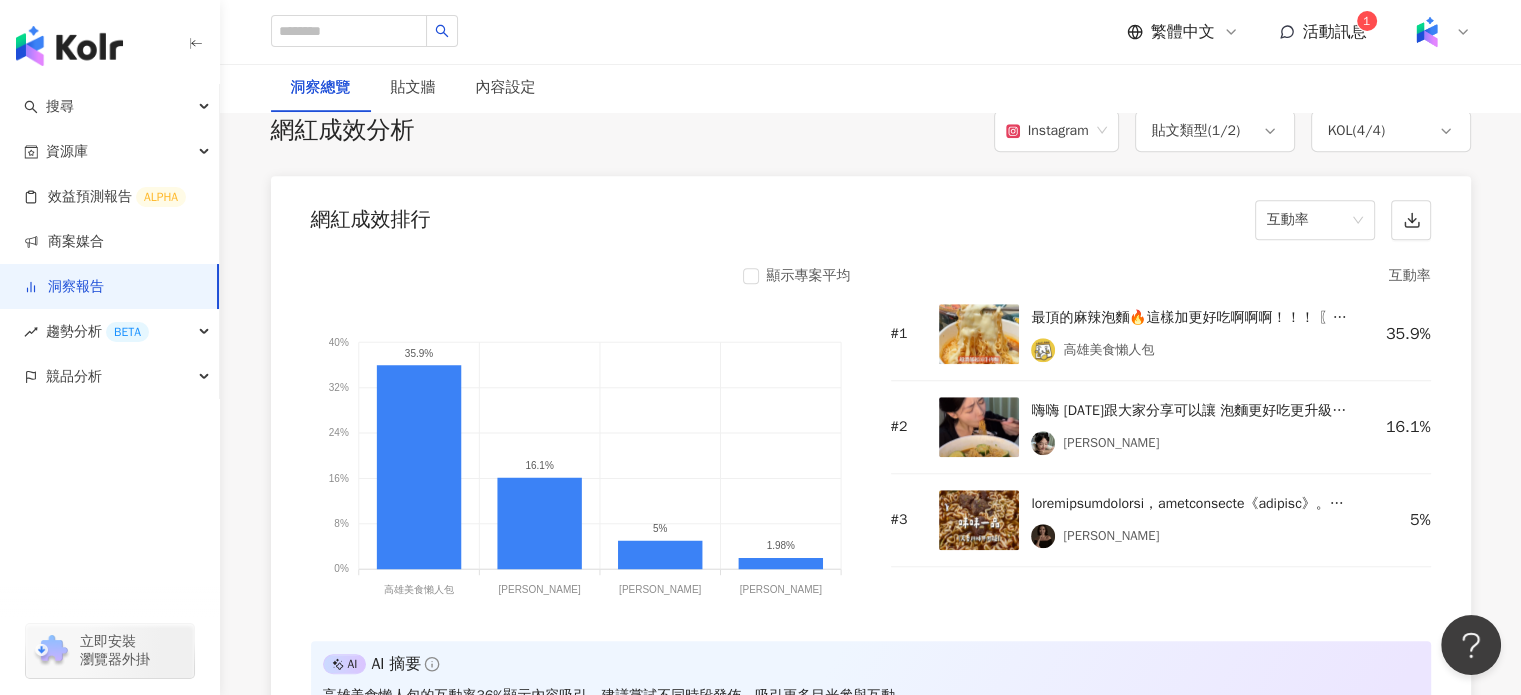 click on "網紅成效排行 互動率" at bounding box center (871, 214) 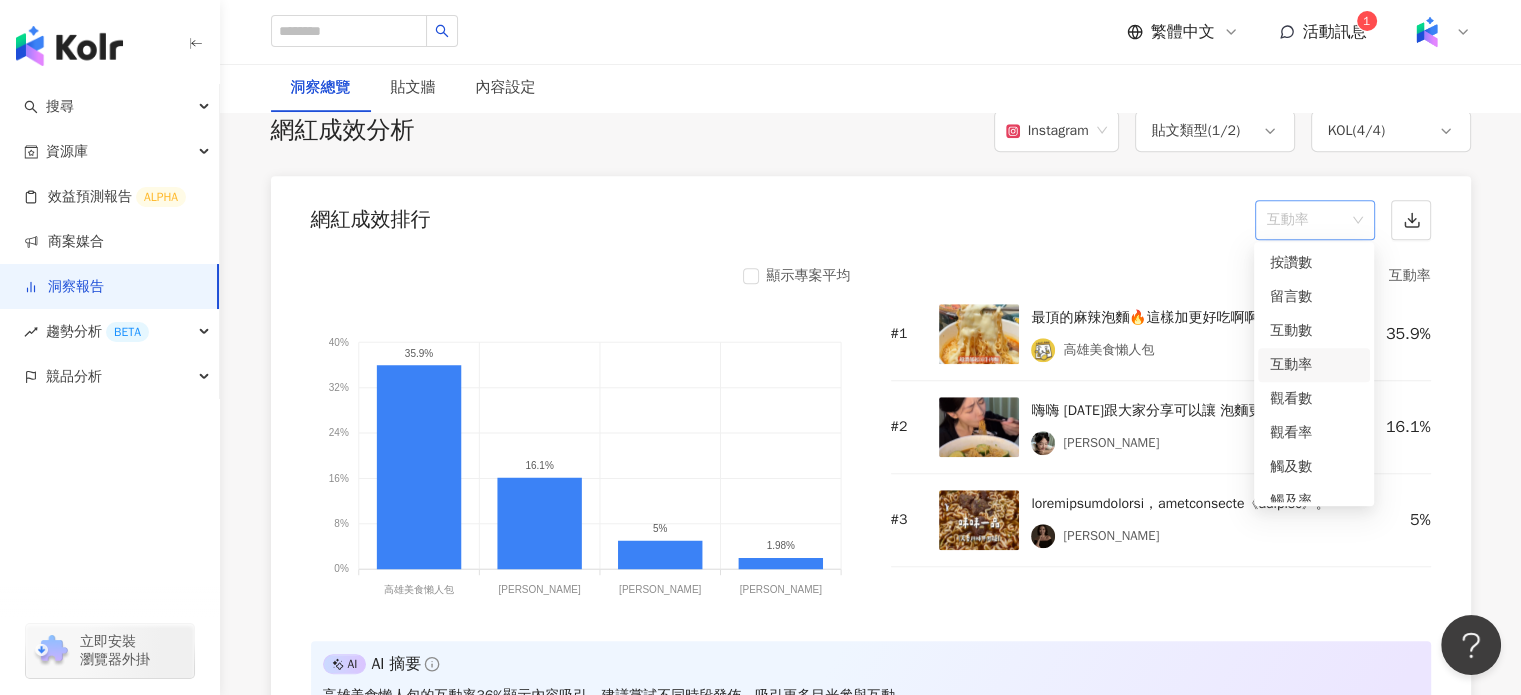click on "互動率" at bounding box center [1315, 220] 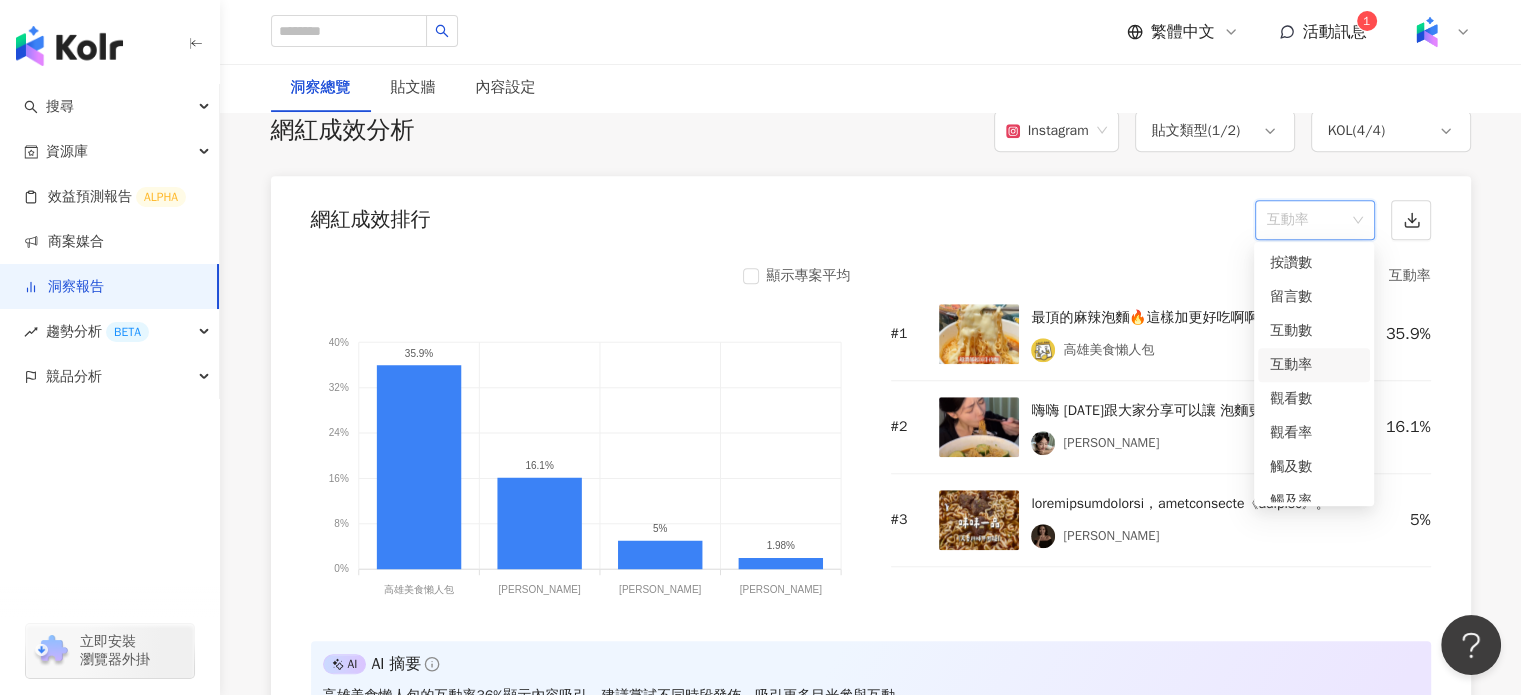 drag, startPoint x: 1159, startPoint y: 223, endPoint x: 1157, endPoint y: 235, distance: 12.165525 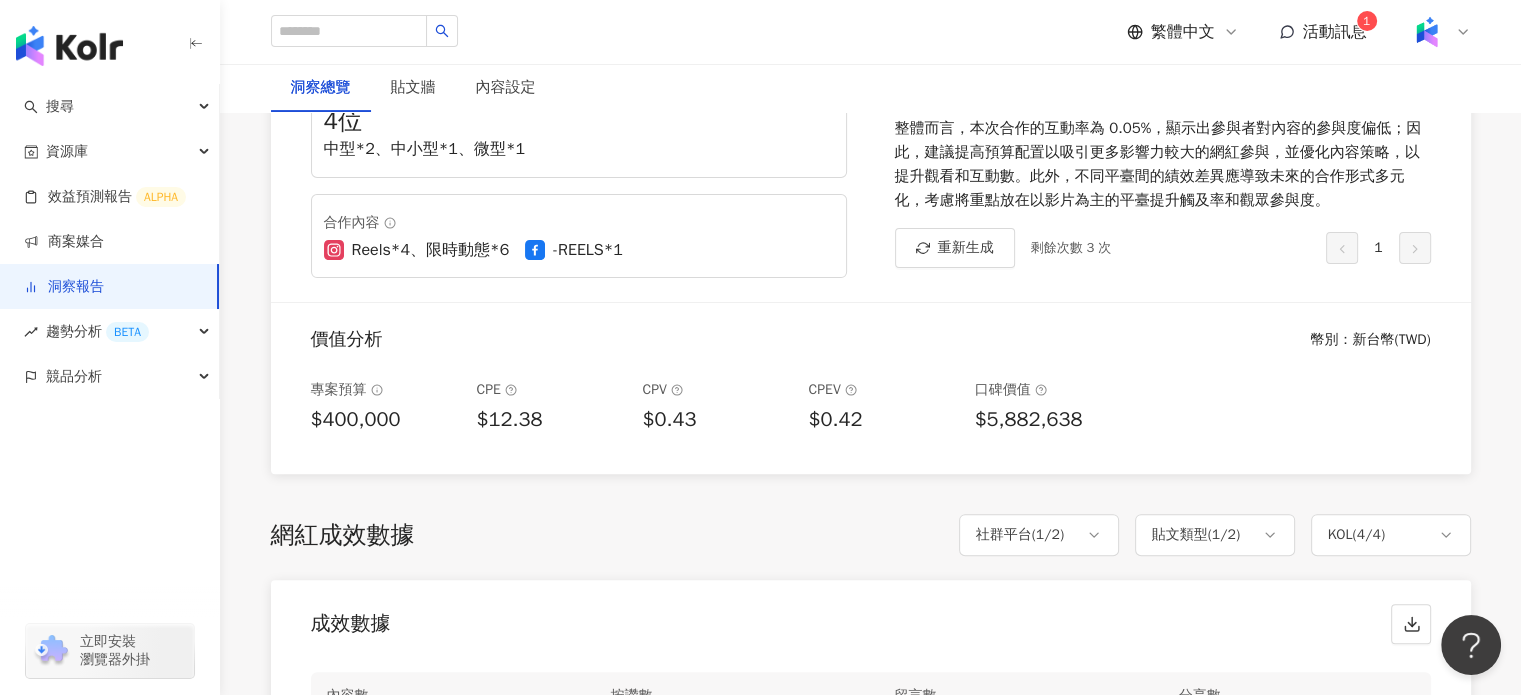 scroll, scrollTop: 424, scrollLeft: 0, axis: vertical 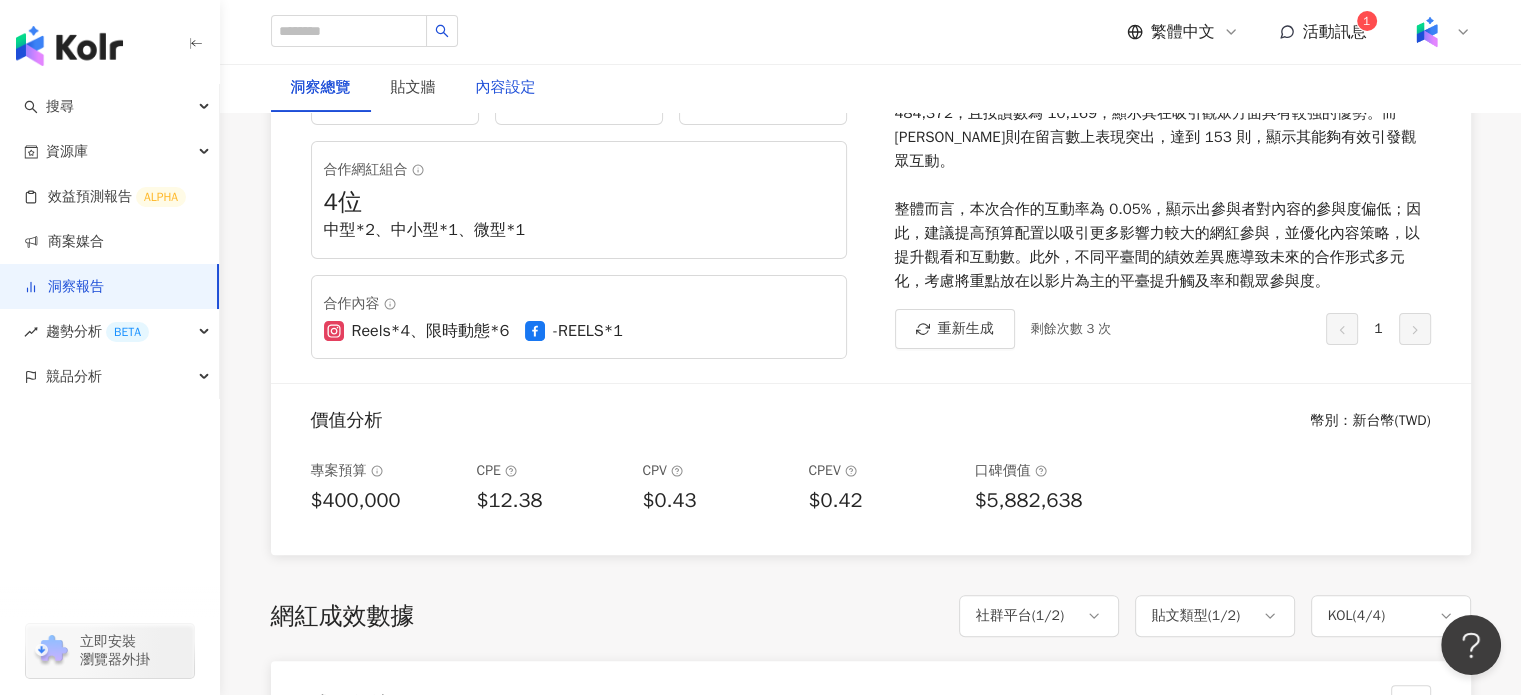 click on "內容設定" at bounding box center (506, 88) 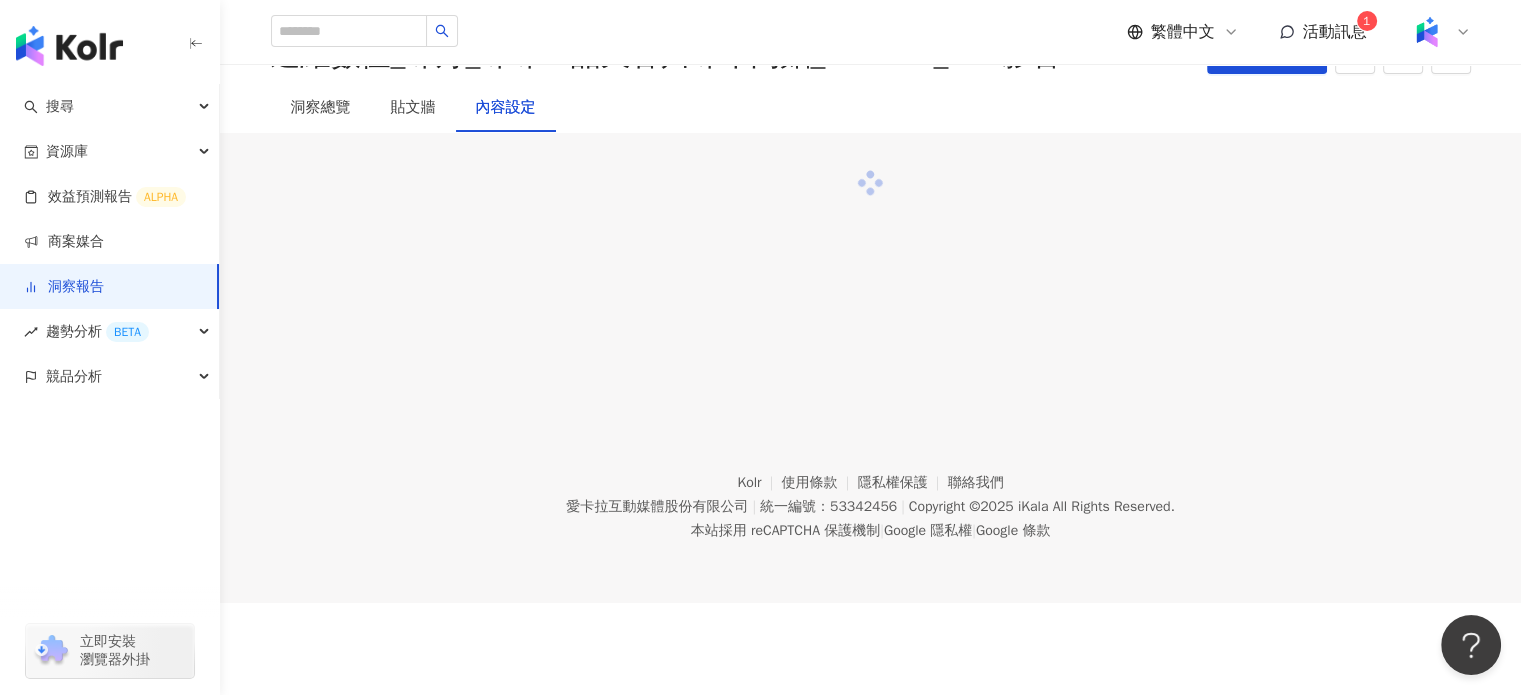 scroll, scrollTop: 0, scrollLeft: 0, axis: both 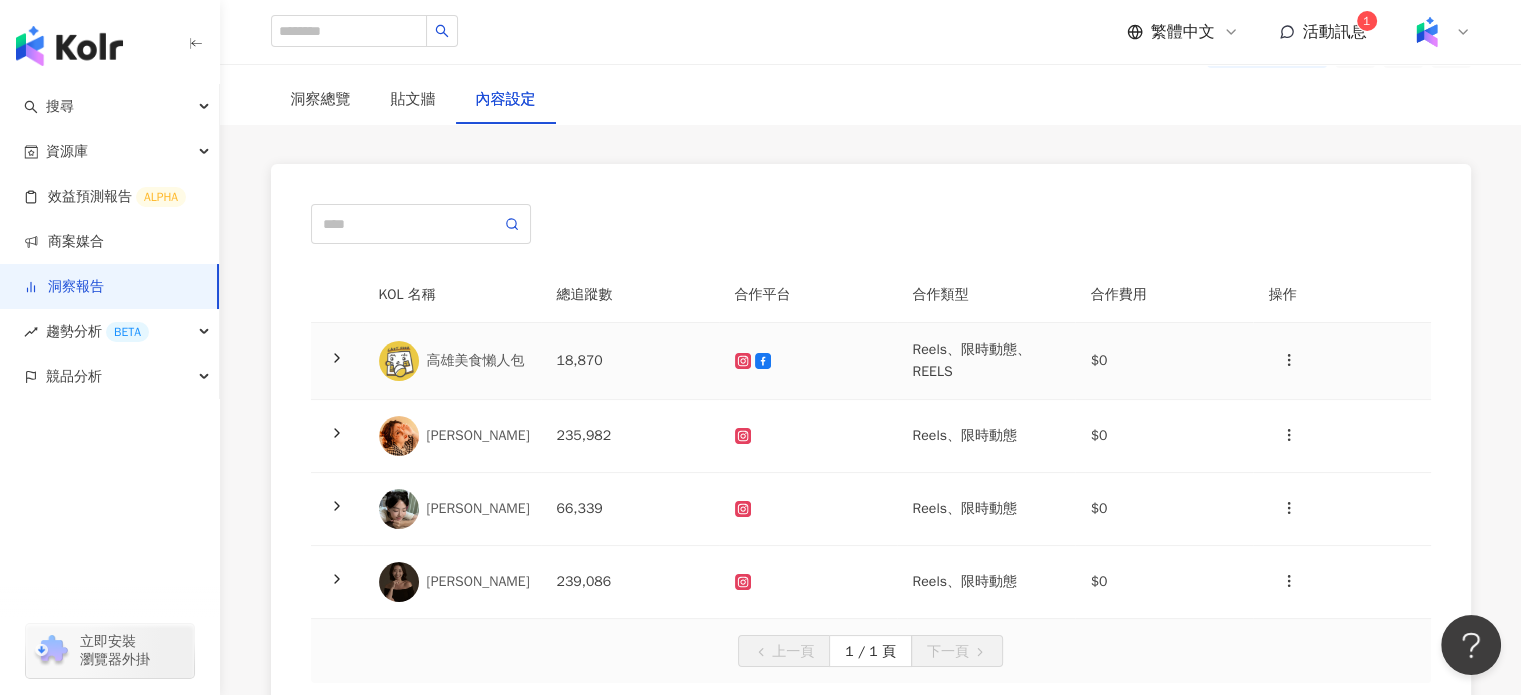 click on "高雄美食懶人包" at bounding box center [476, 361] 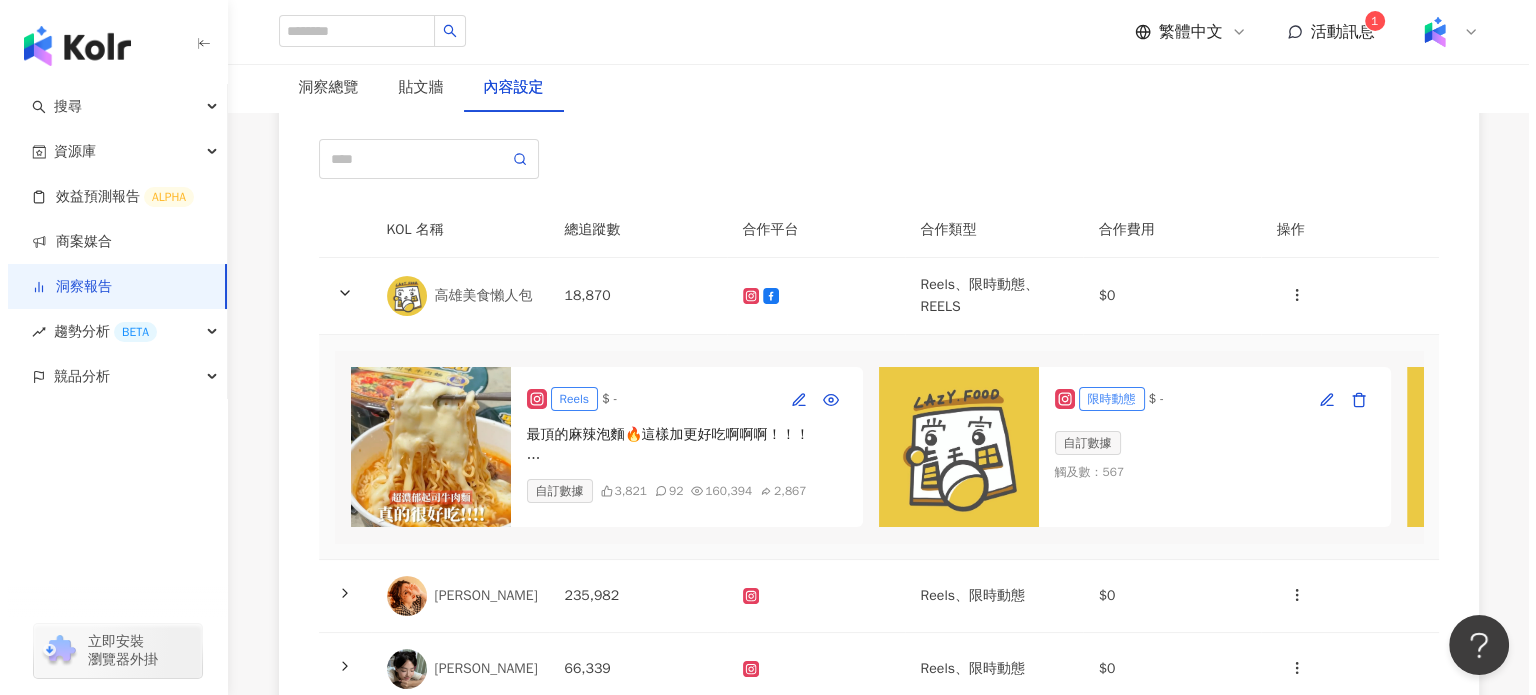 scroll, scrollTop: 200, scrollLeft: 0, axis: vertical 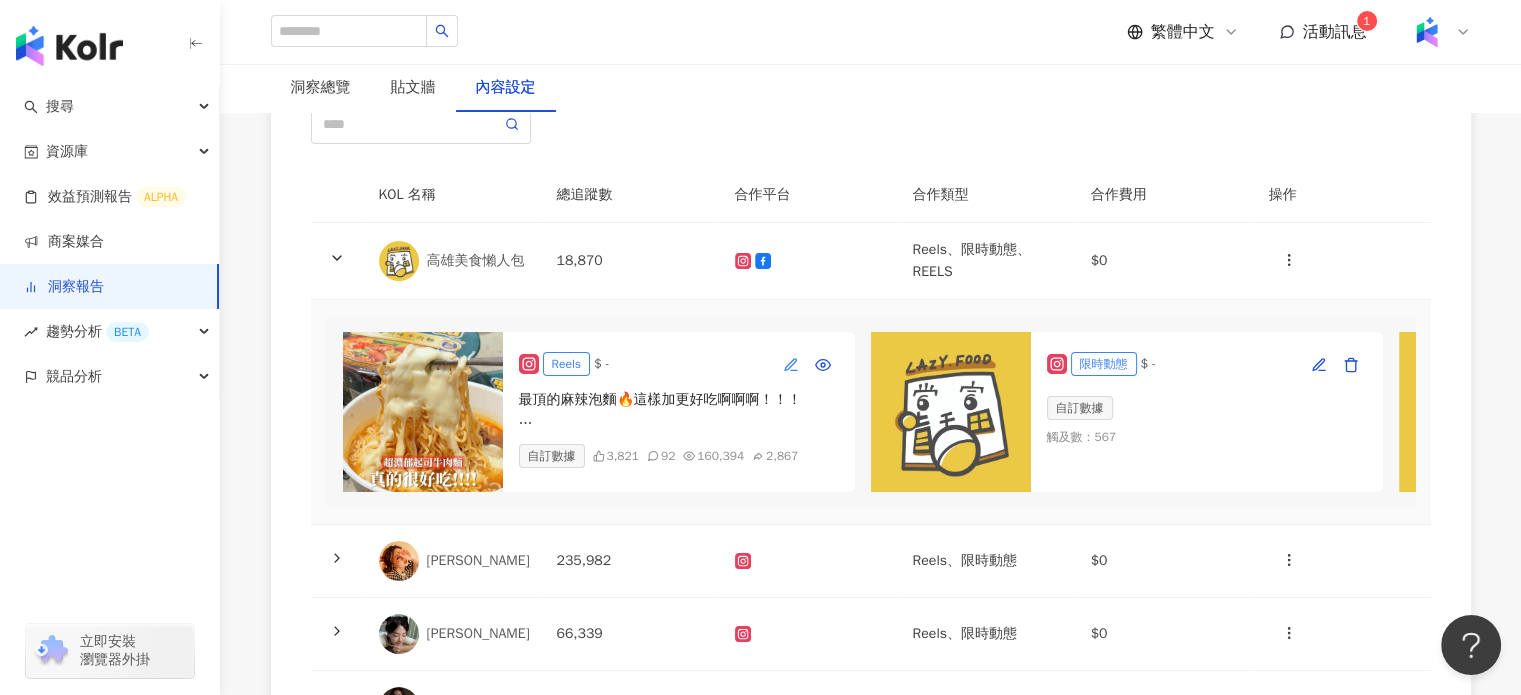 click 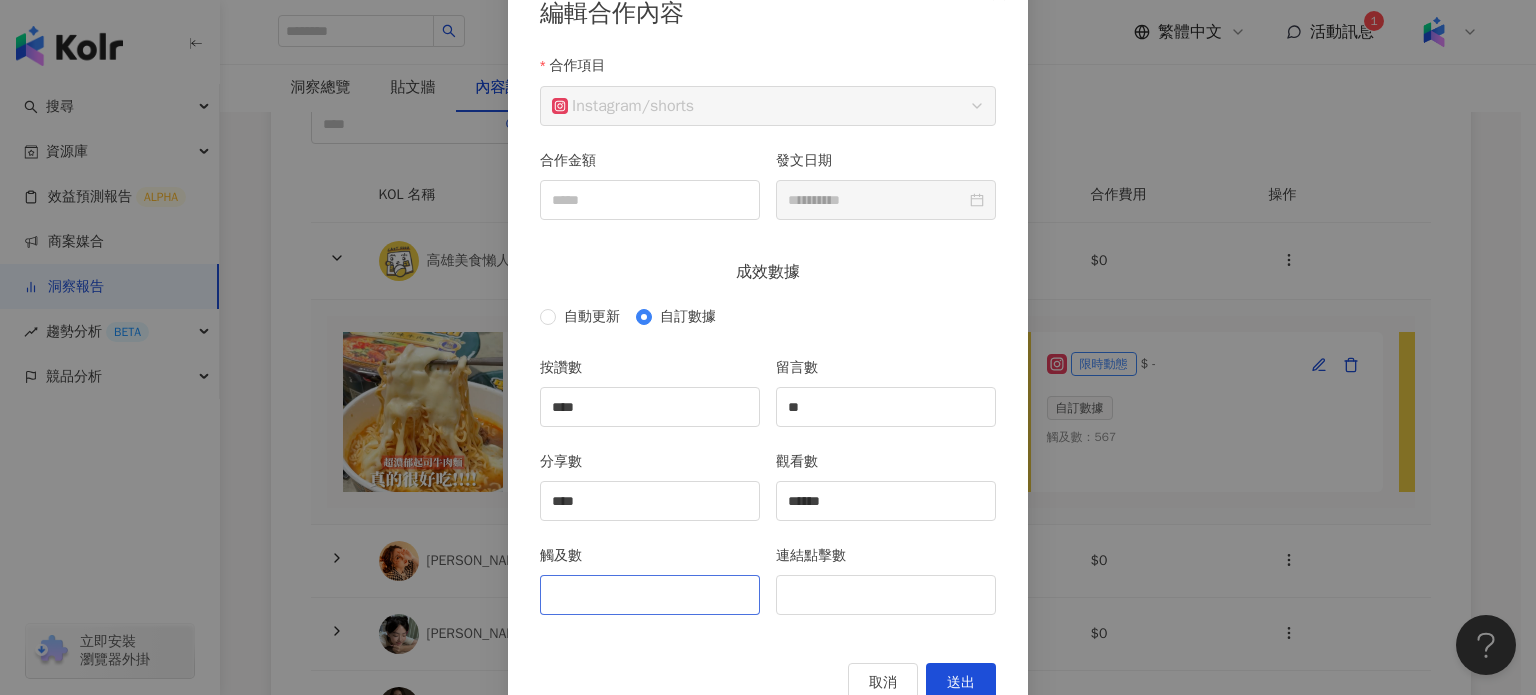 scroll, scrollTop: 188, scrollLeft: 0, axis: vertical 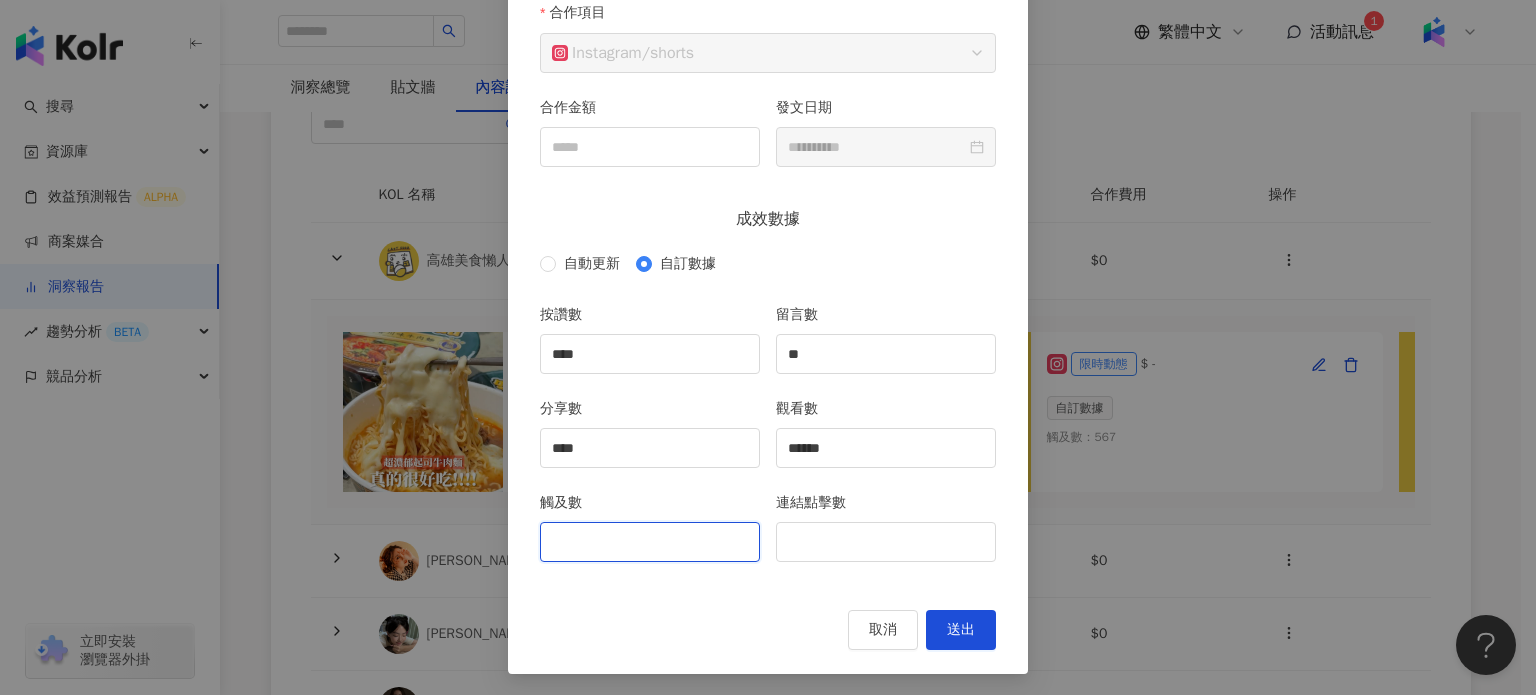 click on "觸及數" at bounding box center [650, 542] 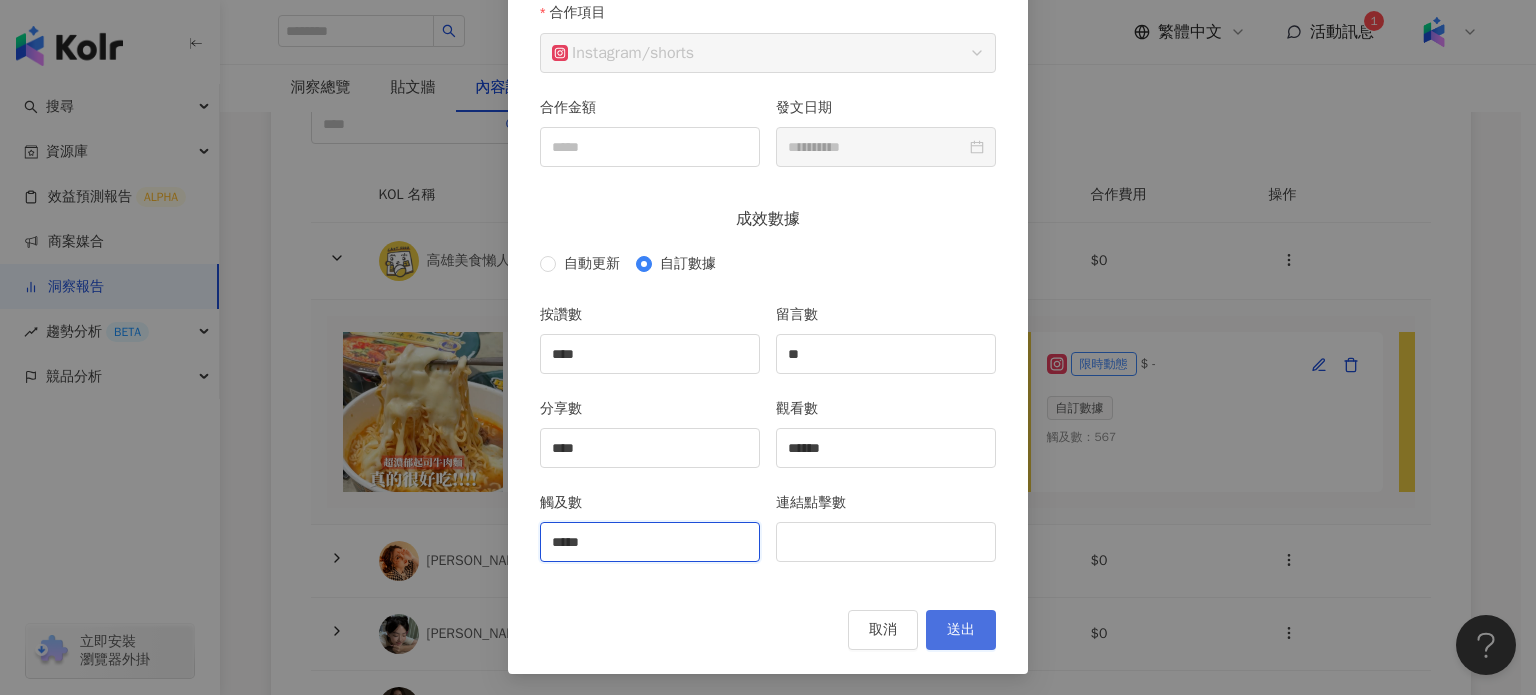 type on "*****" 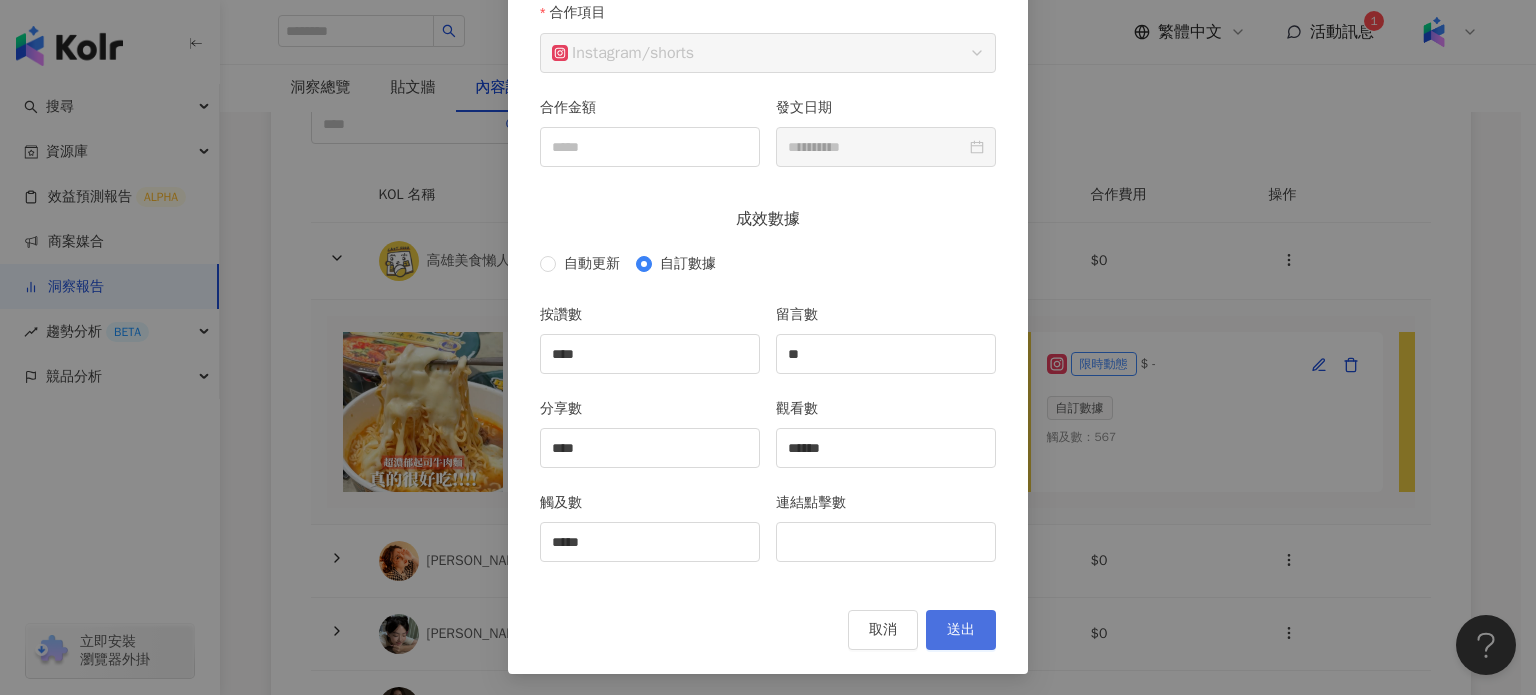 click on "送出" at bounding box center [961, 630] 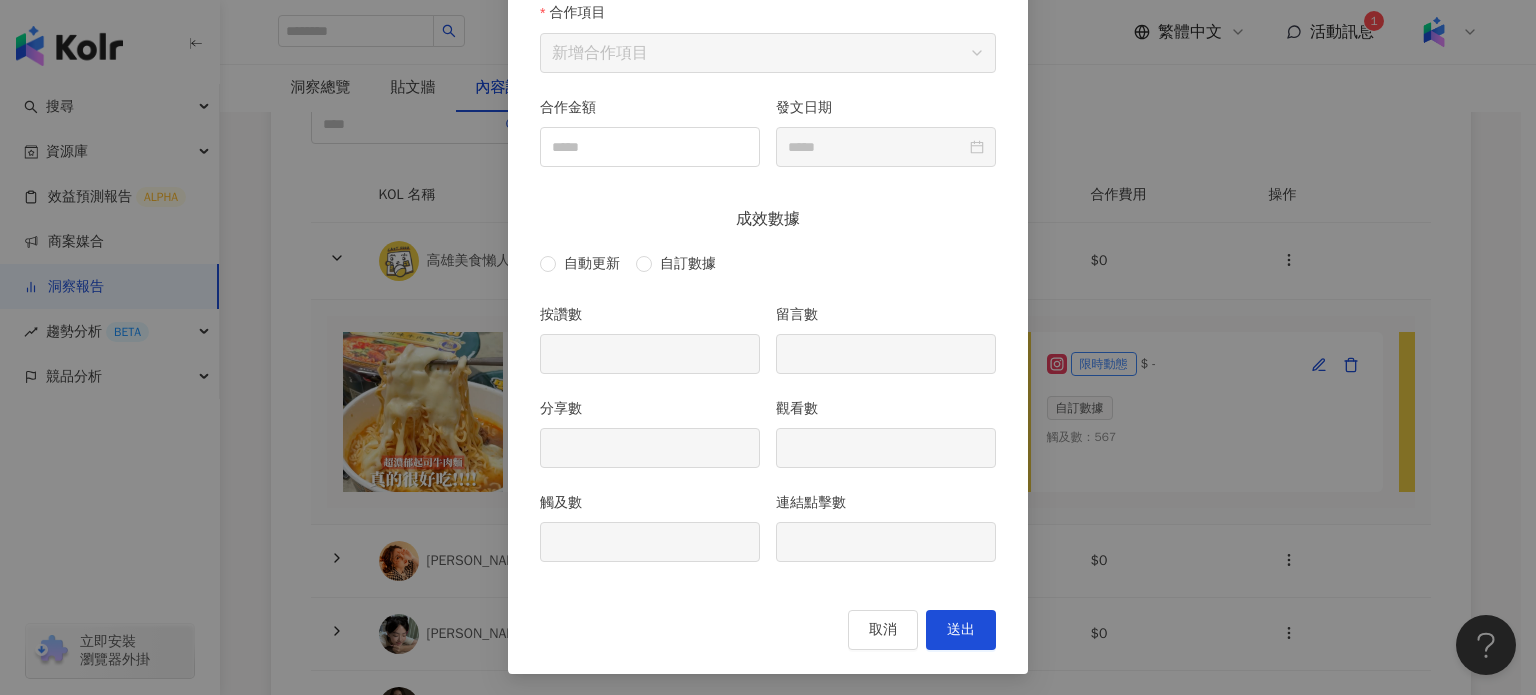 type on "****" 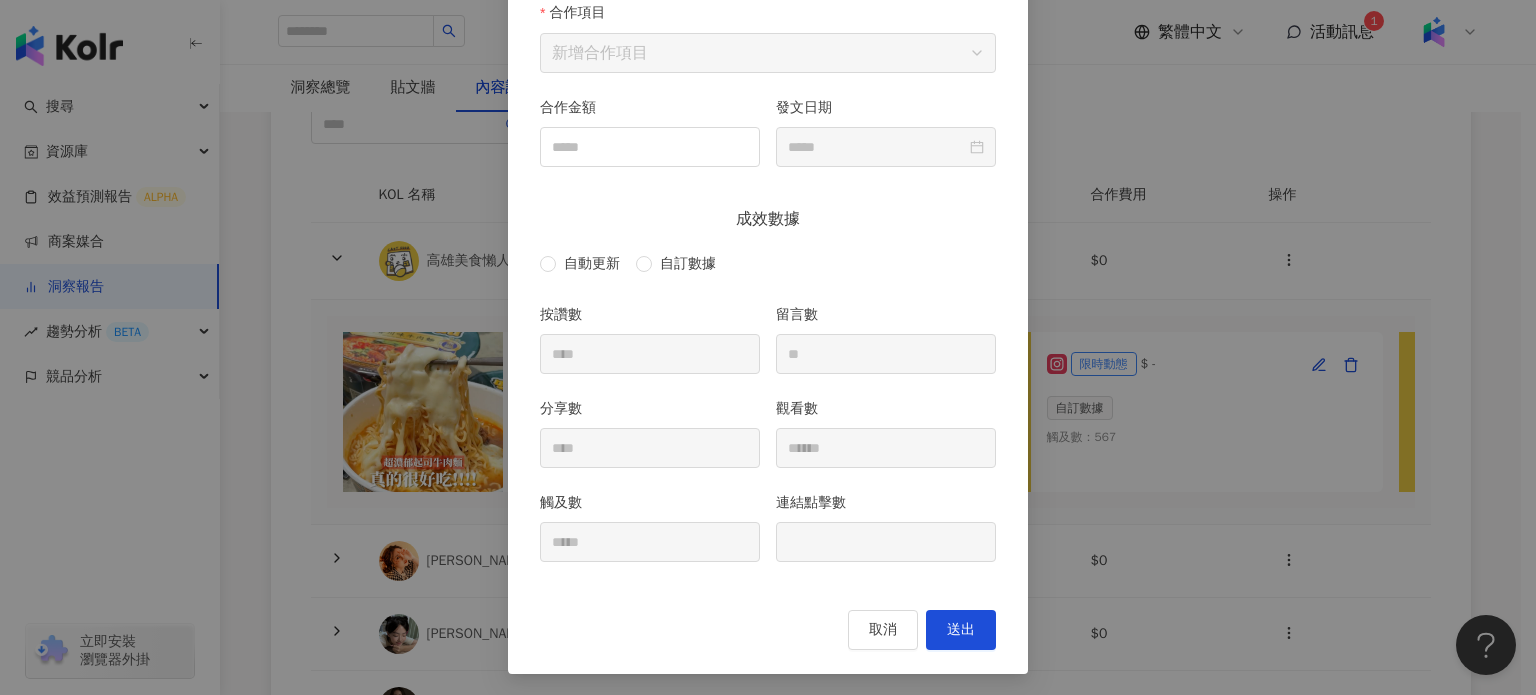 type on "**********" 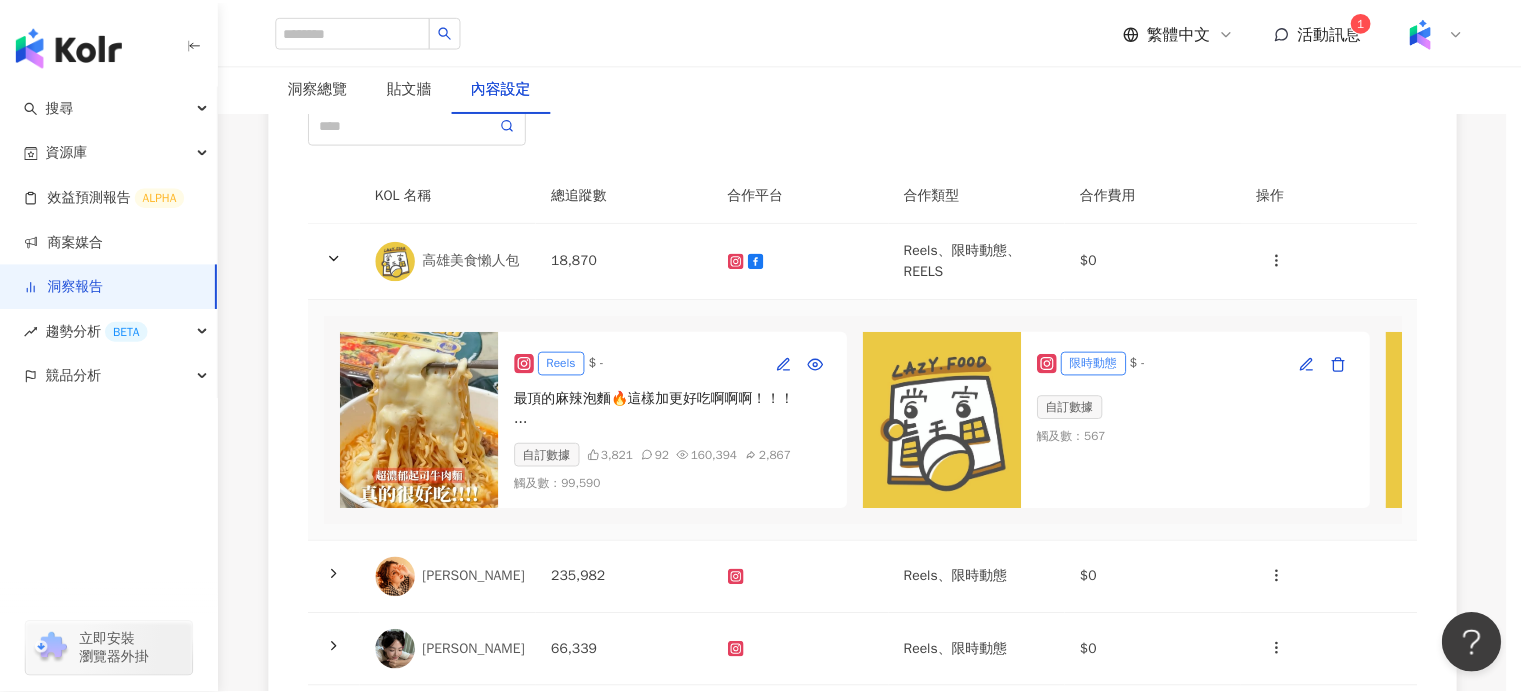 scroll, scrollTop: 0, scrollLeft: 0, axis: both 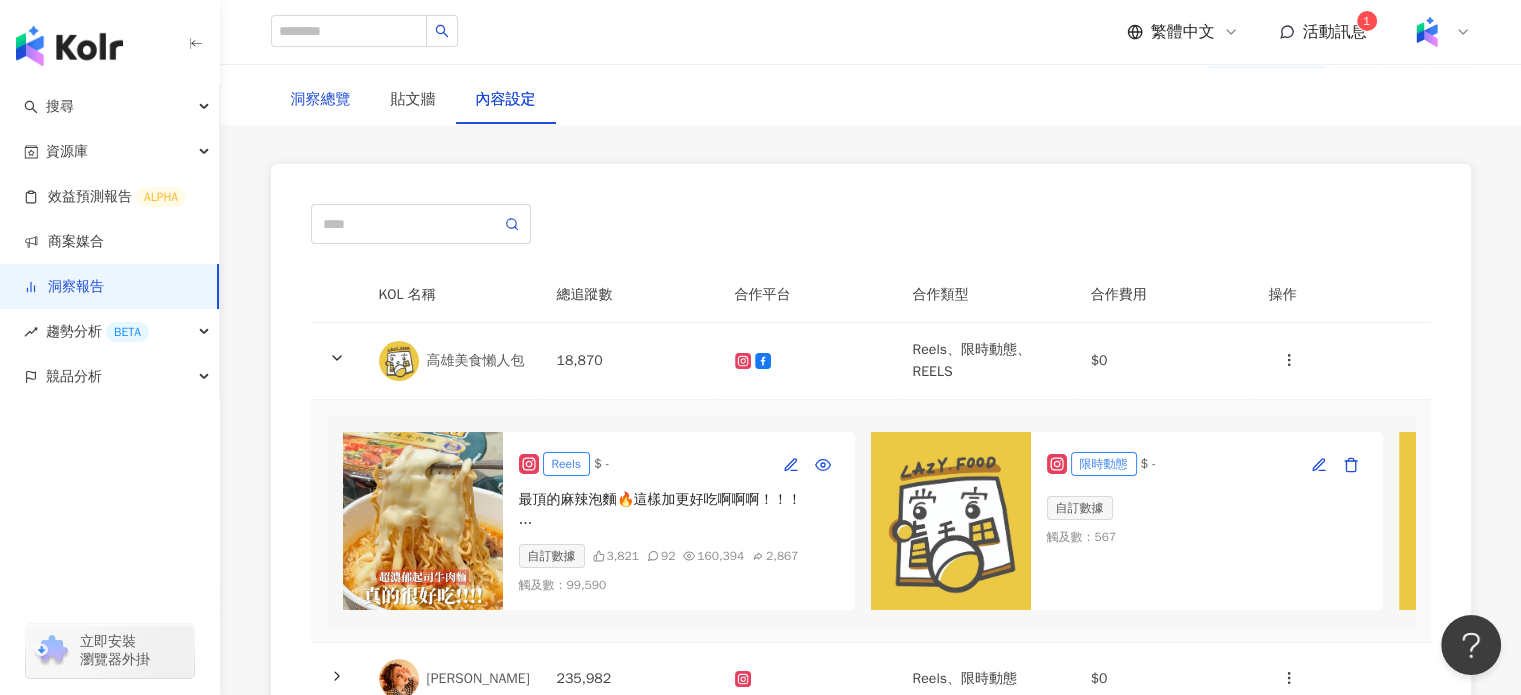 click on "洞察總覽" at bounding box center [321, 100] 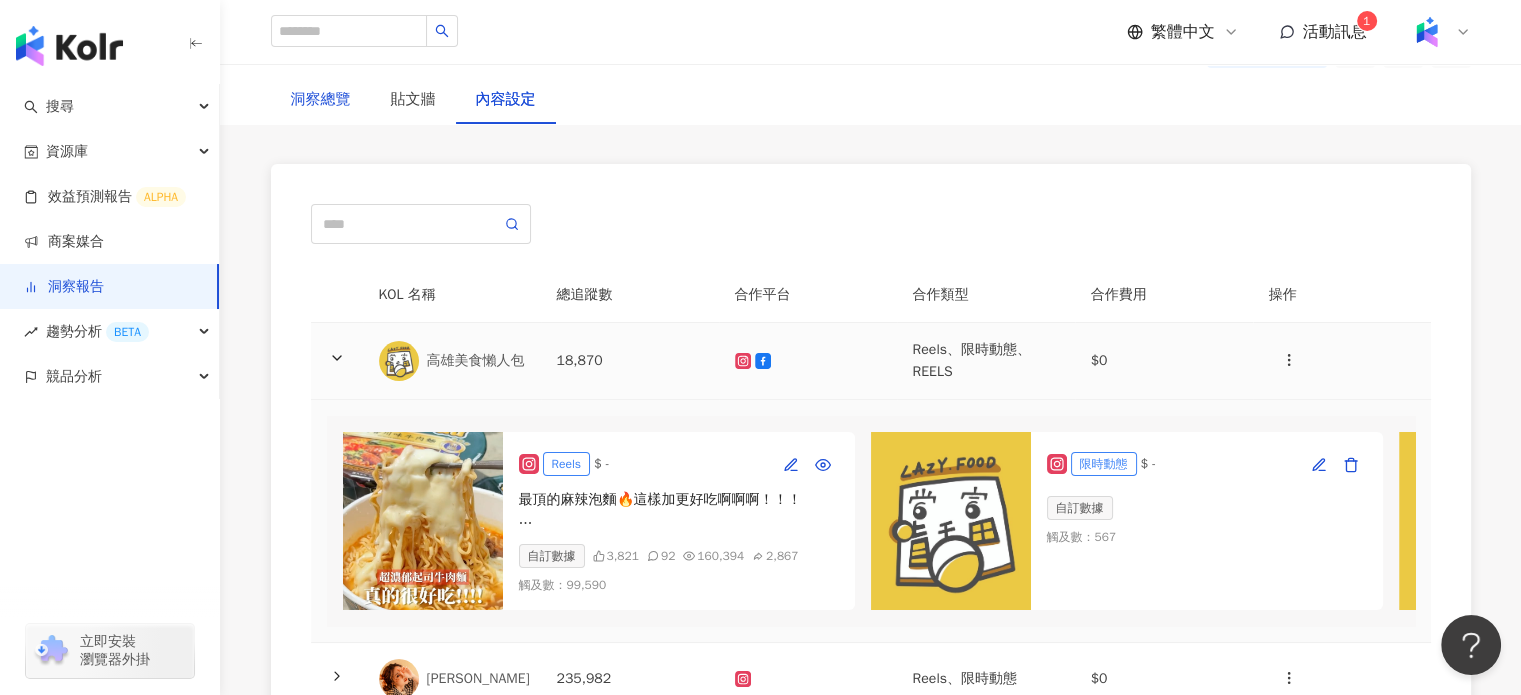 scroll, scrollTop: 0, scrollLeft: 0, axis: both 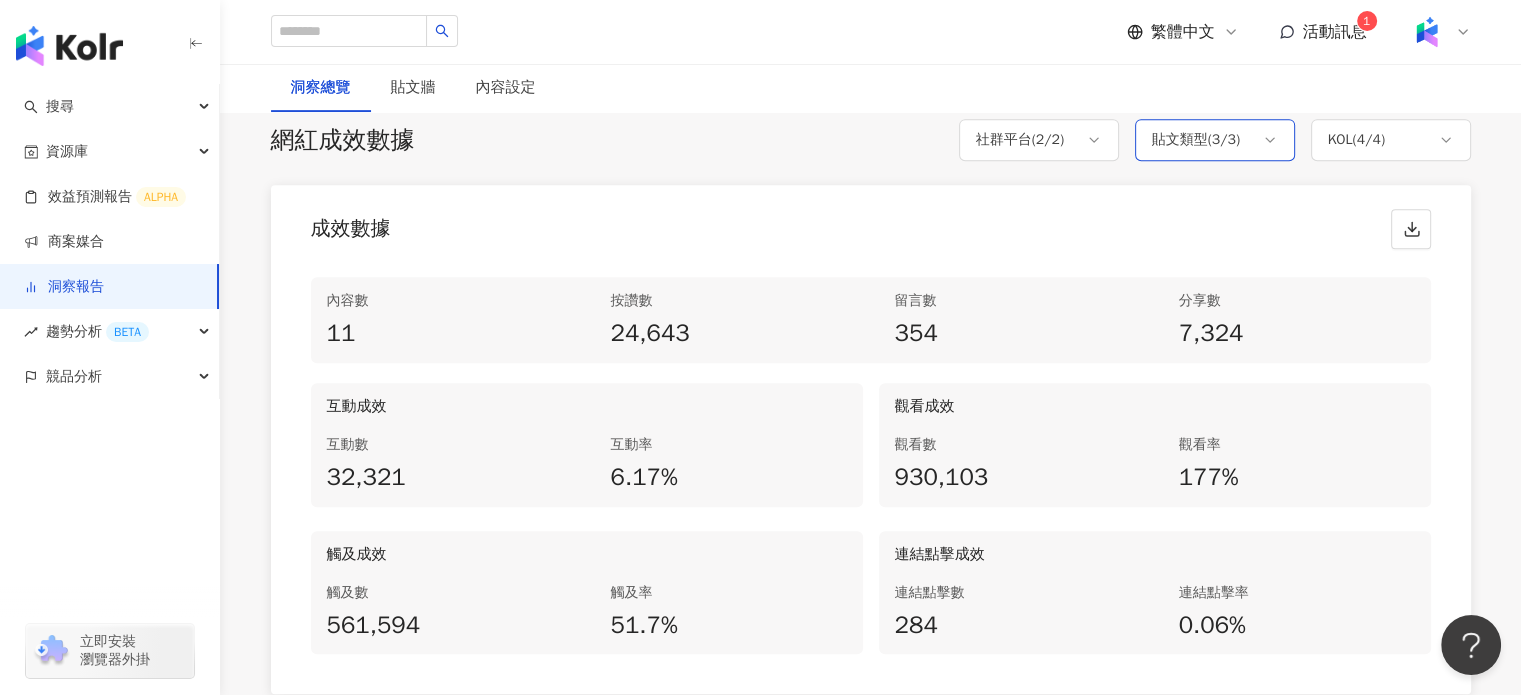 click on "貼文類型  ( 3 / 3 )" at bounding box center [1196, 140] 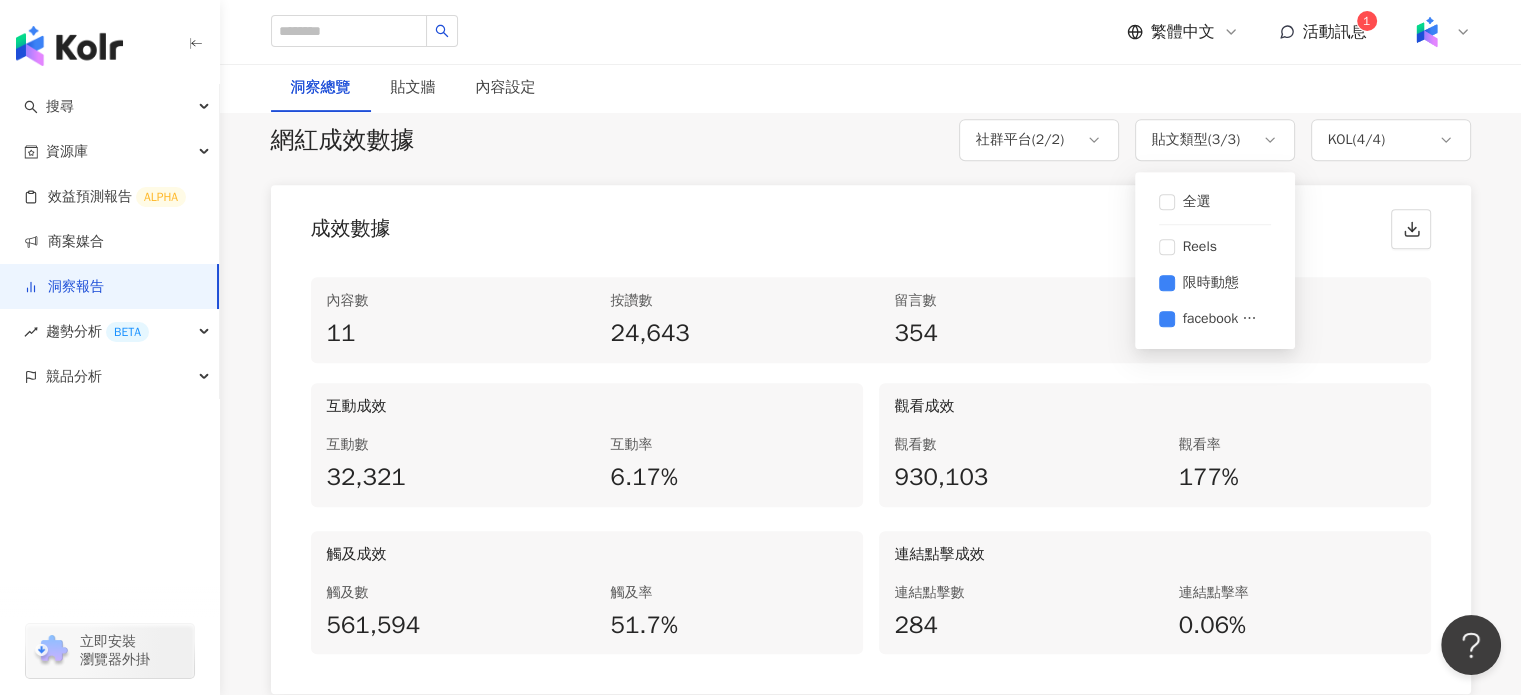 click on "全選 Reels 限時動態 facebook REELS" at bounding box center [1215, 260] 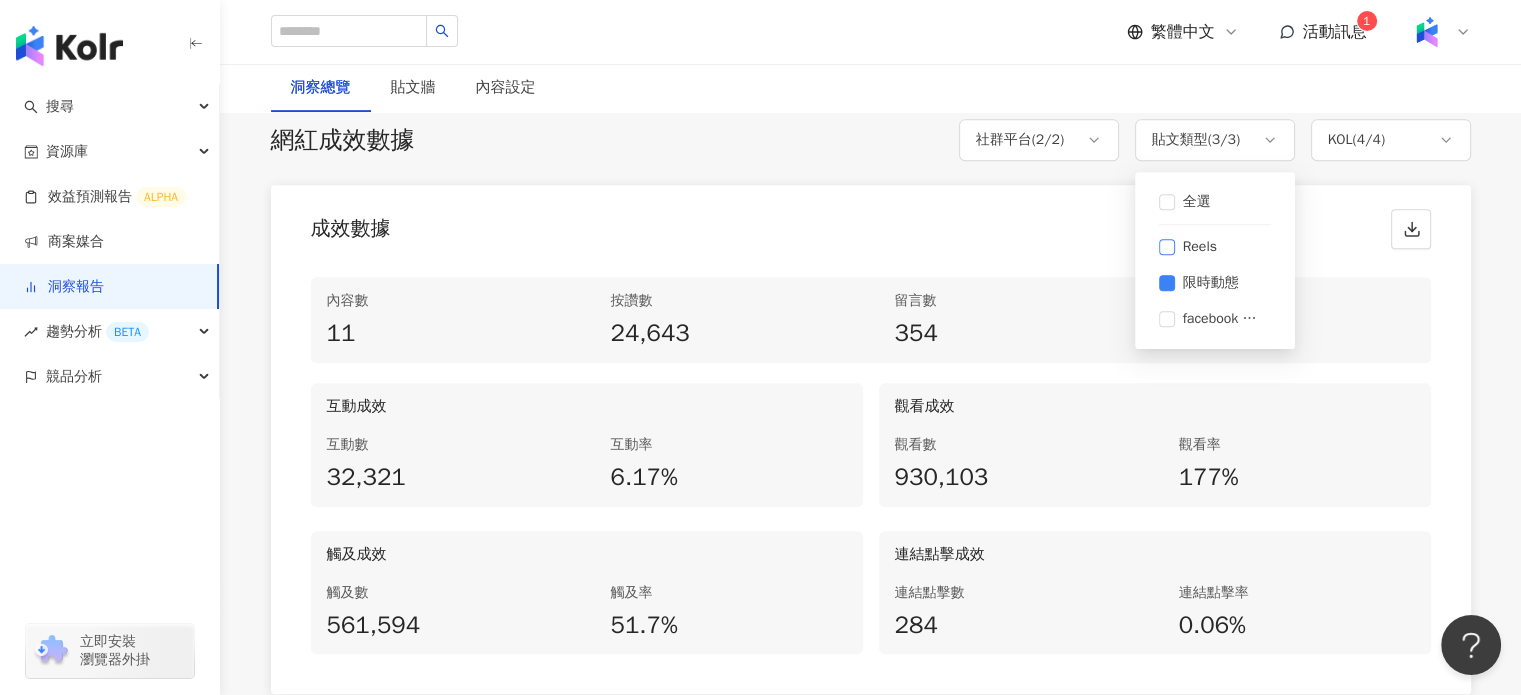 click on "Reels" at bounding box center (1215, 247) 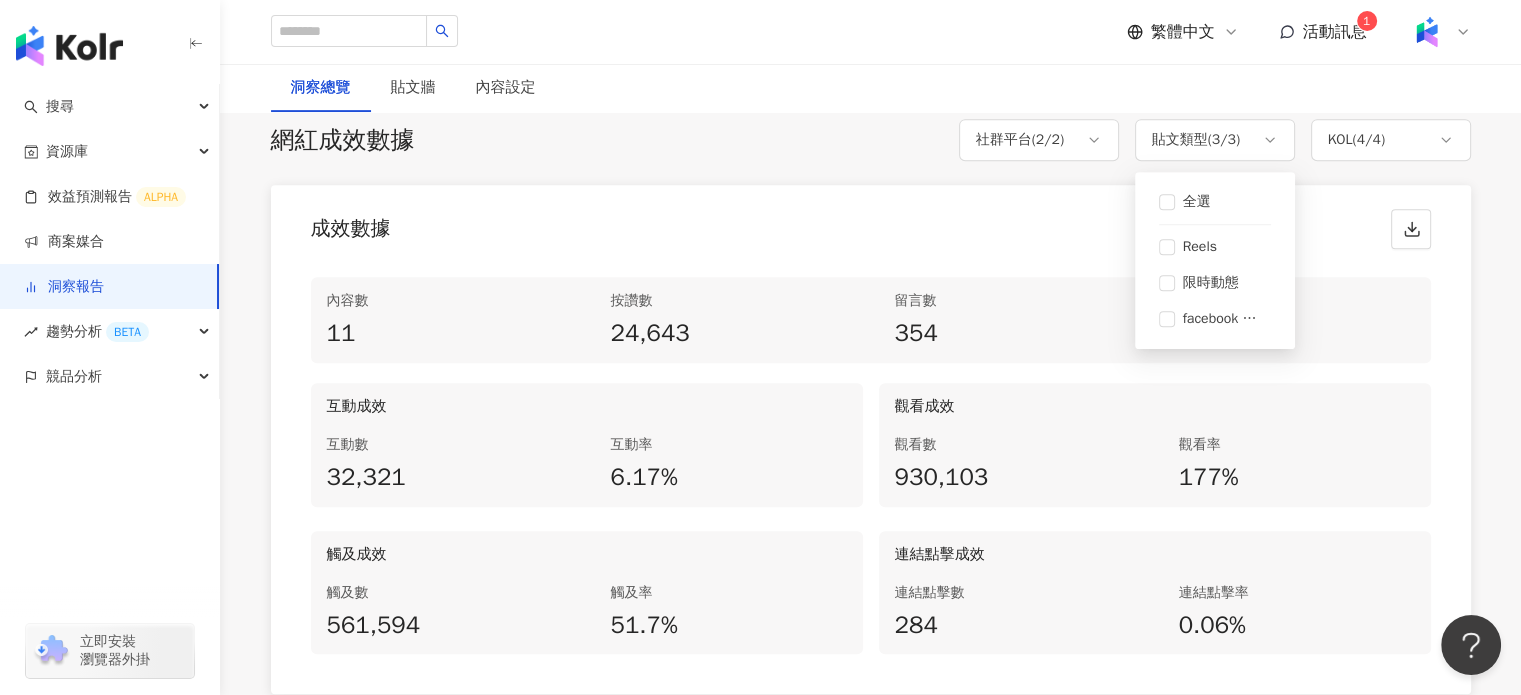 click on "成效數據" at bounding box center [871, 223] 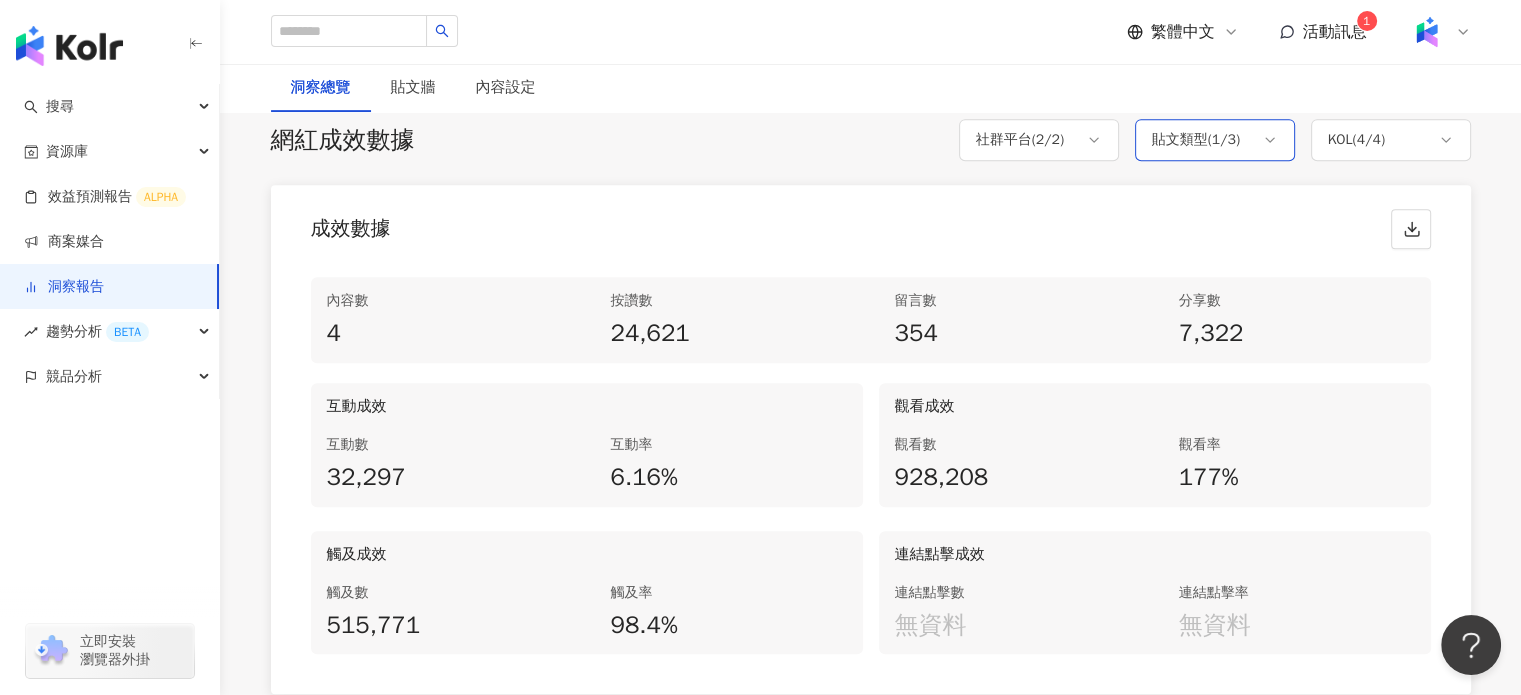 click on "貼文類型  ( 1 / 3 )" at bounding box center [1196, 140] 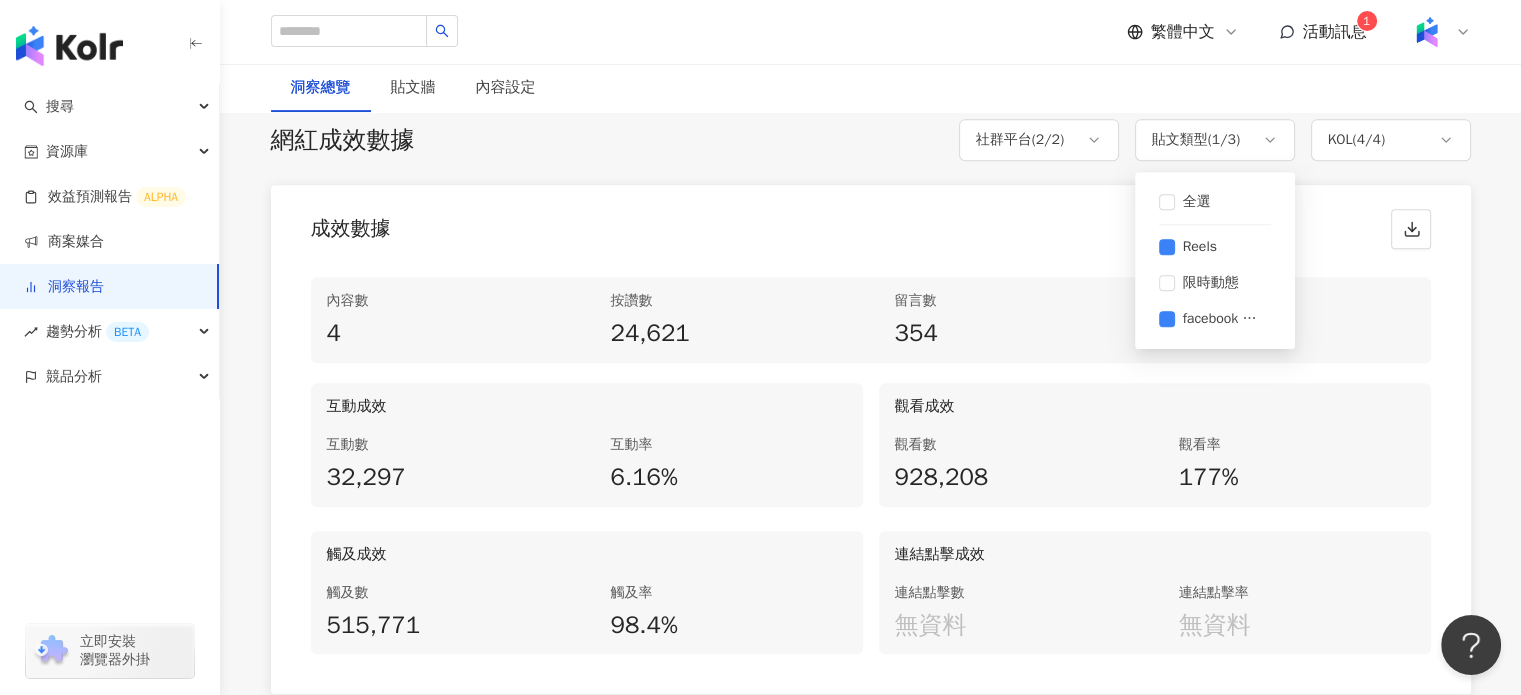 click on "成效數據" at bounding box center [871, 223] 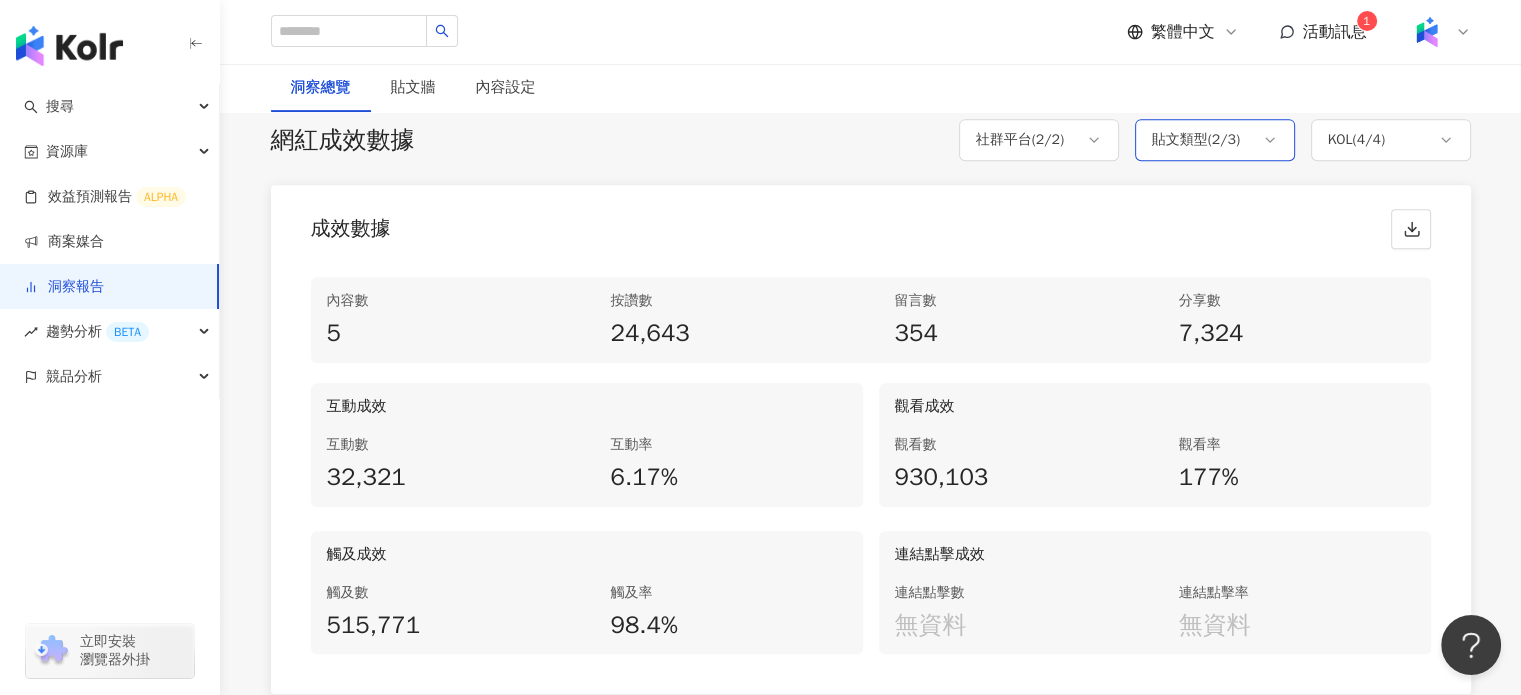 click on "貼文類型  ( 2 / 3 )" at bounding box center (1196, 140) 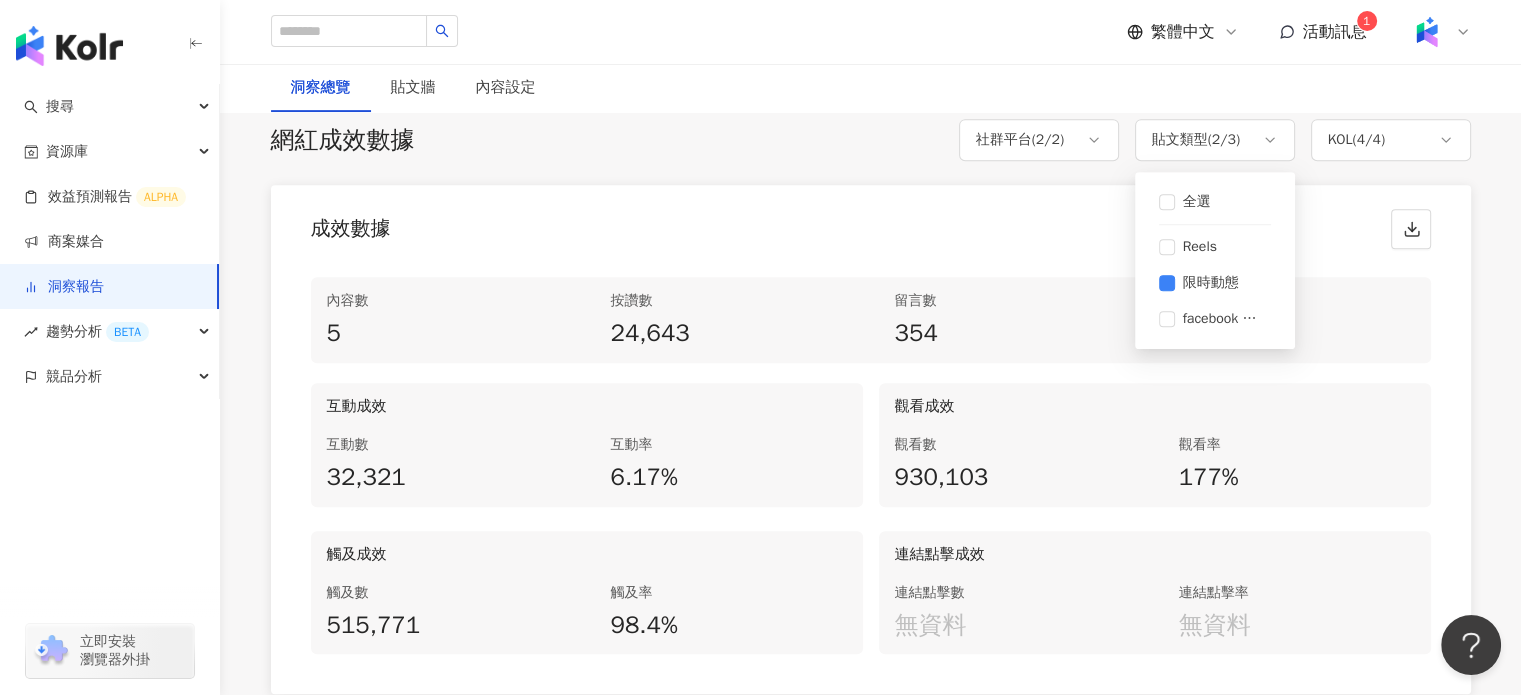 click on "成效數據" at bounding box center (871, 223) 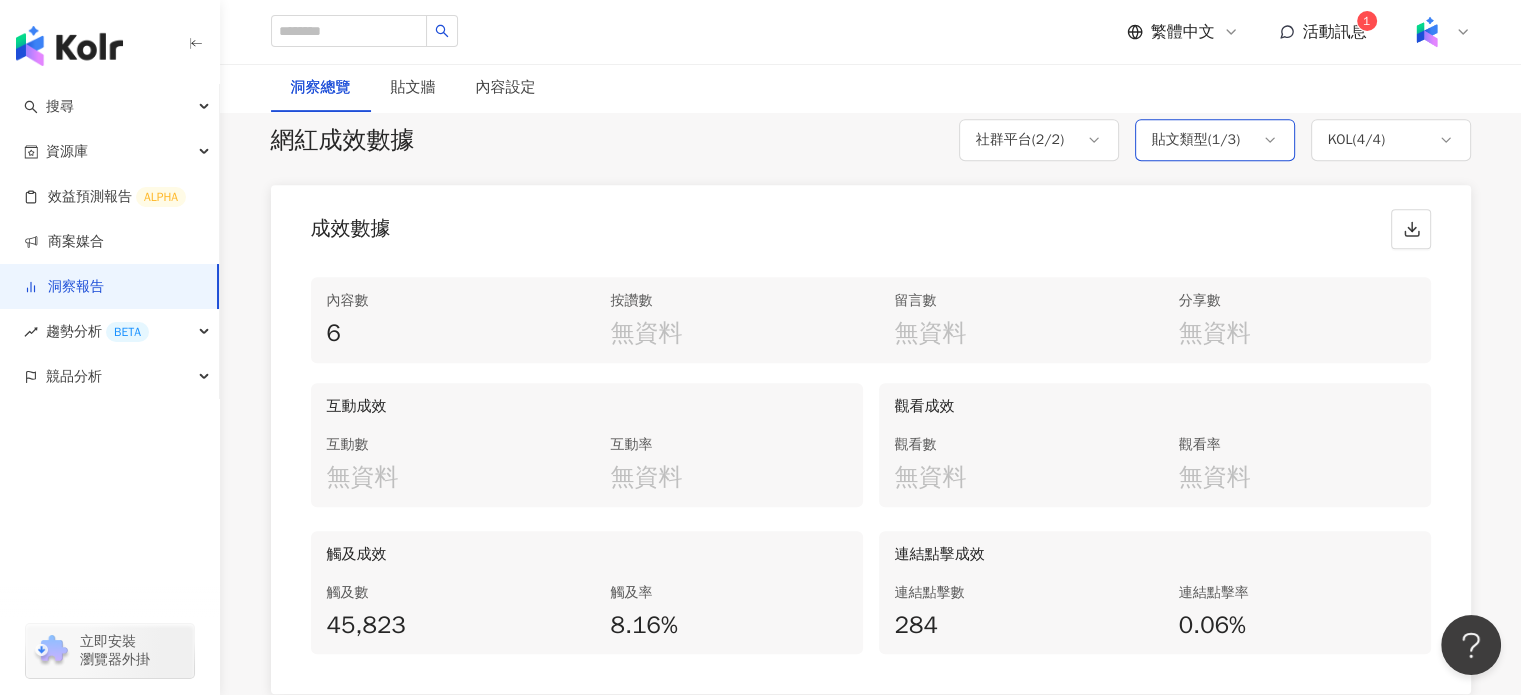 click on "貼文類型  ( 1 / 3 )" at bounding box center [1196, 140] 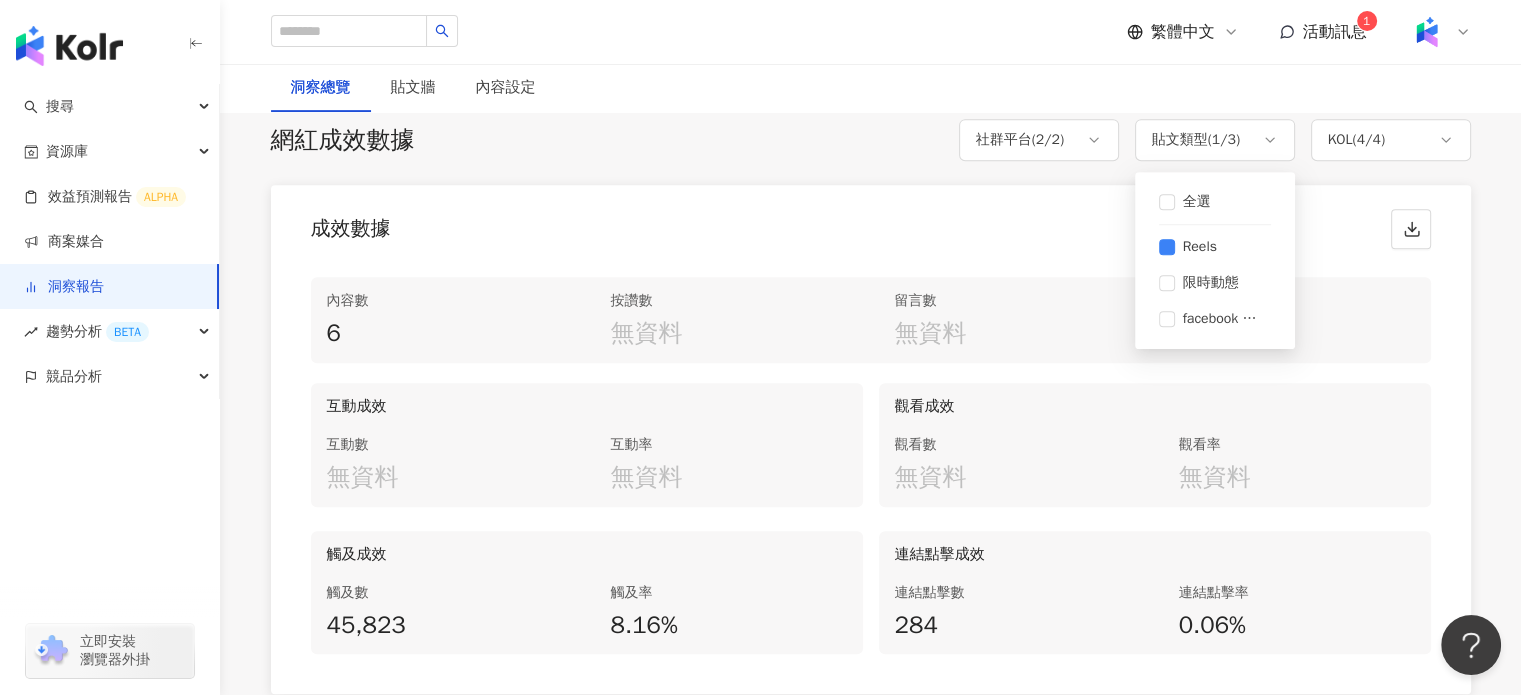 click on "內容數 6 按讚數 無資料 留言數 無資料 分享數 無資料 互動成效 互動數 無資料 互動率 無資料 觀看成效 觀看數 無資料 觀看率 無資料 觸及成效 觸及數 45,823 觸及率 8.16% 連結點擊成效 連結點擊數 284 連結點擊率 0.06%" at bounding box center (871, 477) 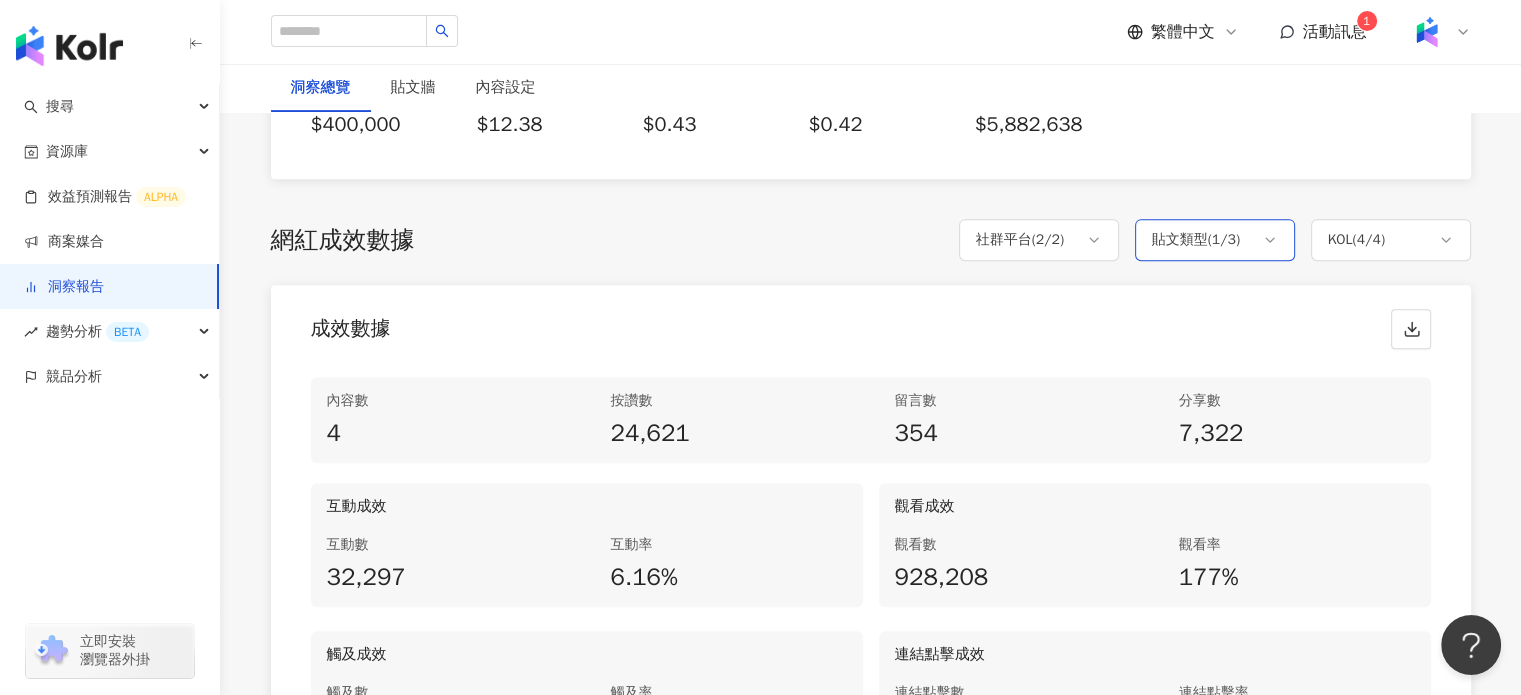 scroll, scrollTop: 800, scrollLeft: 0, axis: vertical 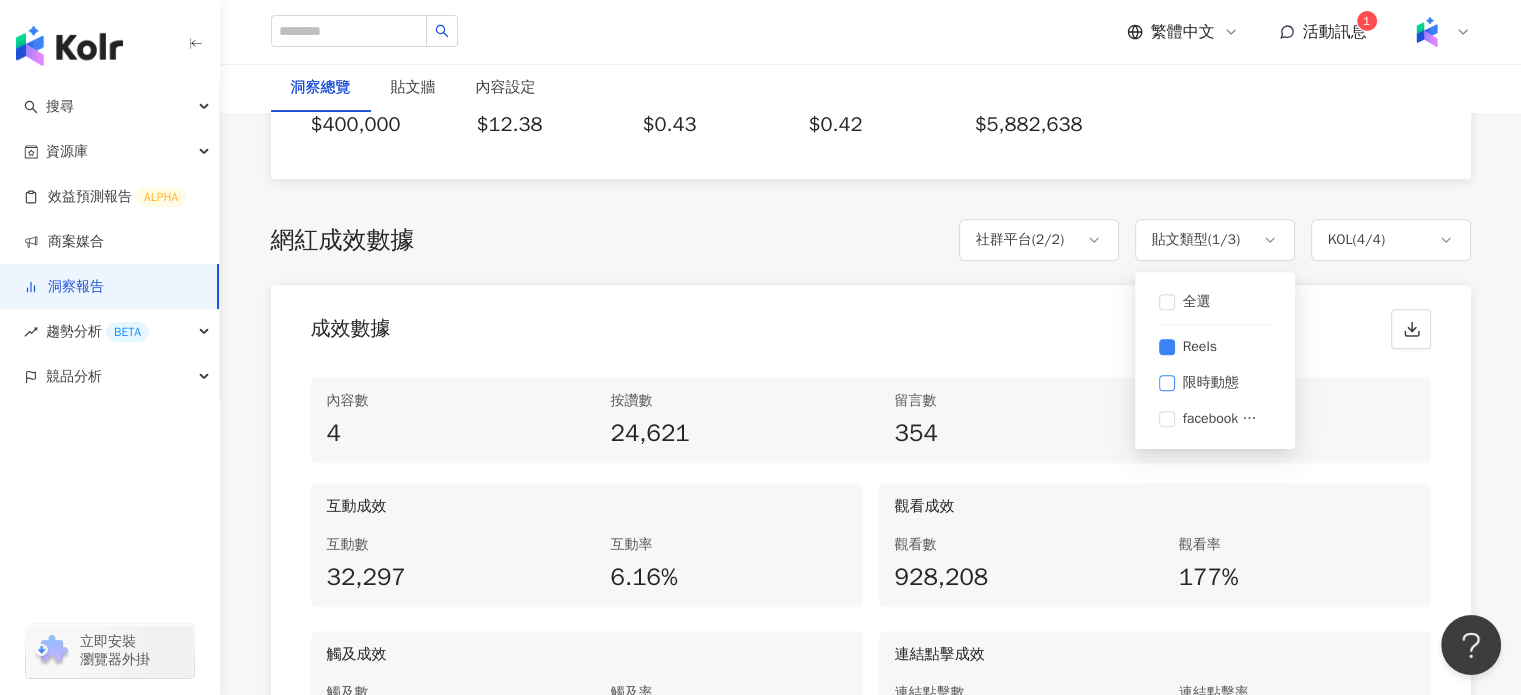 click on "限時動態" at bounding box center [1215, 383] 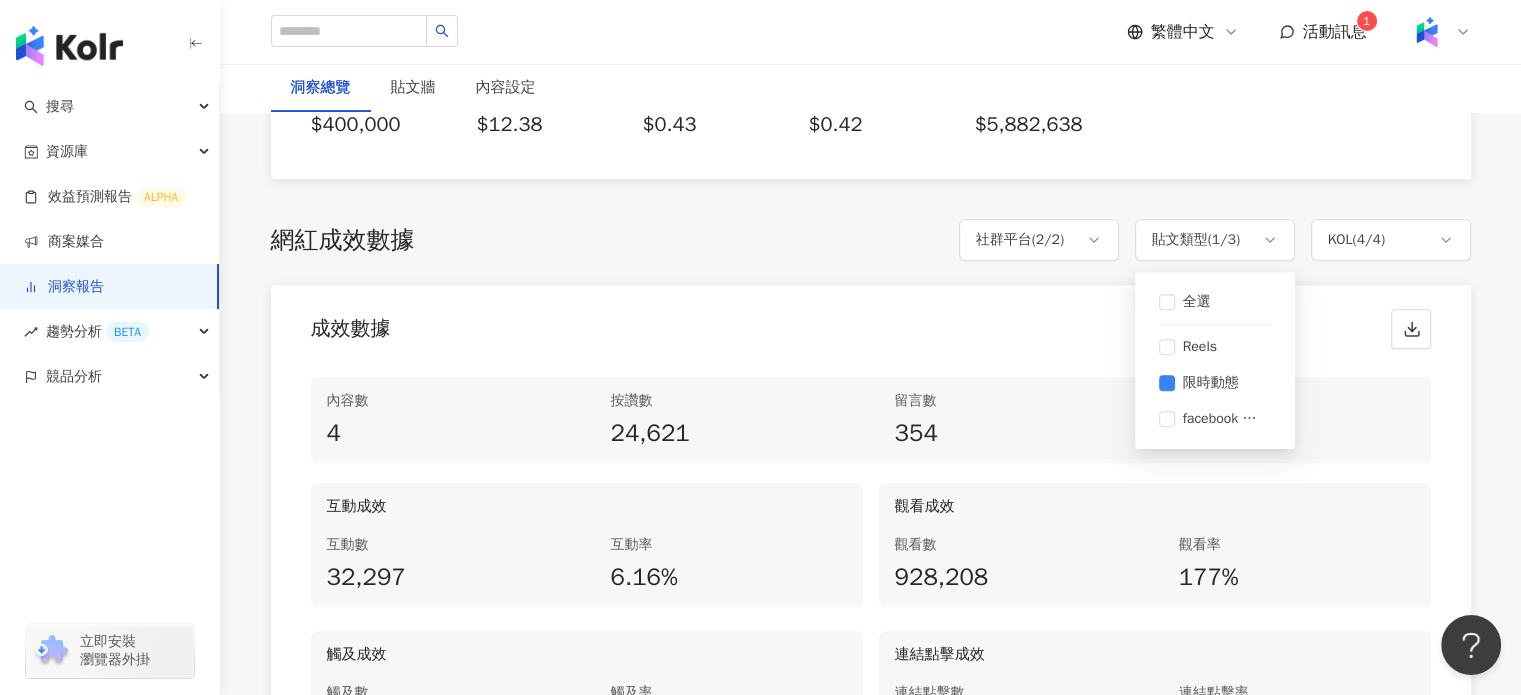 click on "成效數據" at bounding box center (871, 323) 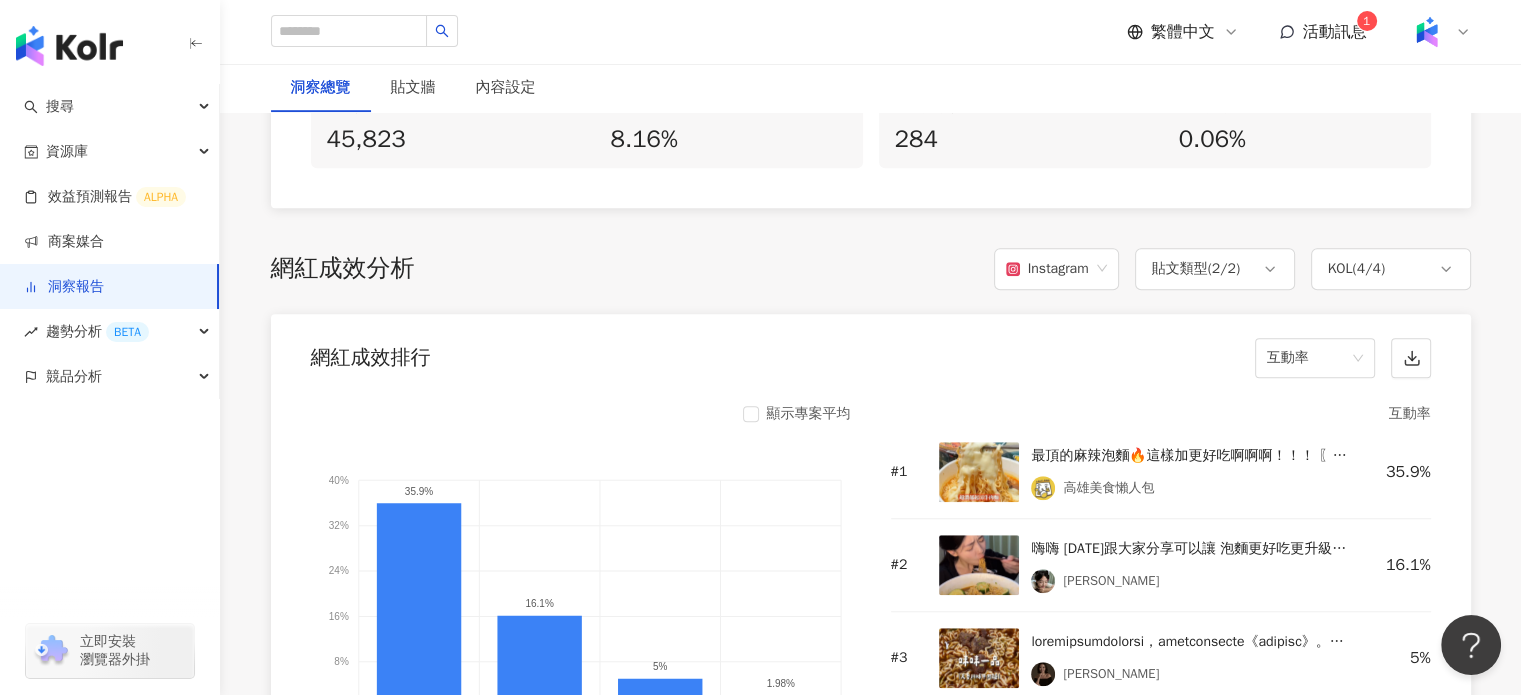 scroll, scrollTop: 1500, scrollLeft: 0, axis: vertical 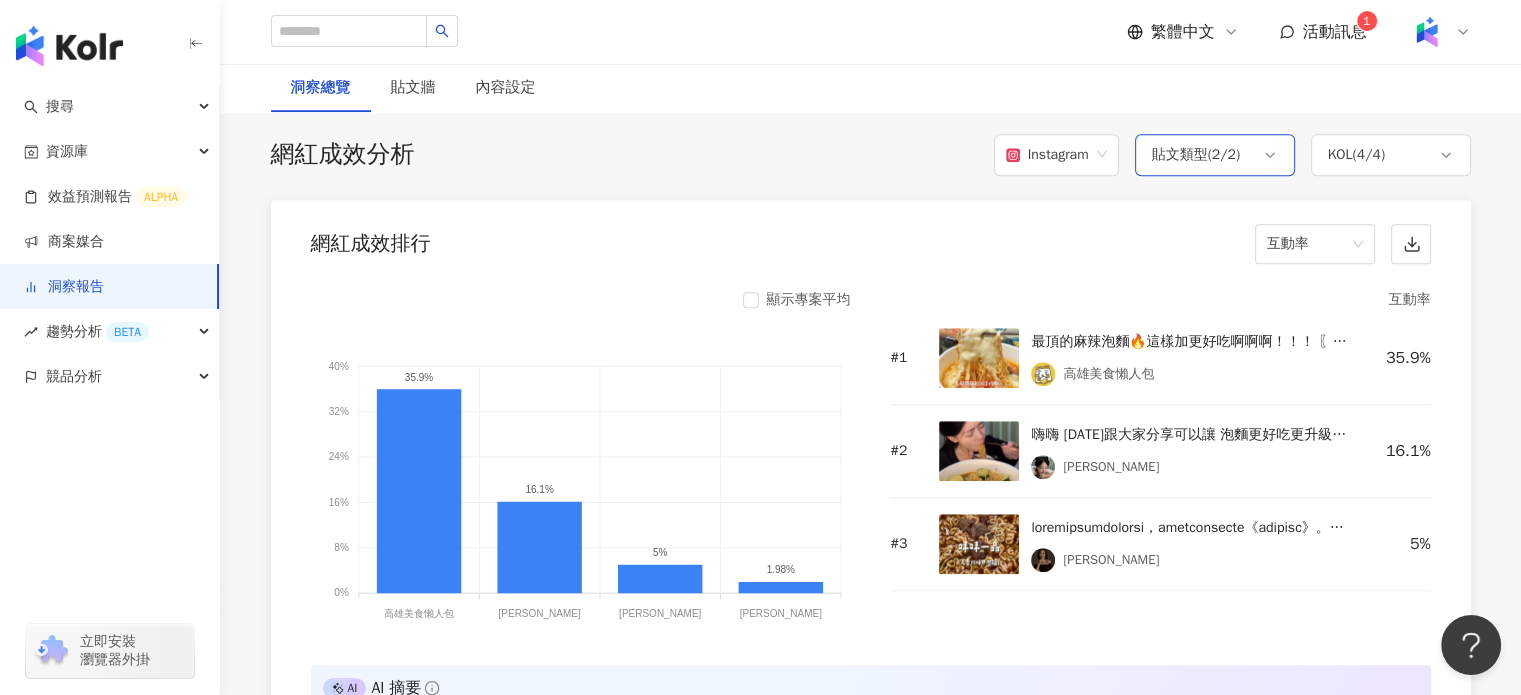 click on "貼文類型  ( 2 / 2 )" at bounding box center [1196, 155] 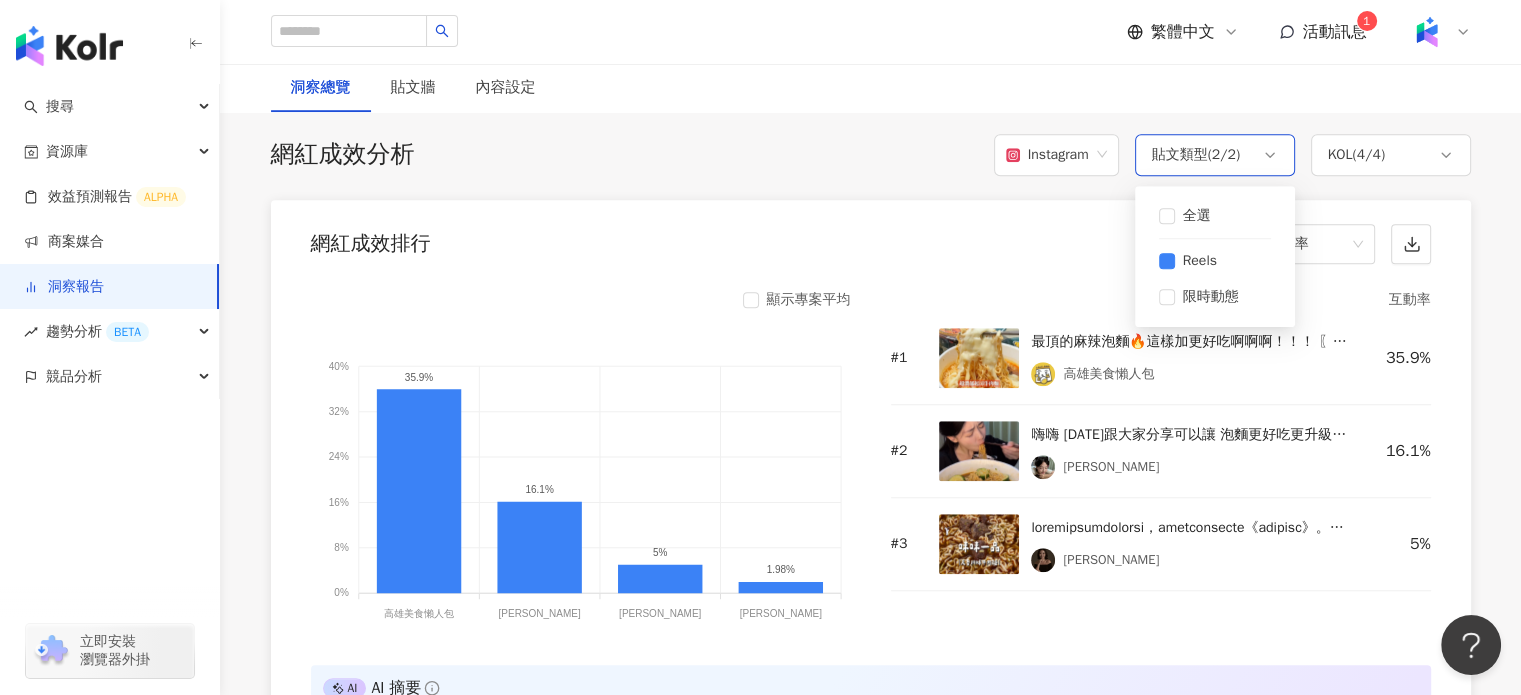 click on "網紅成效排行 互動率" at bounding box center (871, 238) 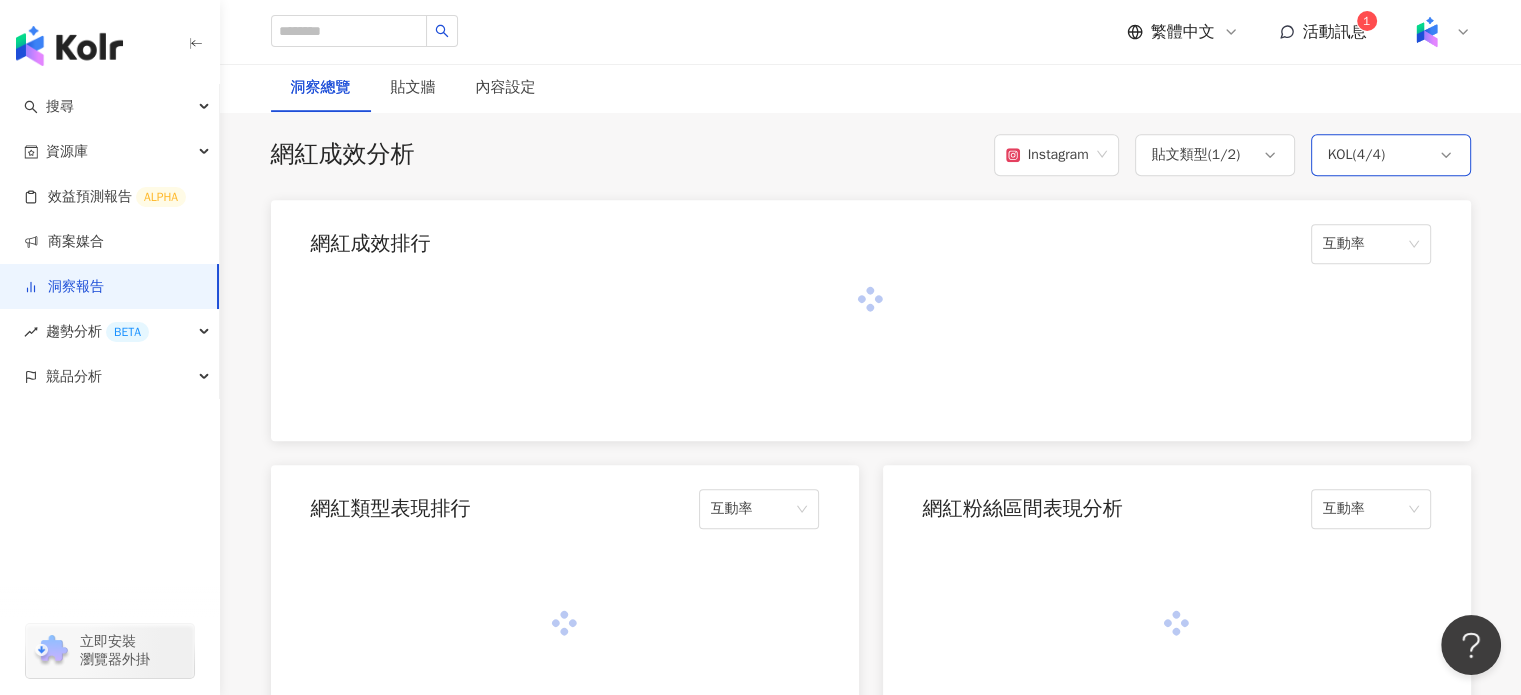 click on "KOL  ( 4 / 4 )" at bounding box center (1356, 155) 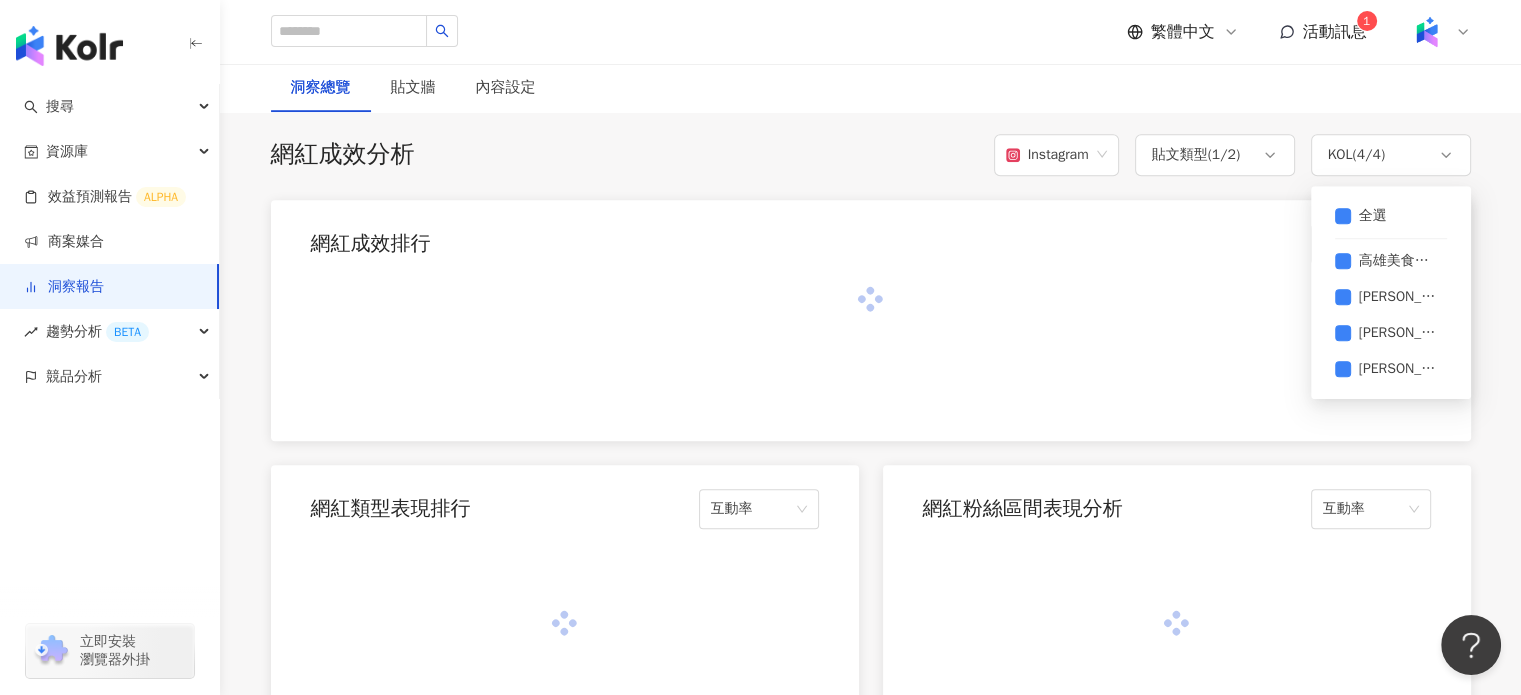 click on "網紅成效排行 互動率" at bounding box center [871, 238] 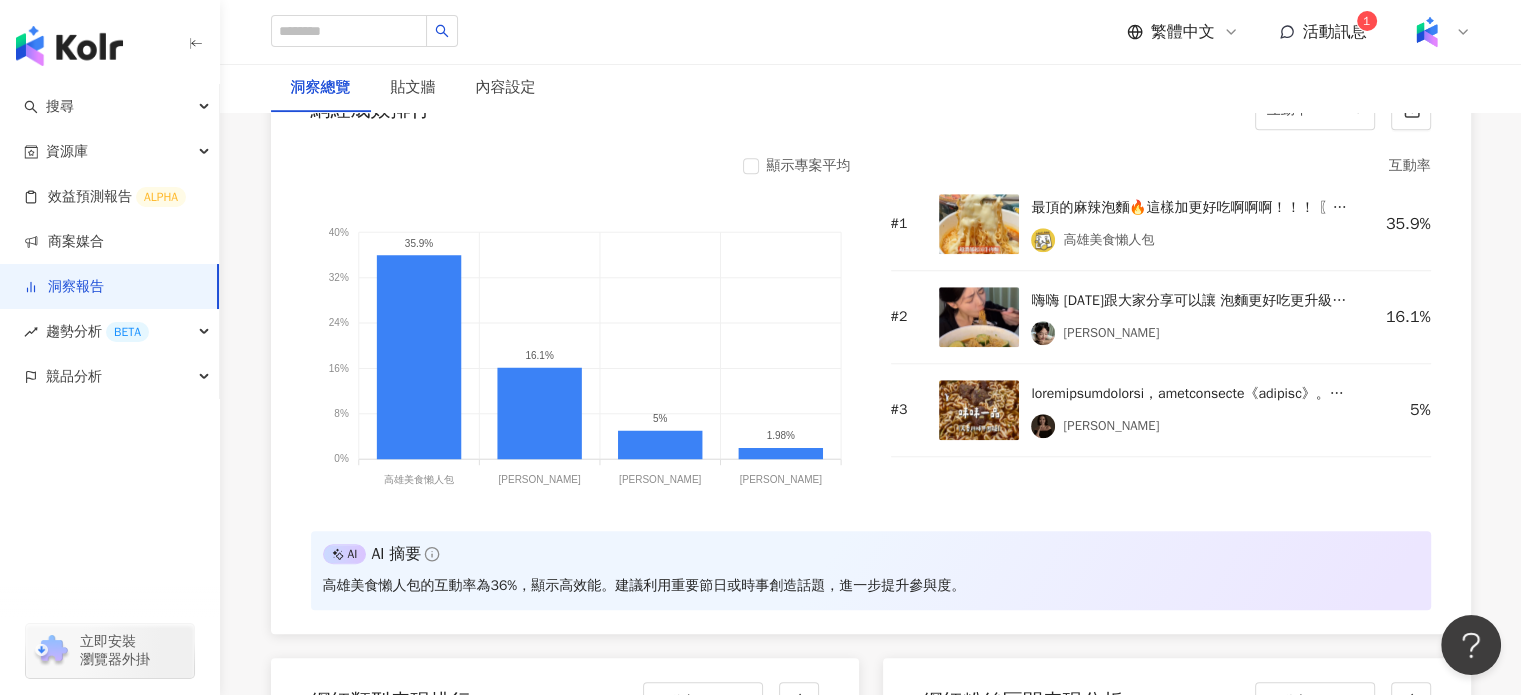 scroll, scrollTop: 1600, scrollLeft: 0, axis: vertical 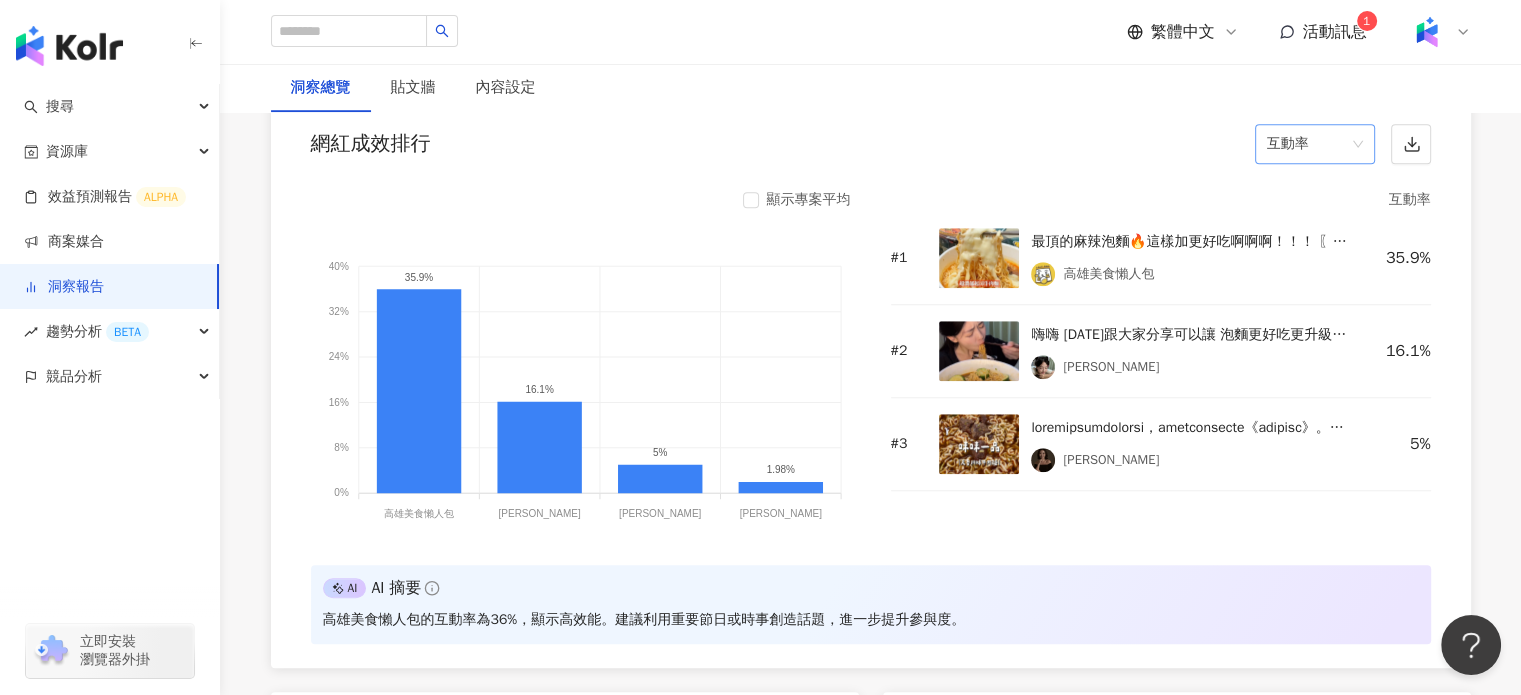 click on "互動率" at bounding box center [1315, 144] 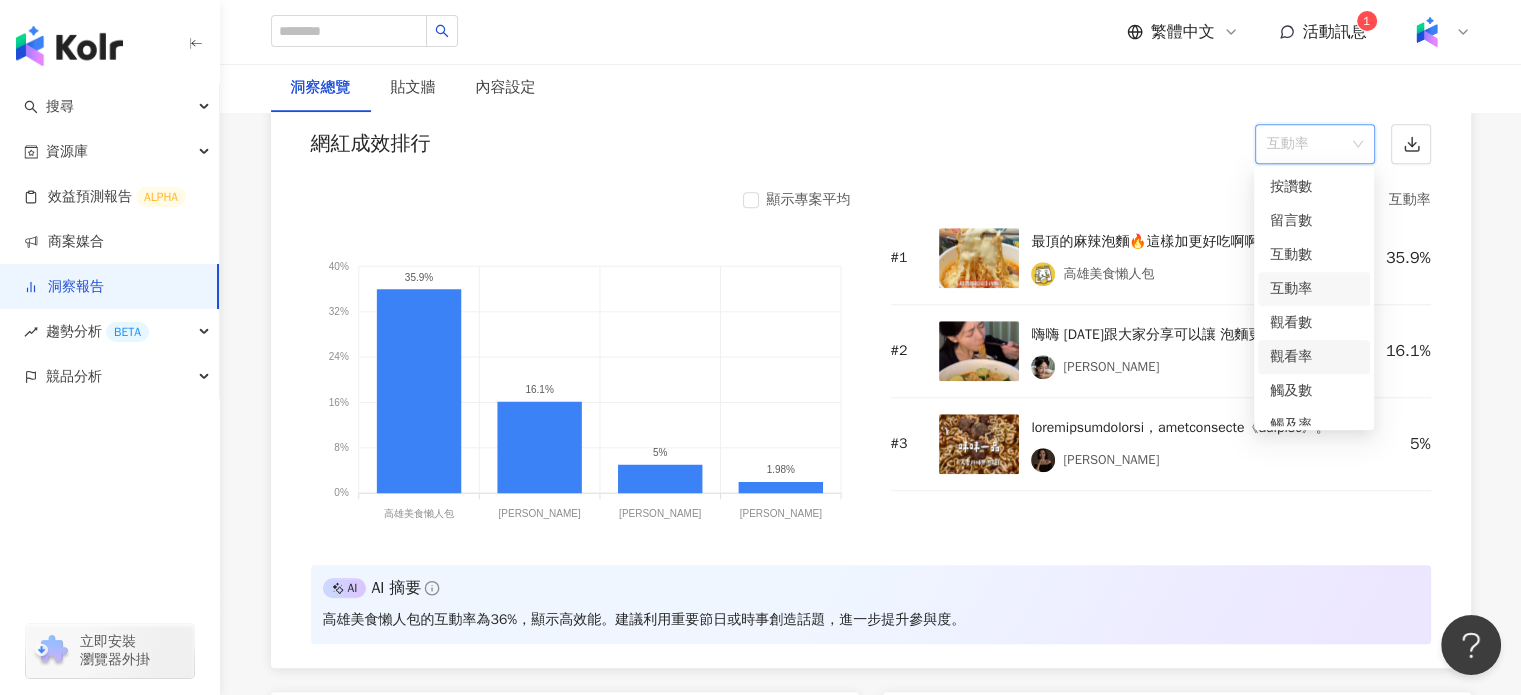 click on "觀看率" at bounding box center [1314, 357] 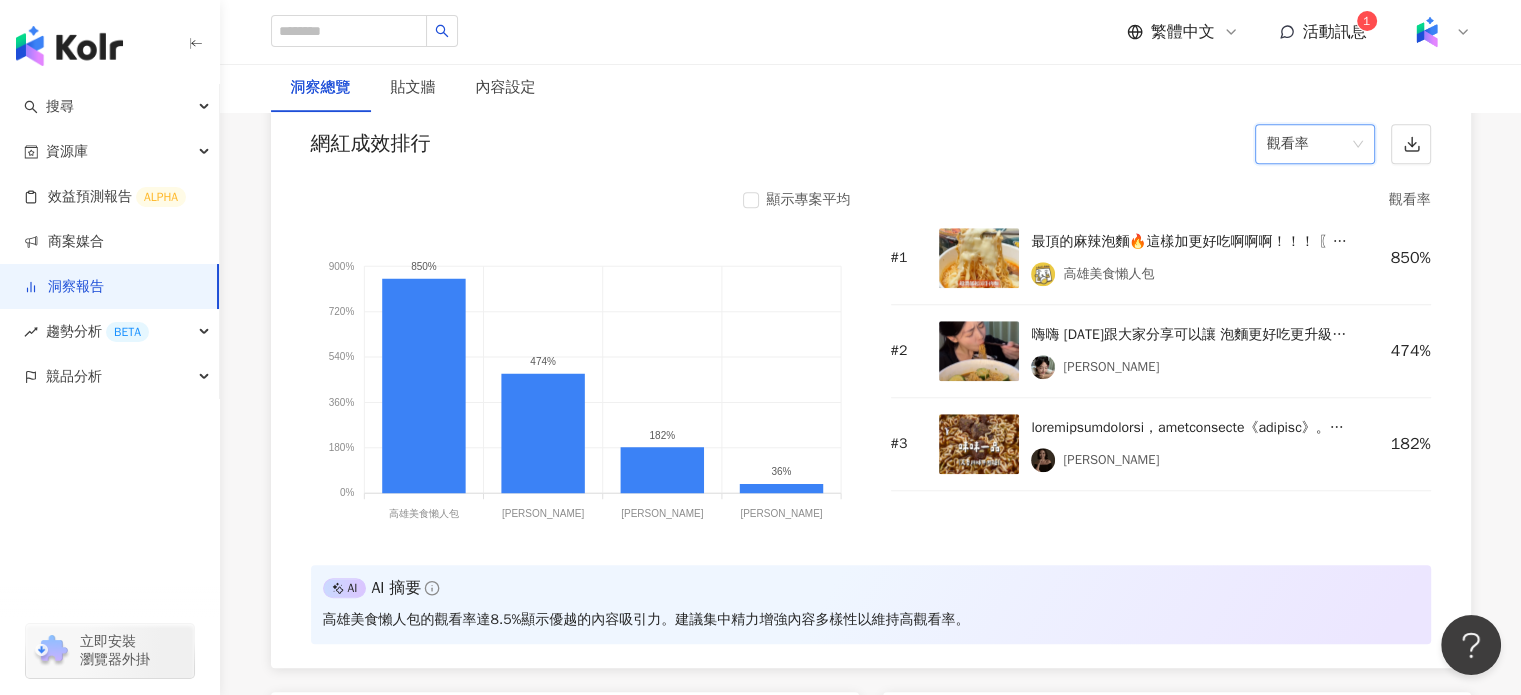 click on "觀看率" at bounding box center [1315, 144] 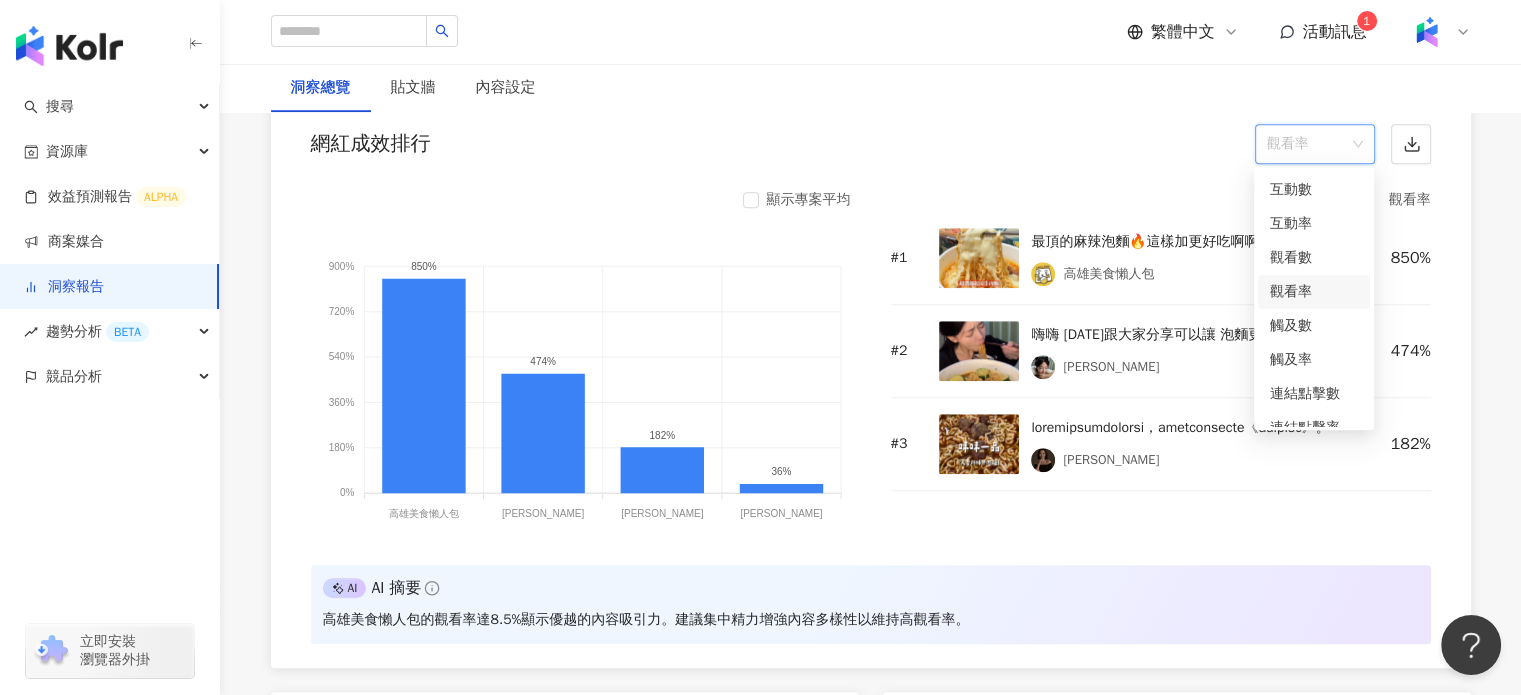 scroll, scrollTop: 84, scrollLeft: 0, axis: vertical 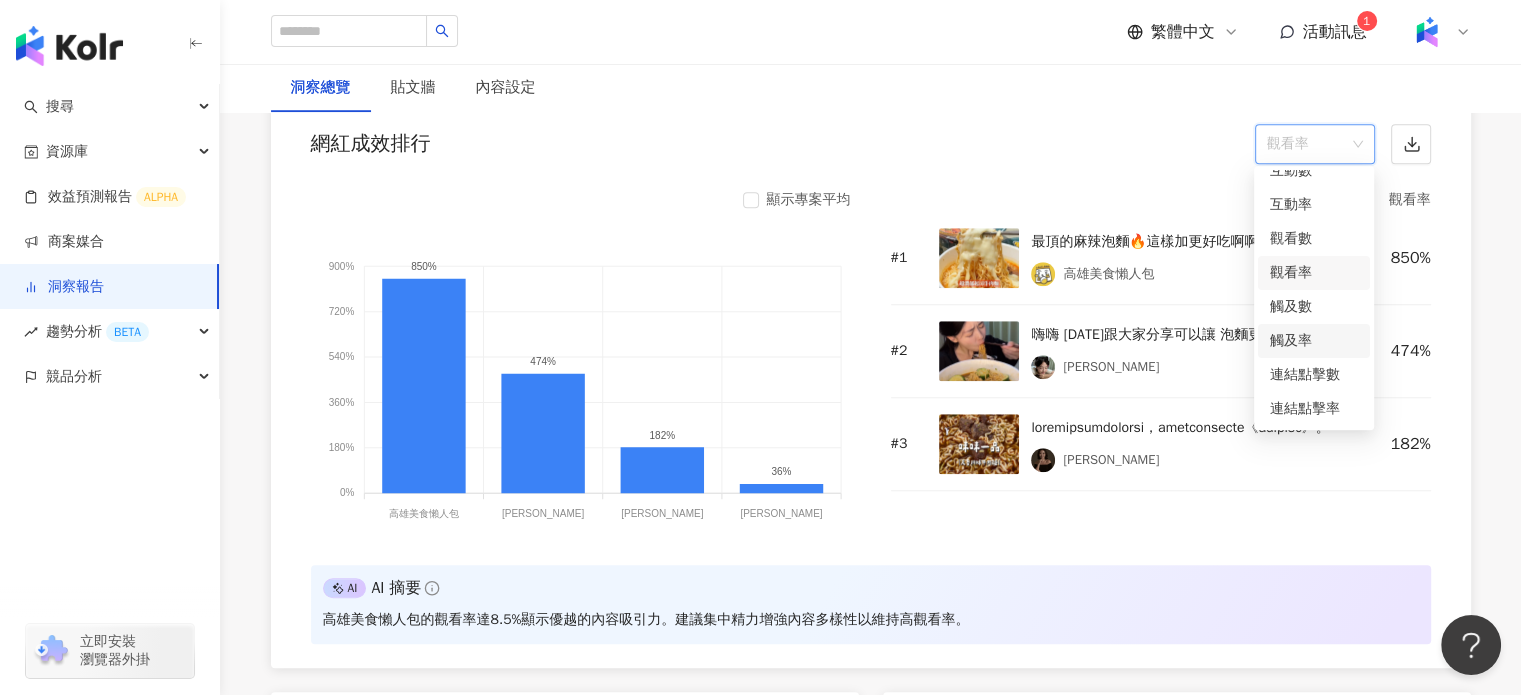 click on "觸及率" at bounding box center (1314, 341) 